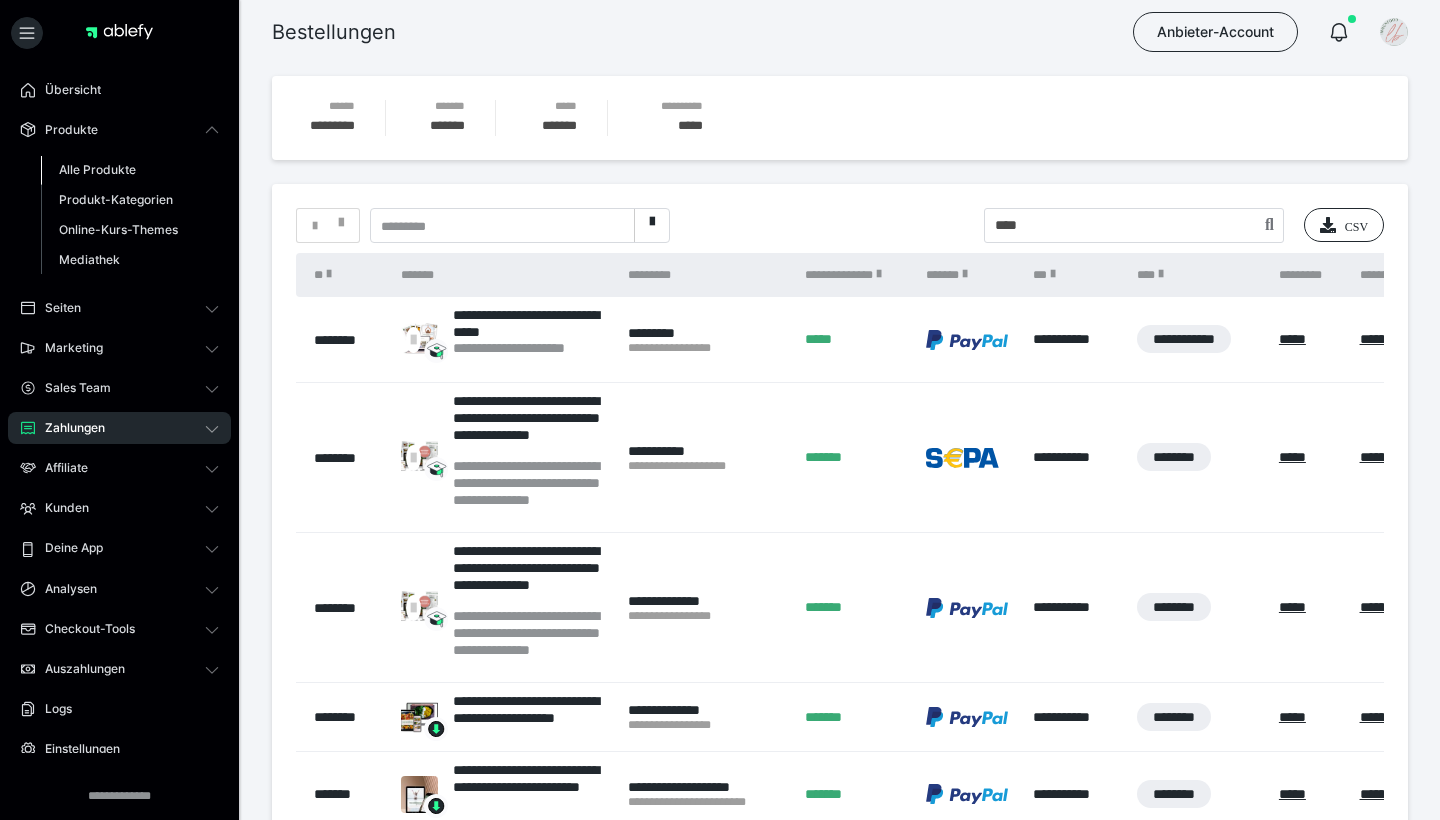 scroll, scrollTop: 0, scrollLeft: 0, axis: both 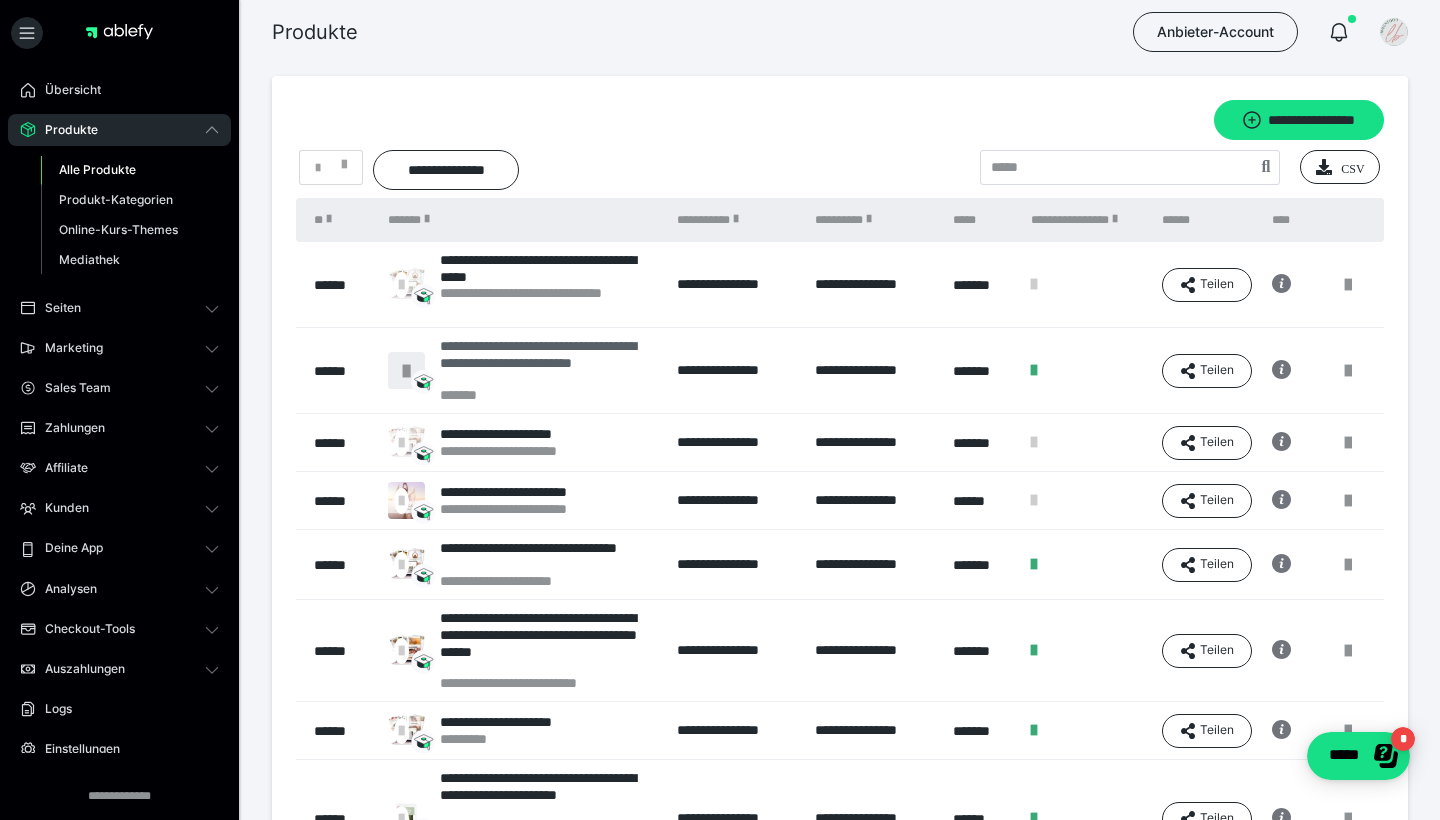 click on "**********" at bounding box center [548, 362] 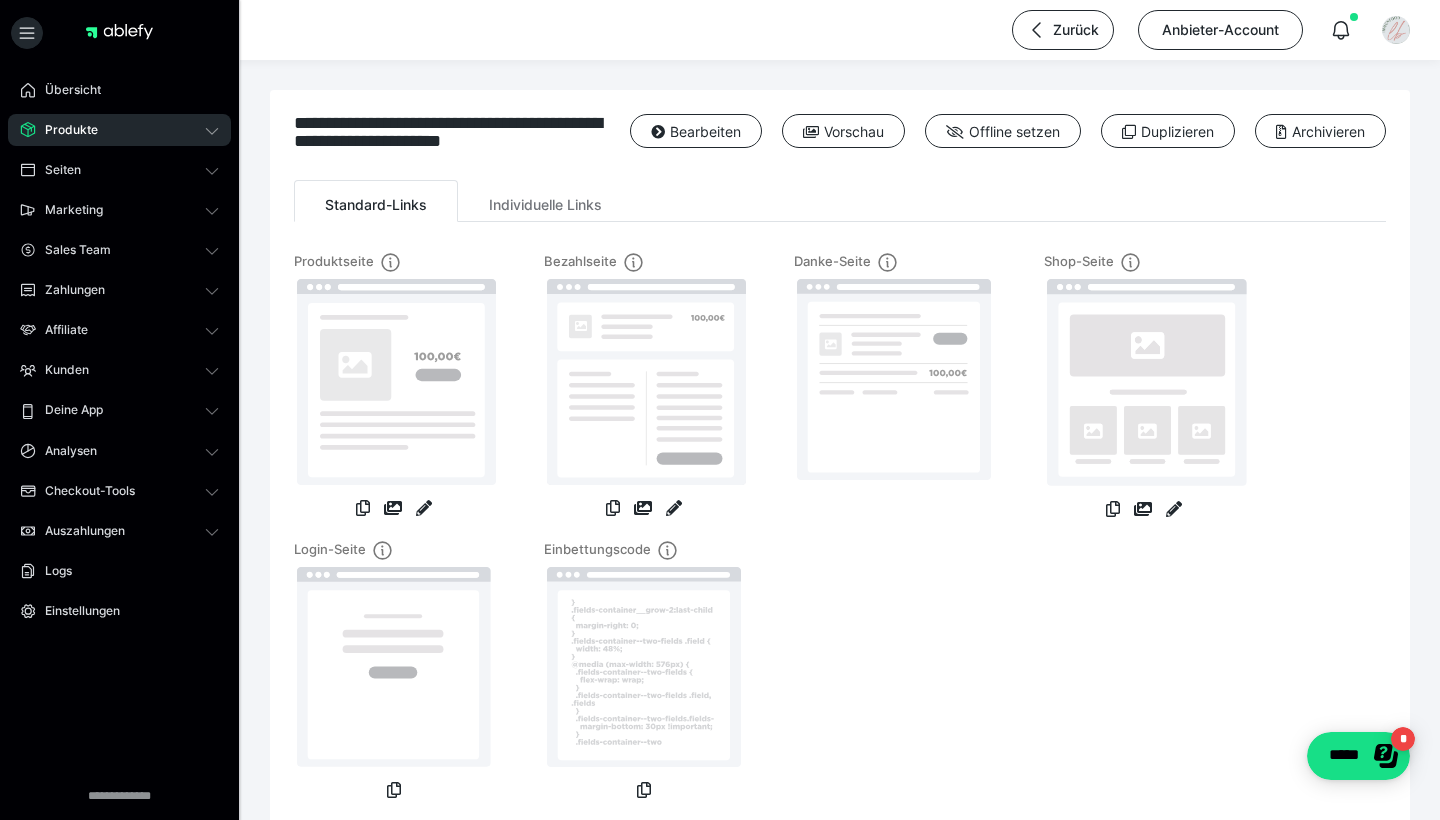 click on "Produkte" at bounding box center [119, 130] 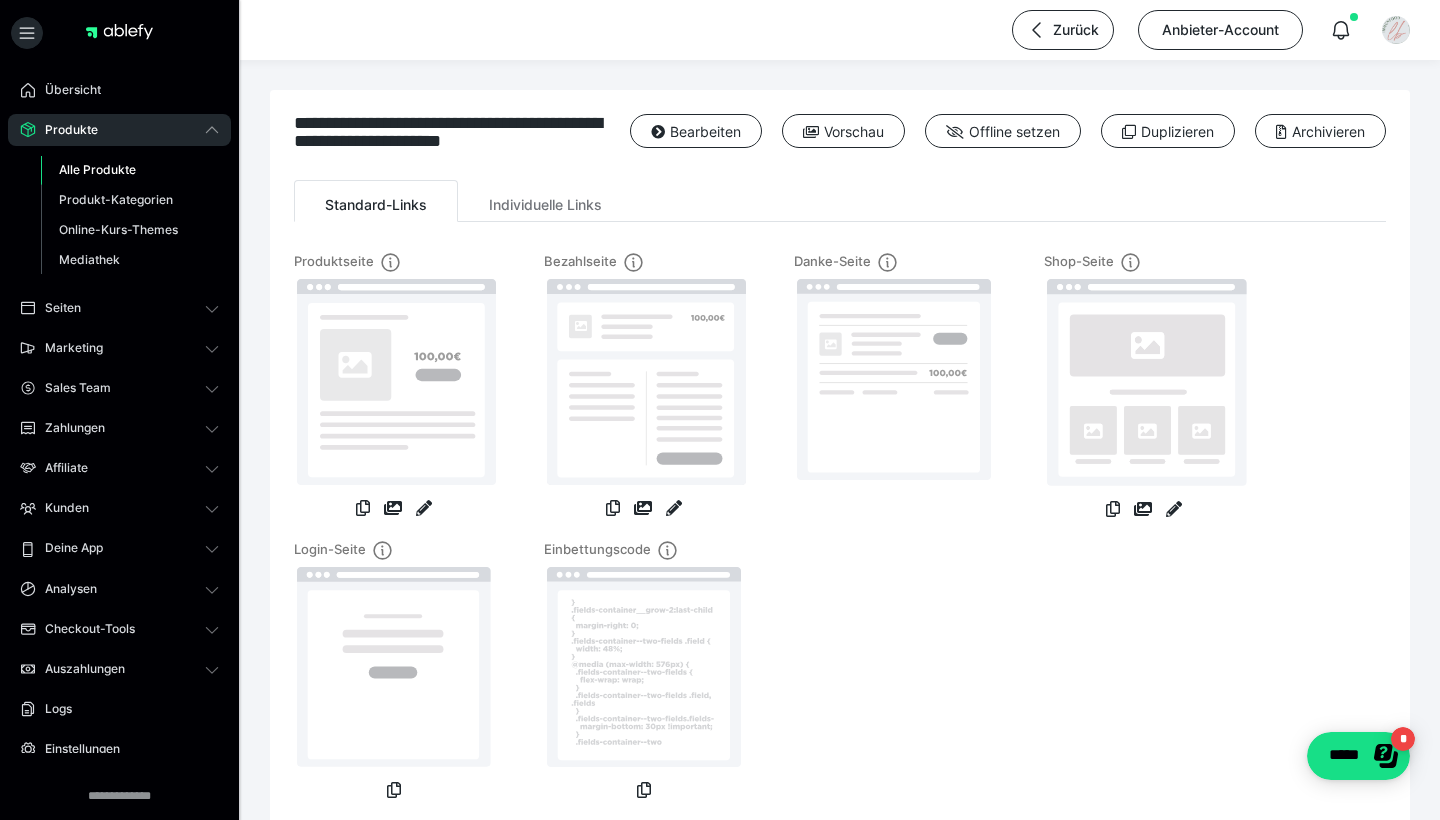 click on "Alle Produkte" at bounding box center [97, 169] 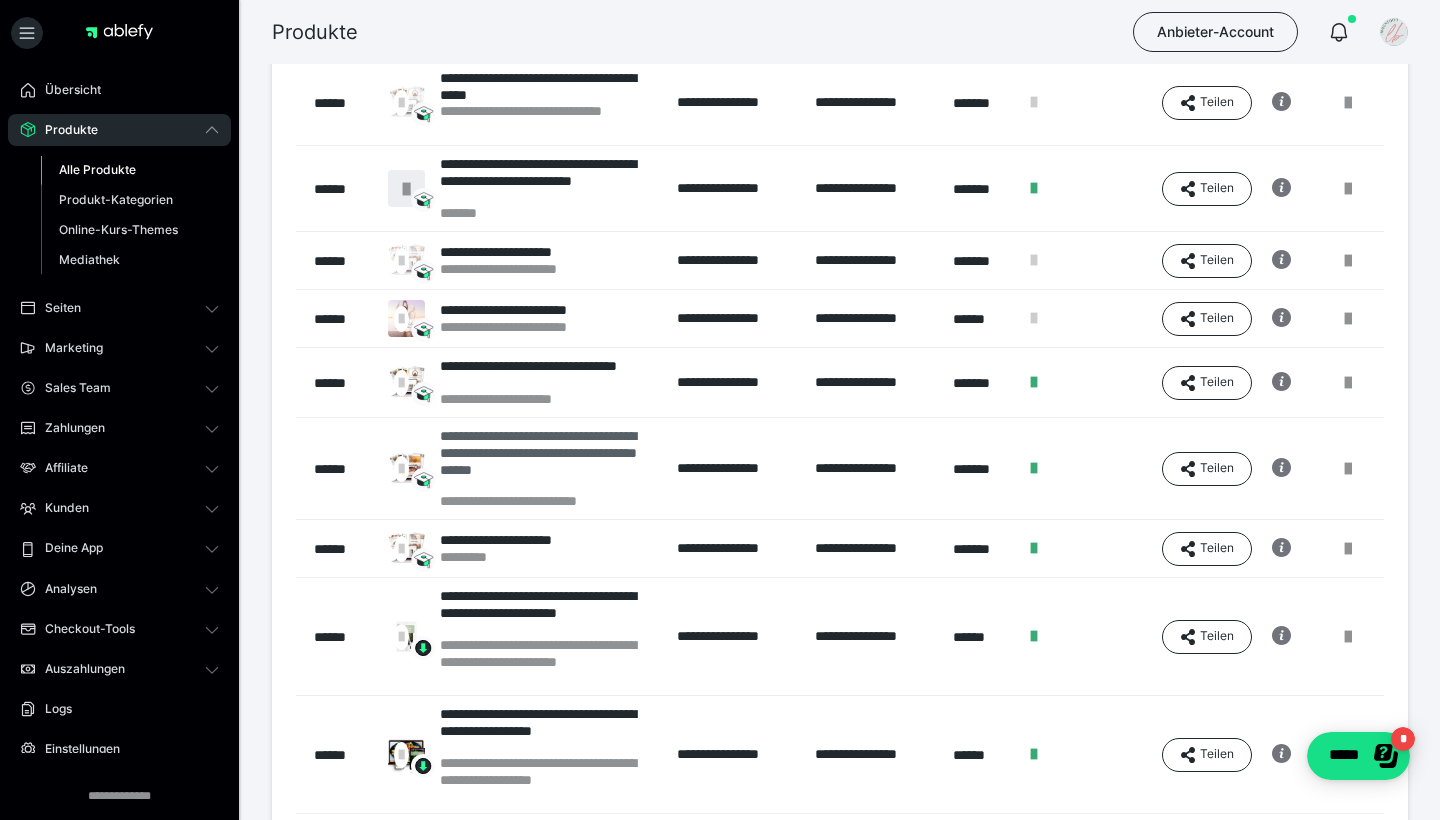 scroll, scrollTop: 189, scrollLeft: 0, axis: vertical 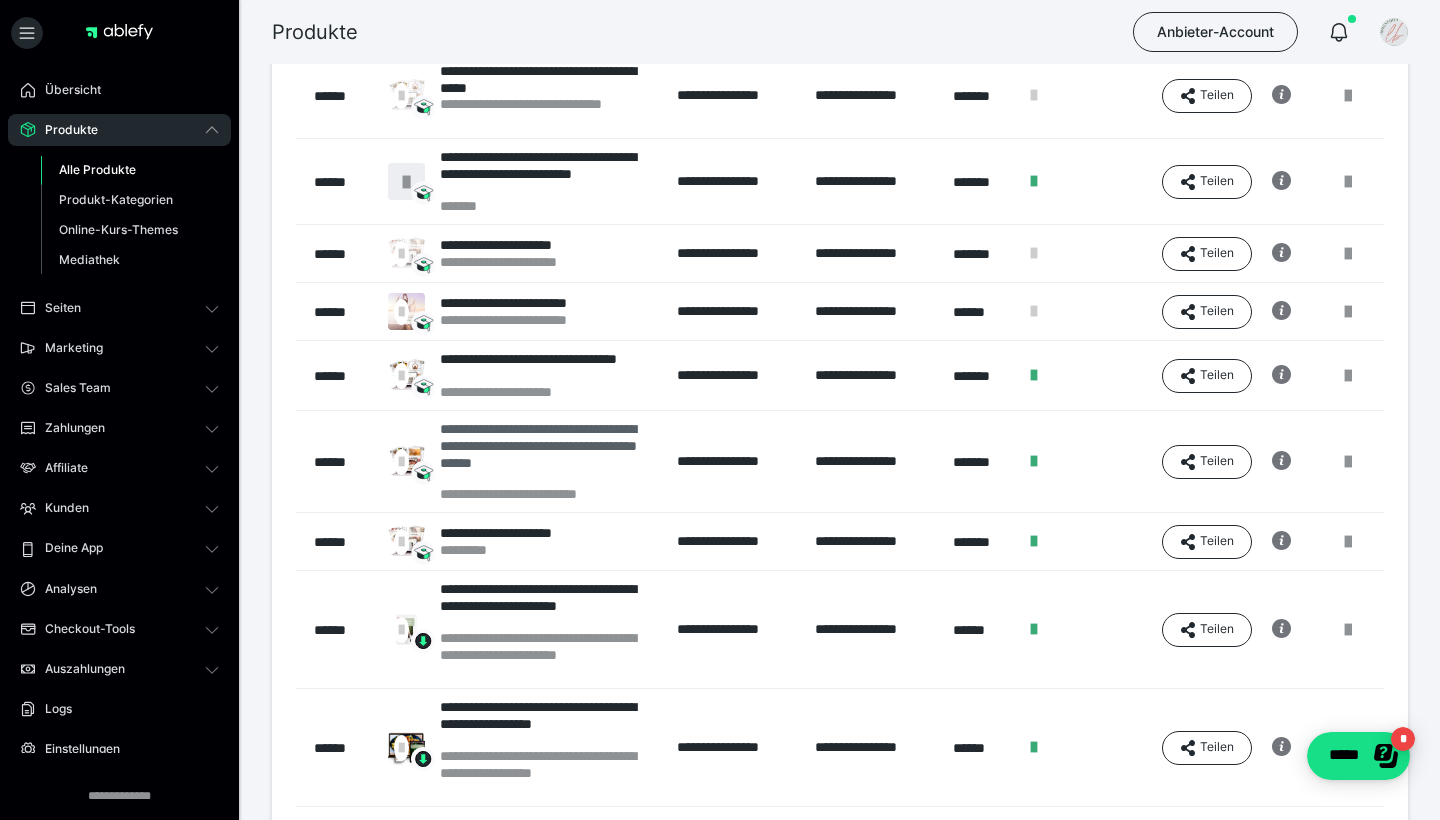 click on "**********" at bounding box center (548, 453) 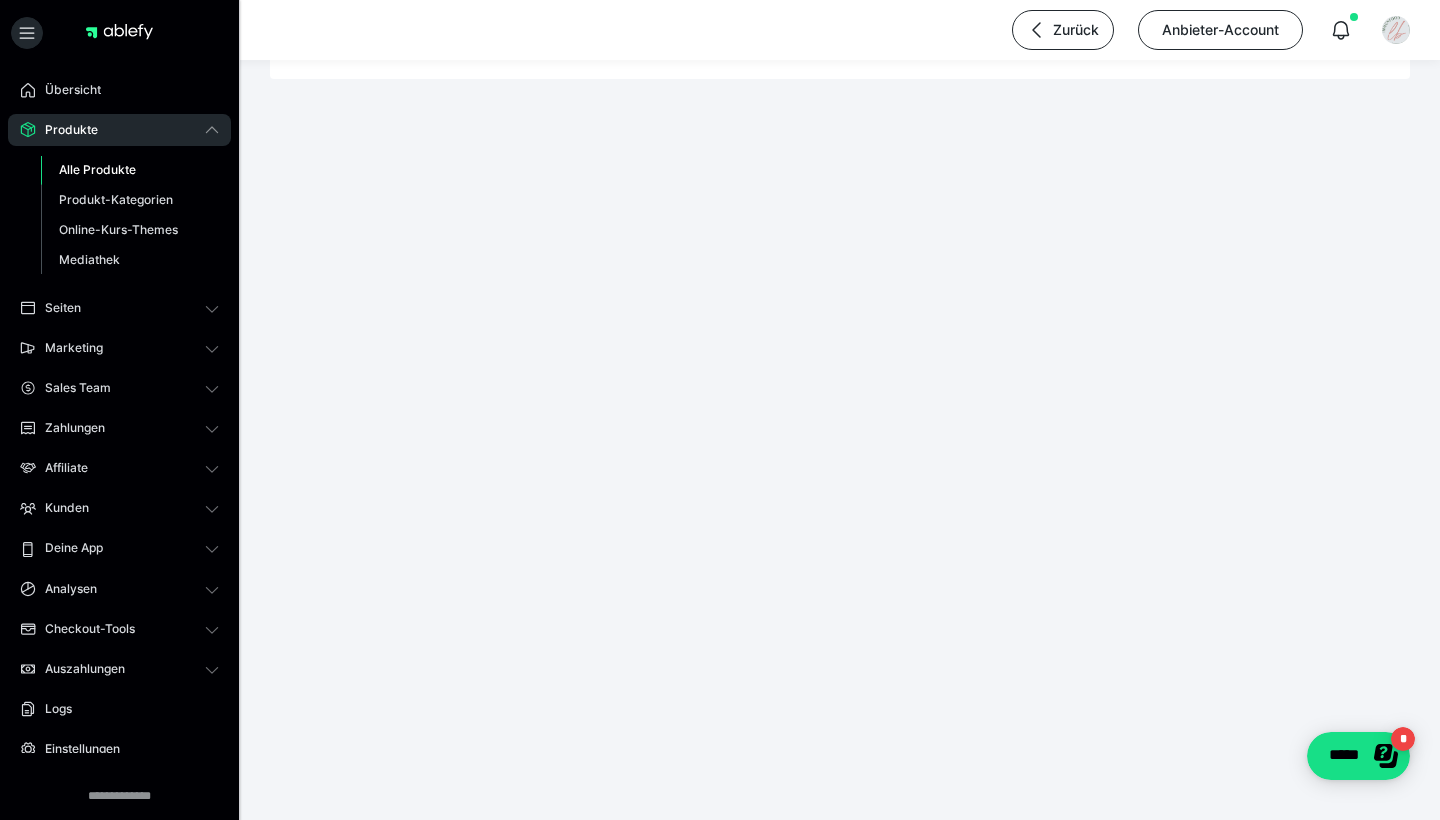 scroll, scrollTop: 0, scrollLeft: 0, axis: both 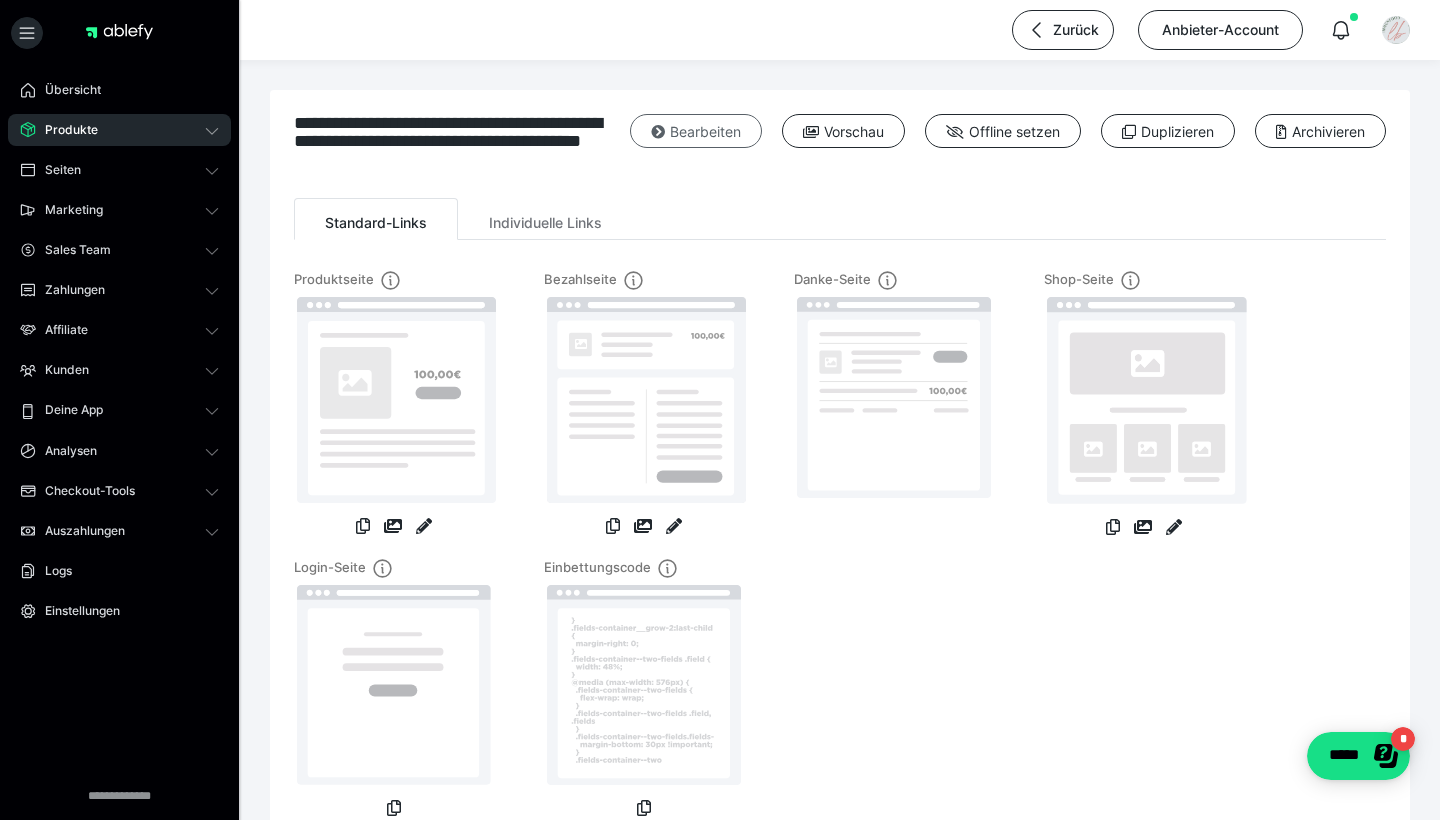 click on "Bearbeiten" at bounding box center [696, 131] 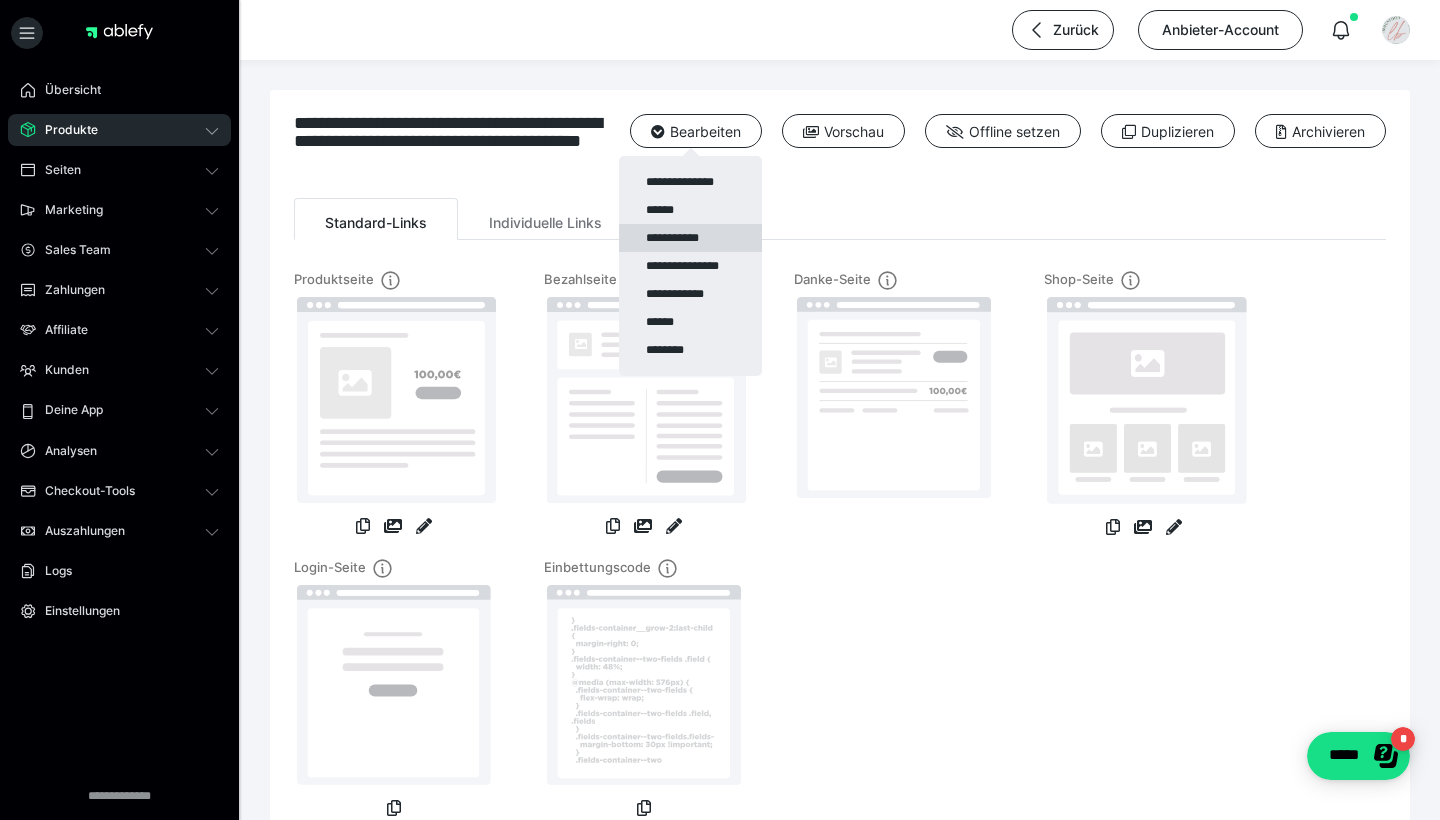 click on "**********" at bounding box center (690, 238) 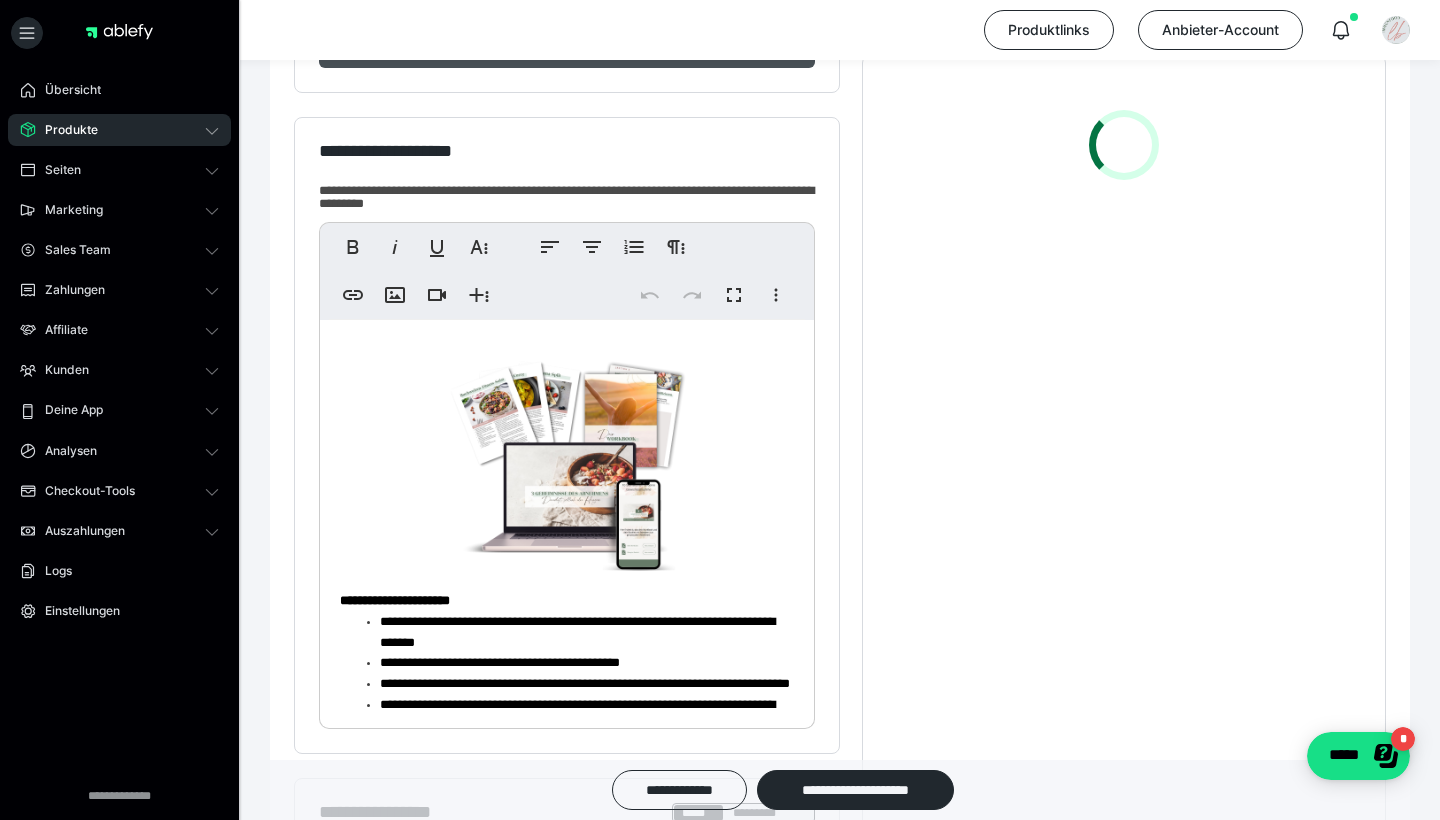 scroll, scrollTop: 551, scrollLeft: 0, axis: vertical 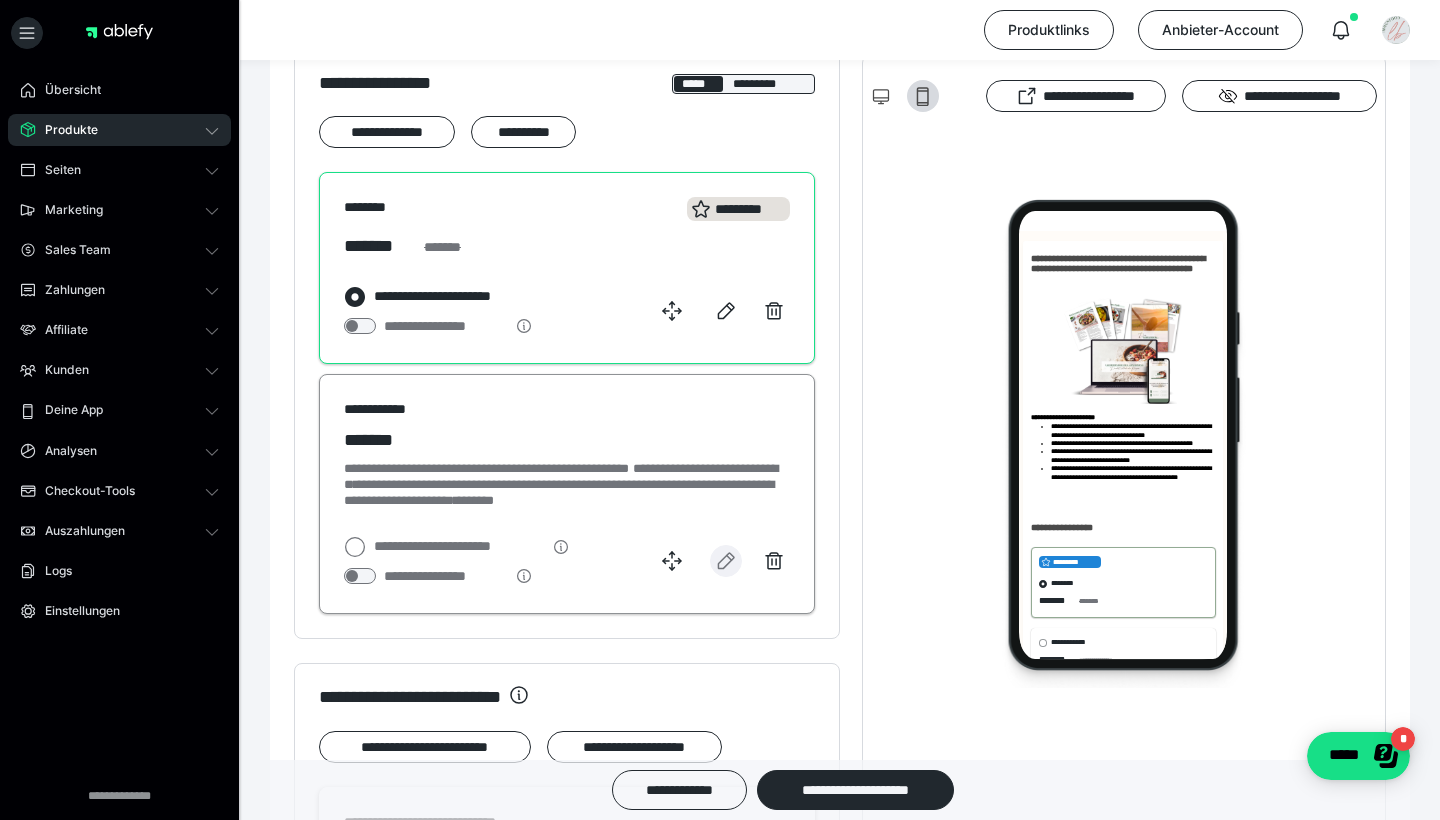click 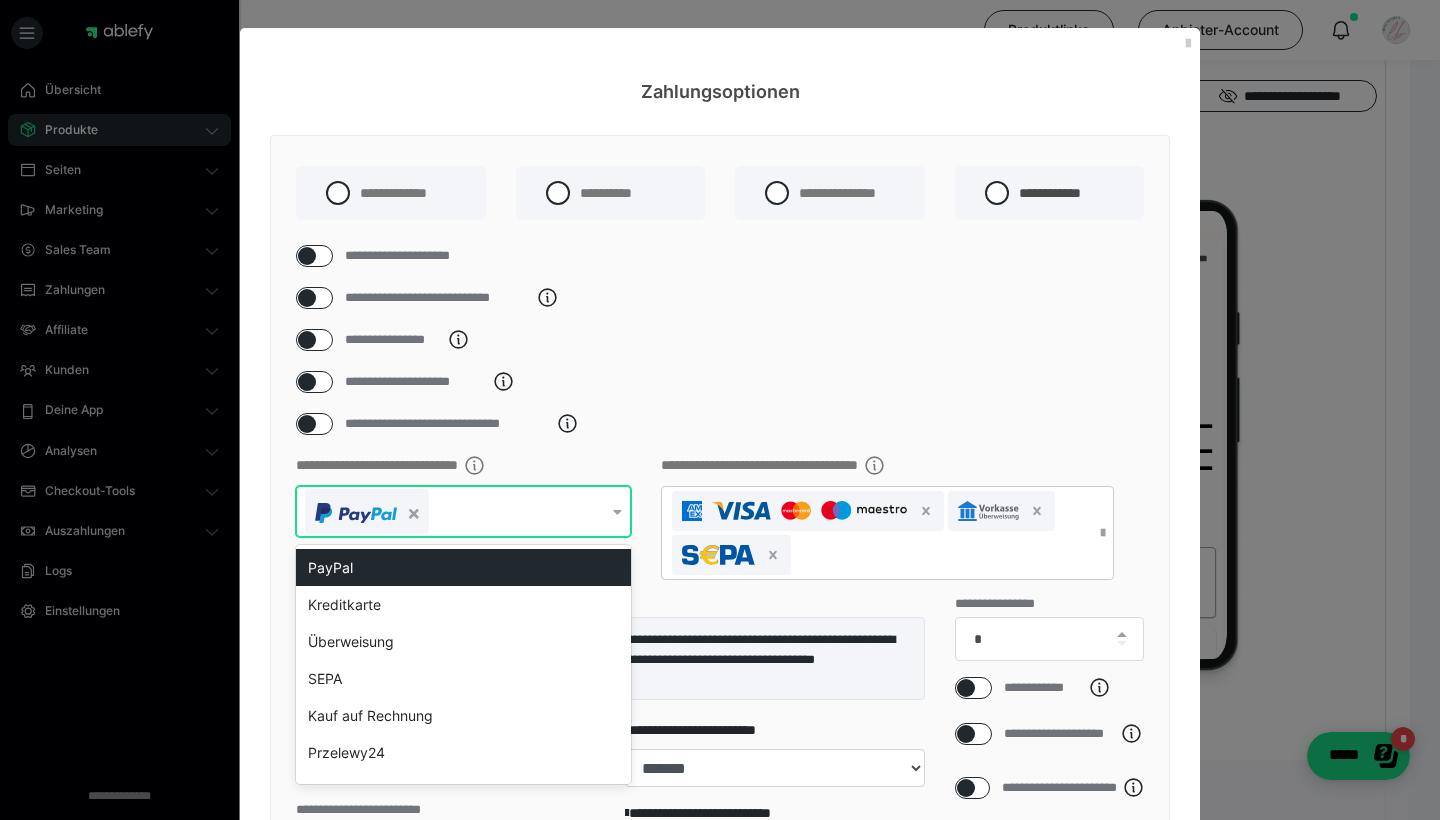 click on "**********" at bounding box center (478, 511) 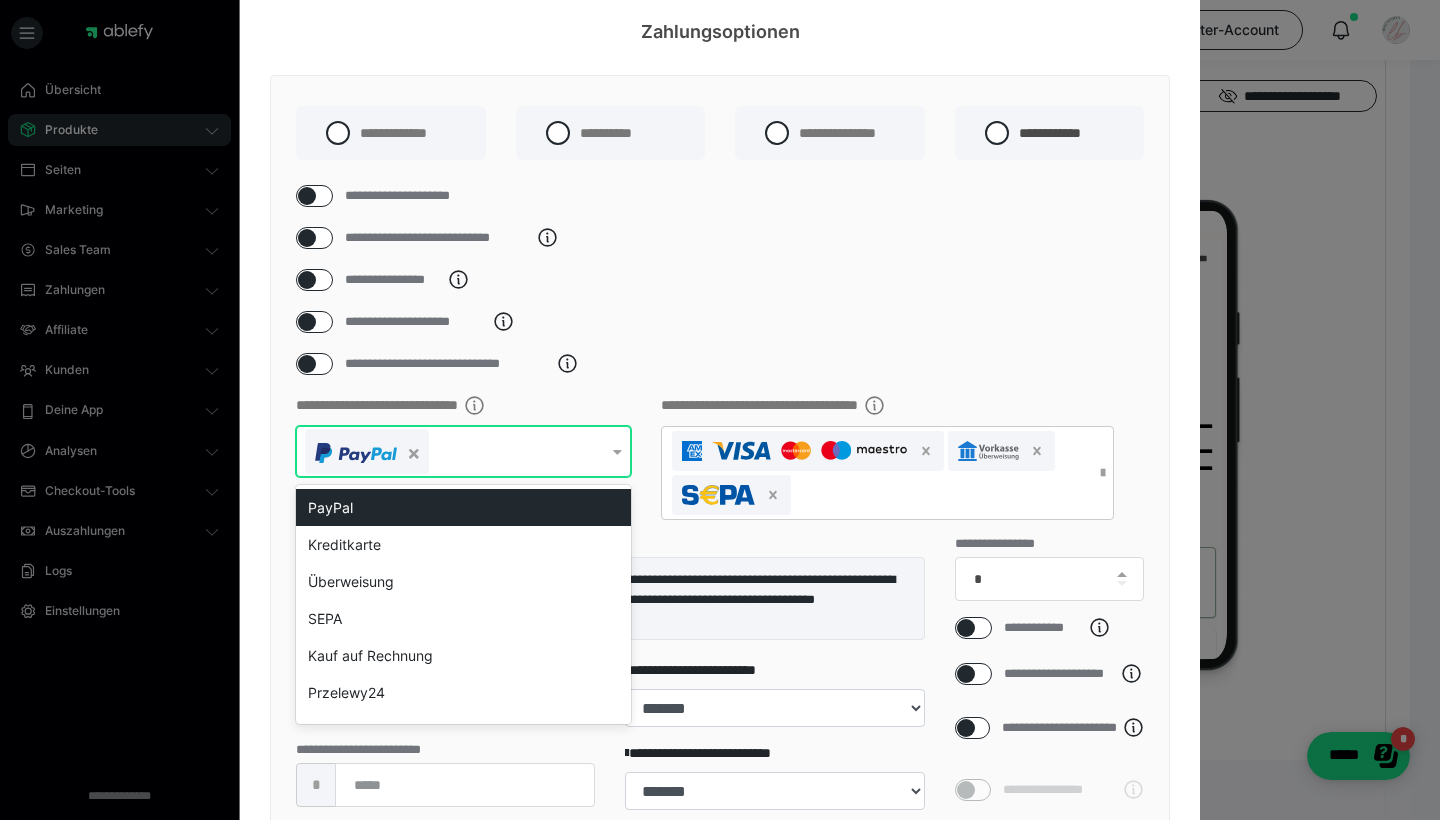 scroll, scrollTop: 61, scrollLeft: 0, axis: vertical 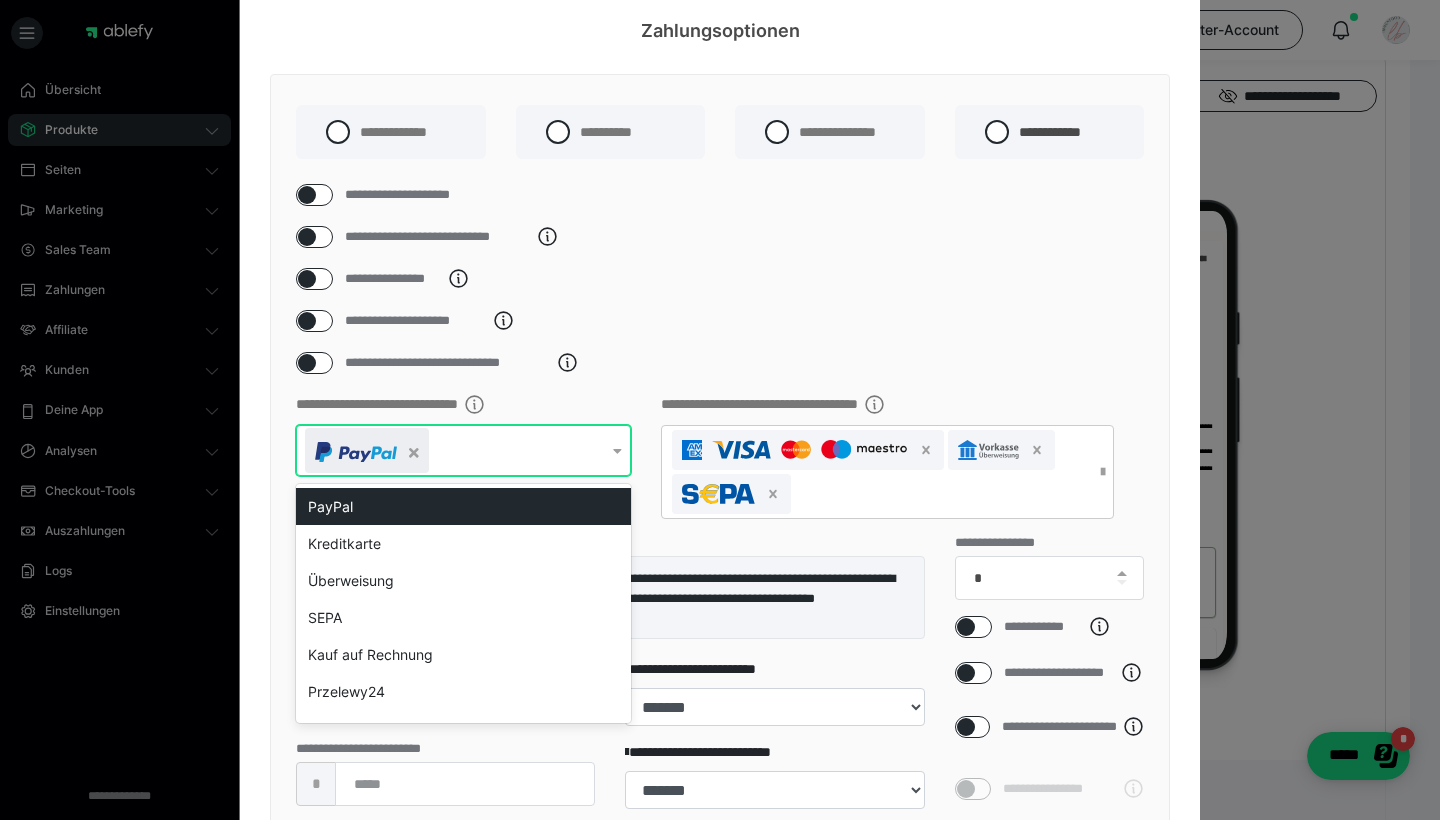 click at bounding box center [414, 453] 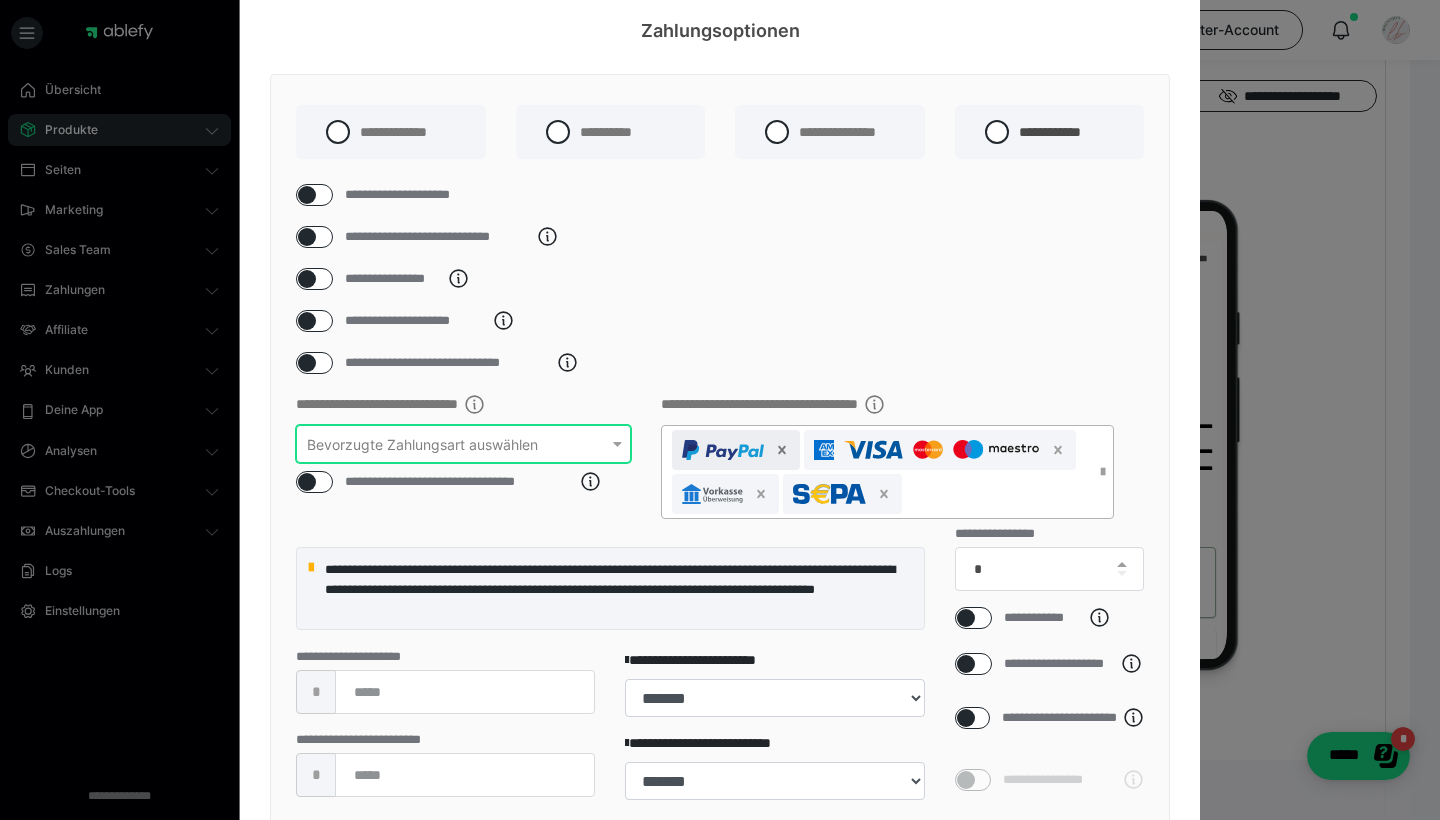 click 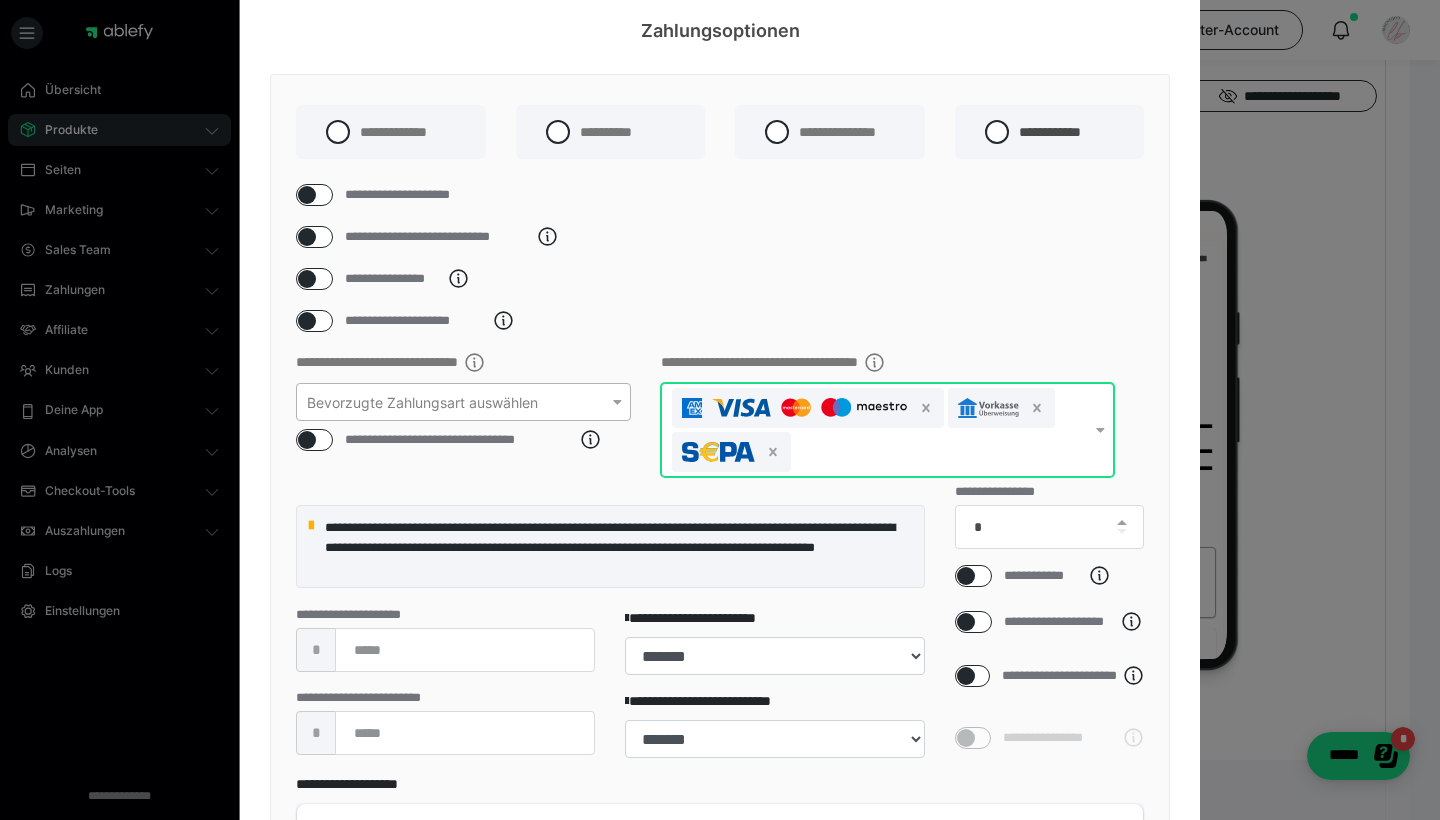click at bounding box center (875, 430) 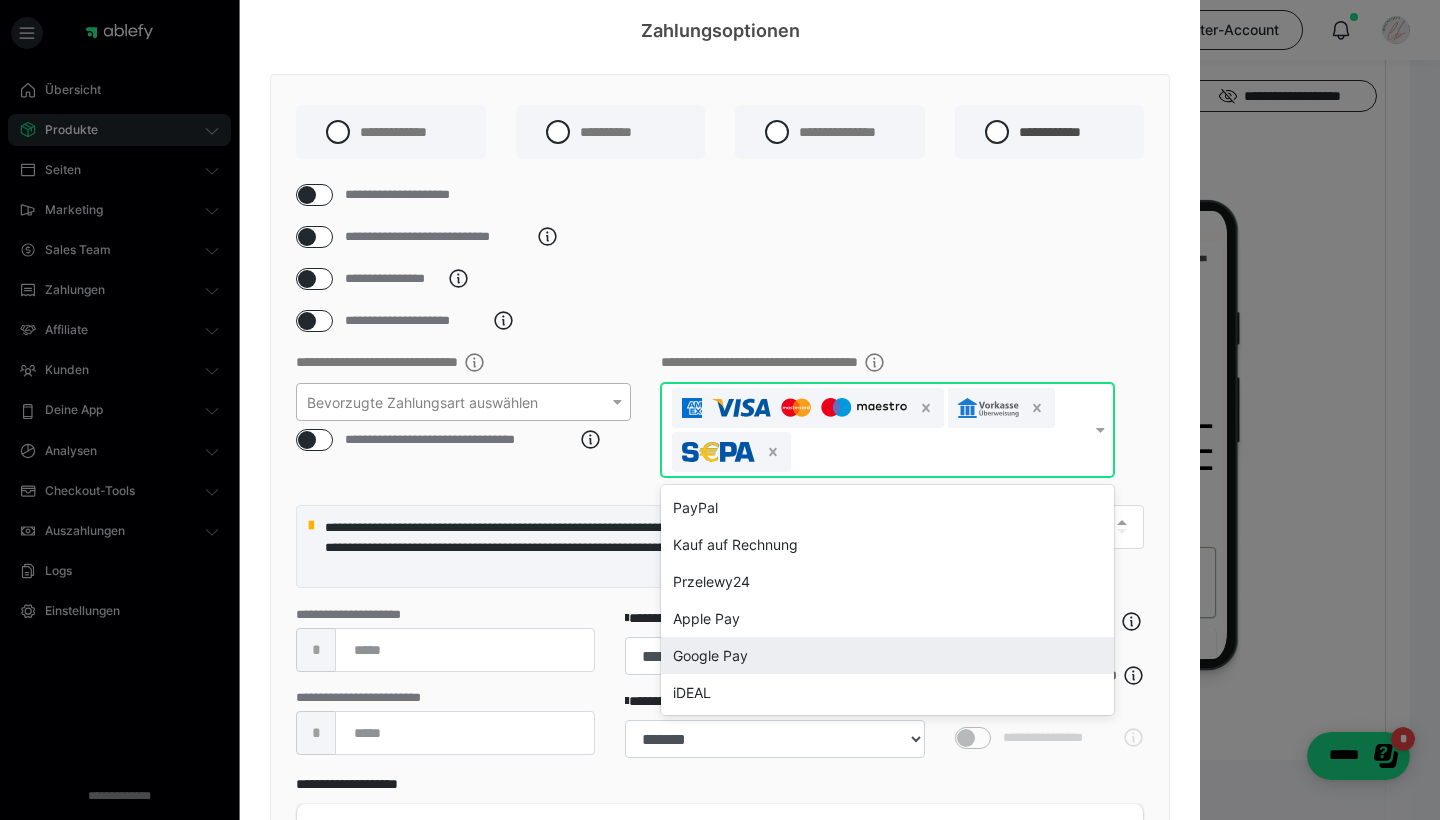 click on "Google Pay" at bounding box center (887, 655) 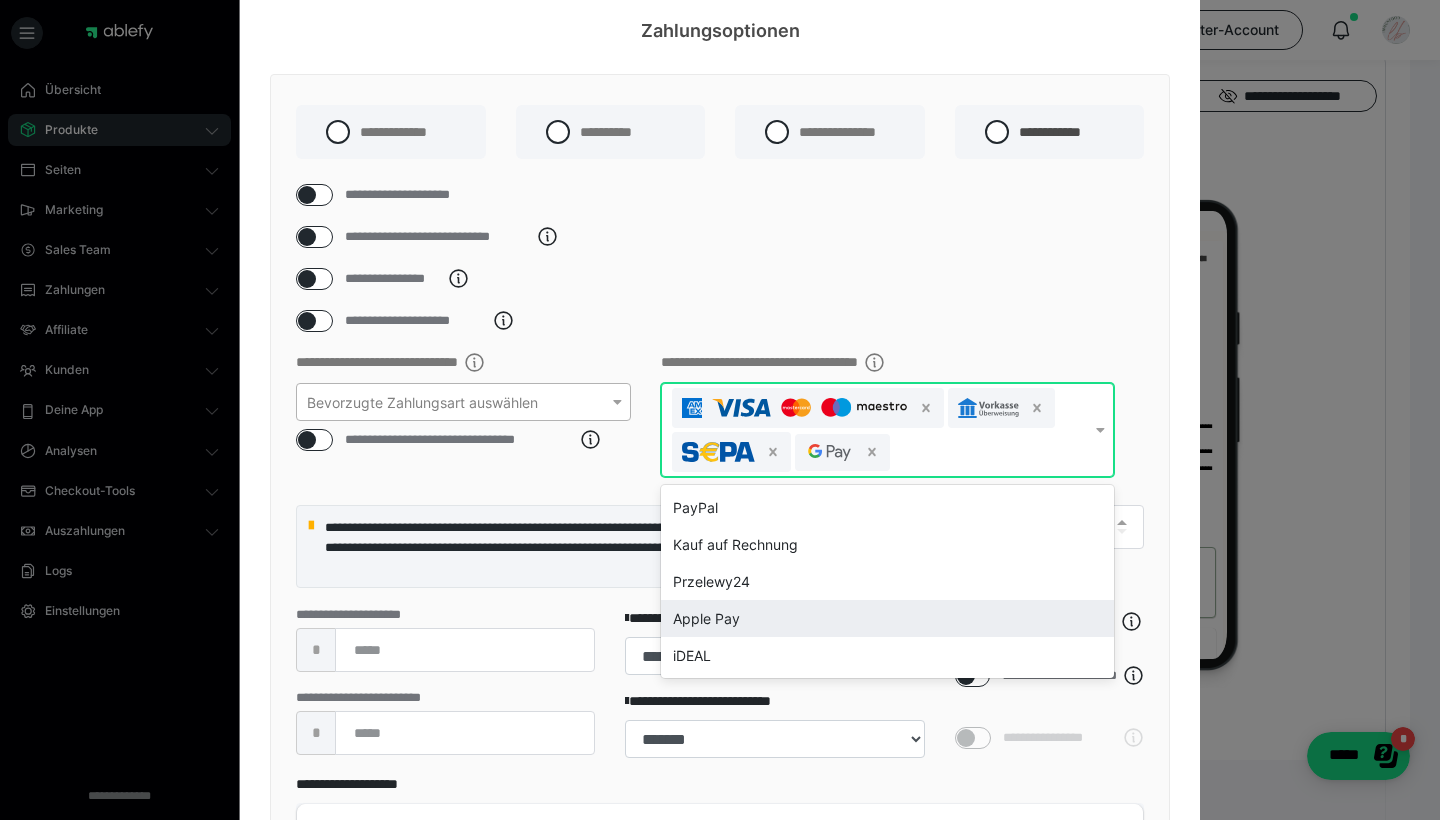 click on "Apple Pay" at bounding box center (887, 618) 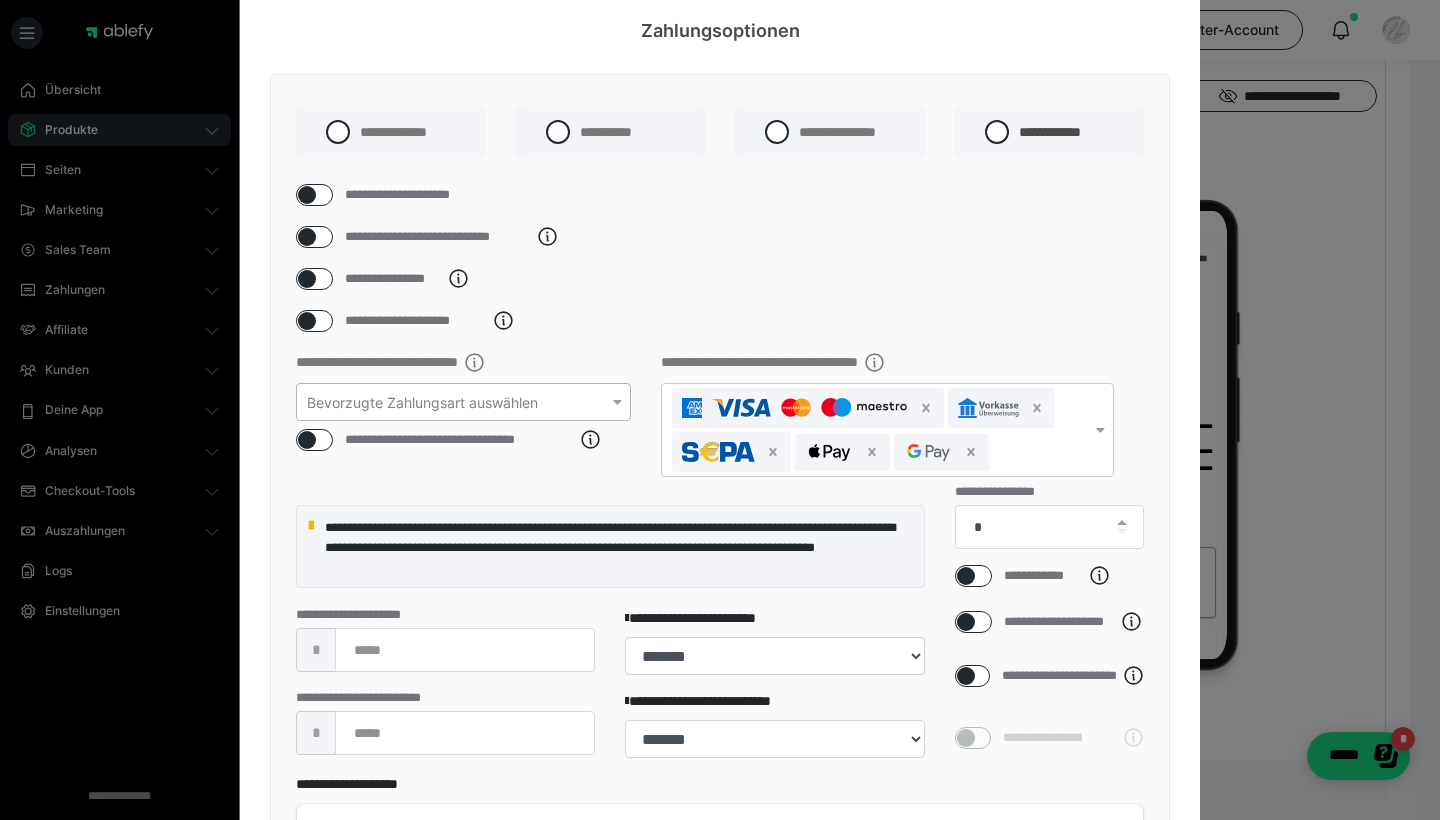 click on "**********" at bounding box center (720, 321) 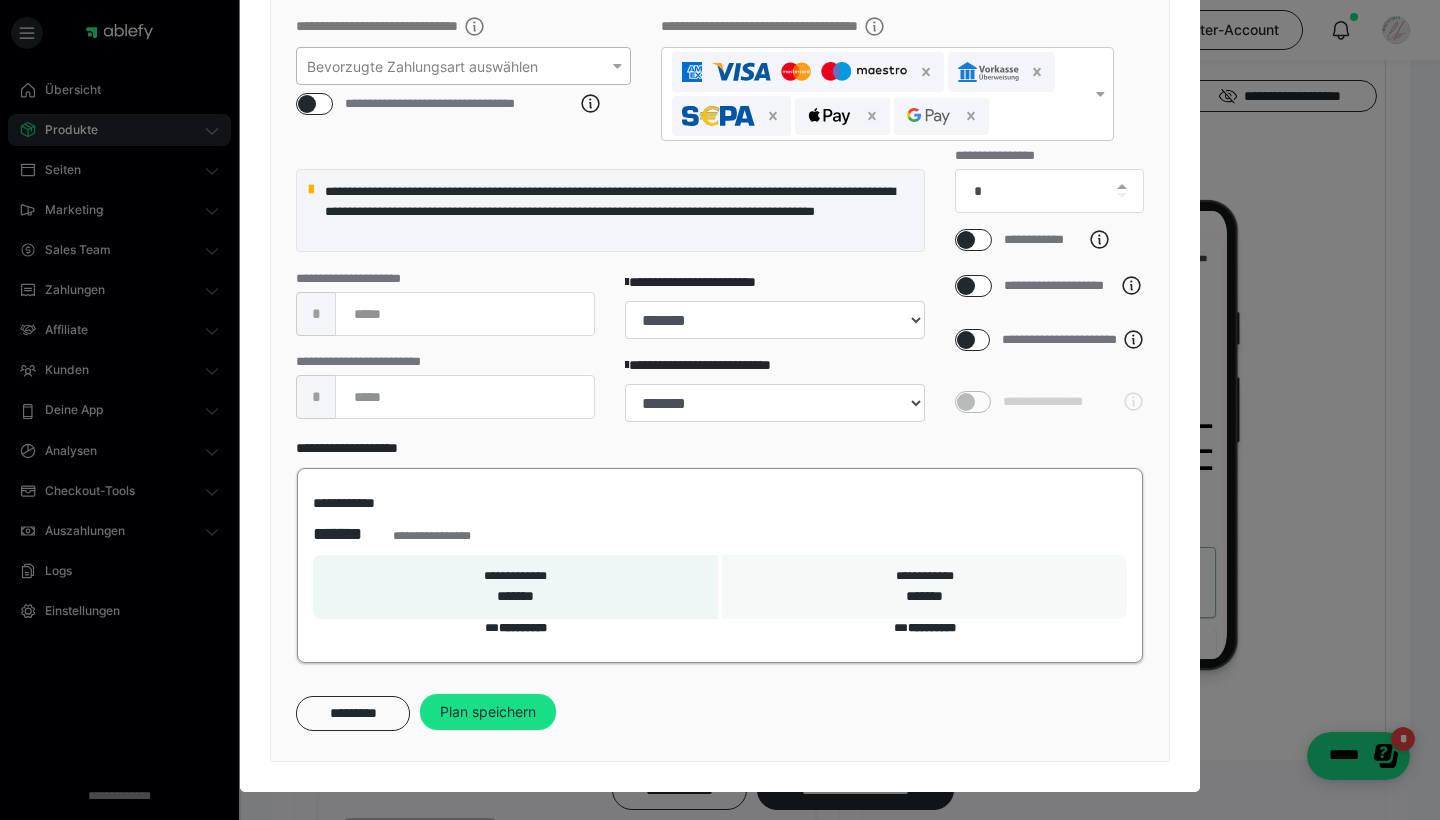 scroll, scrollTop: 422, scrollLeft: 0, axis: vertical 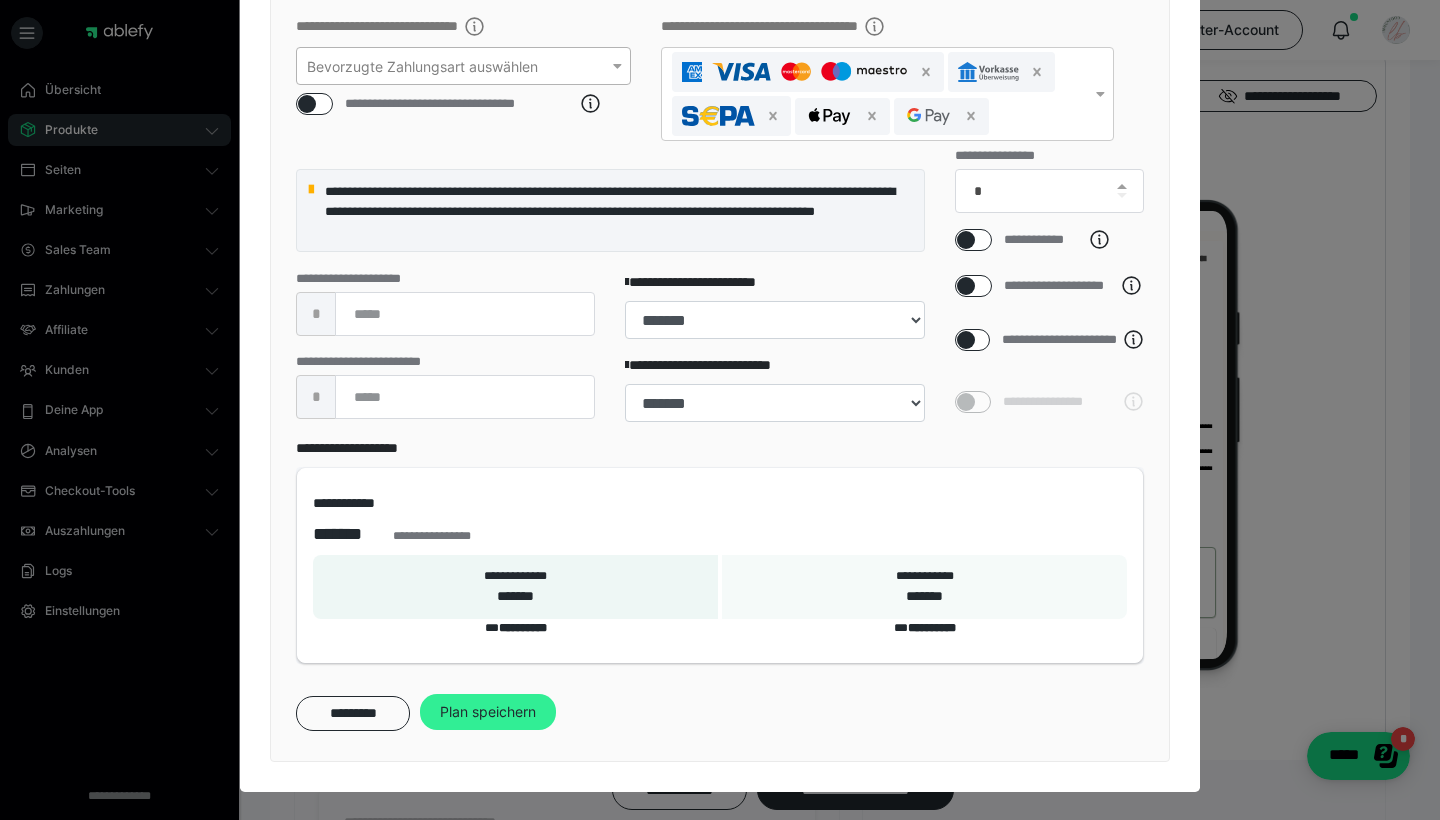 click on "Plan speichern" at bounding box center [488, 712] 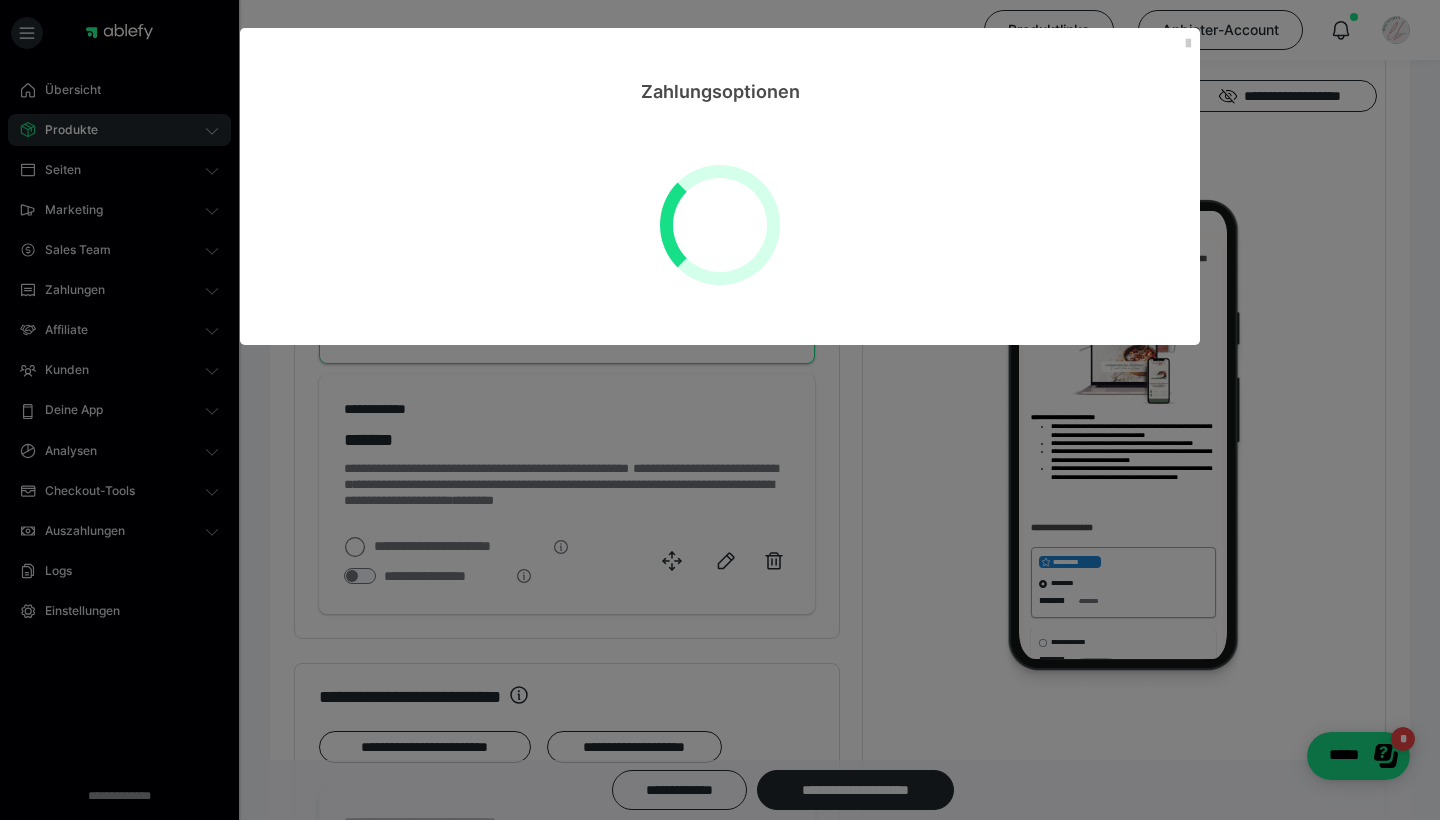 select on "**" 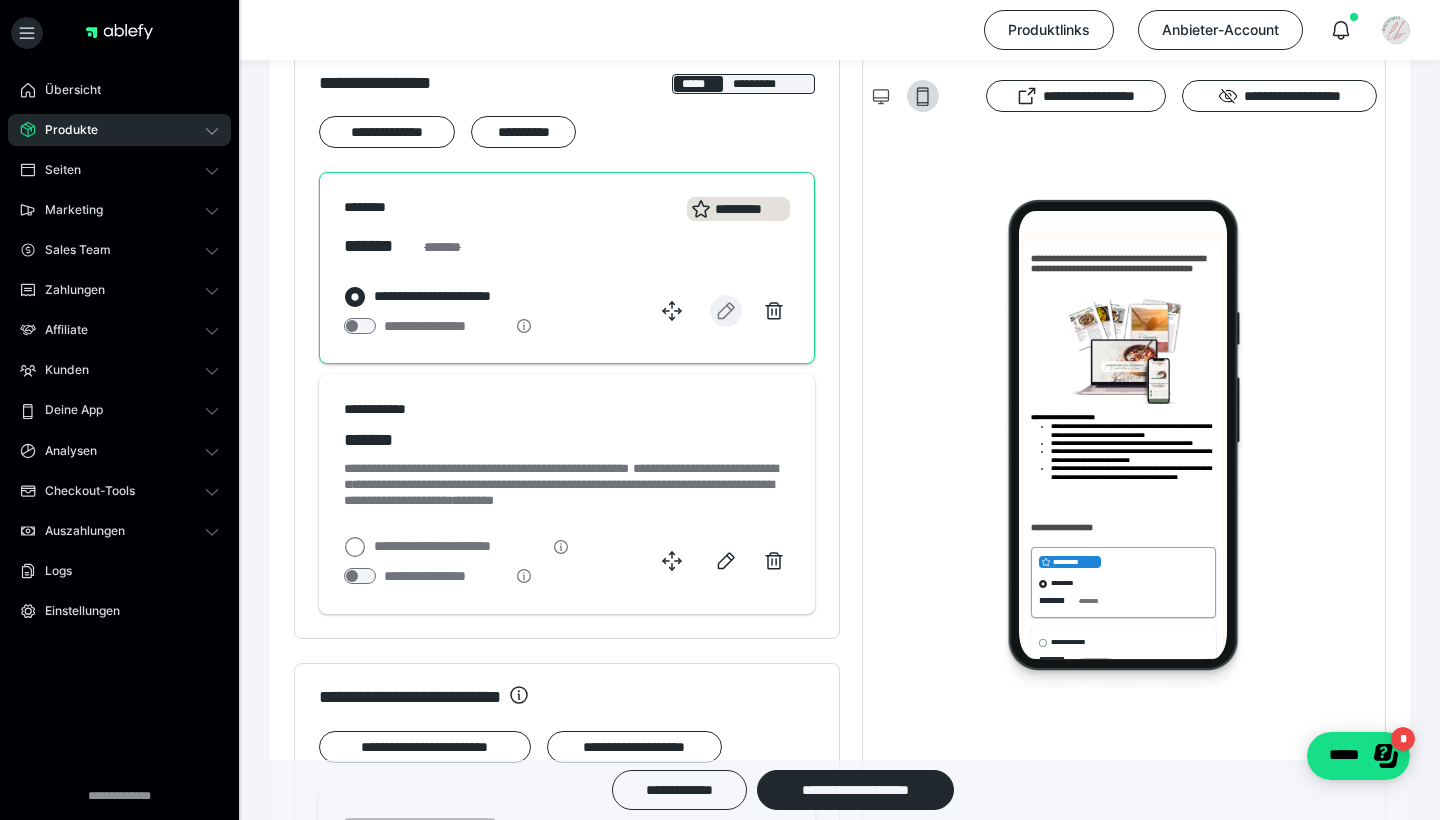 click 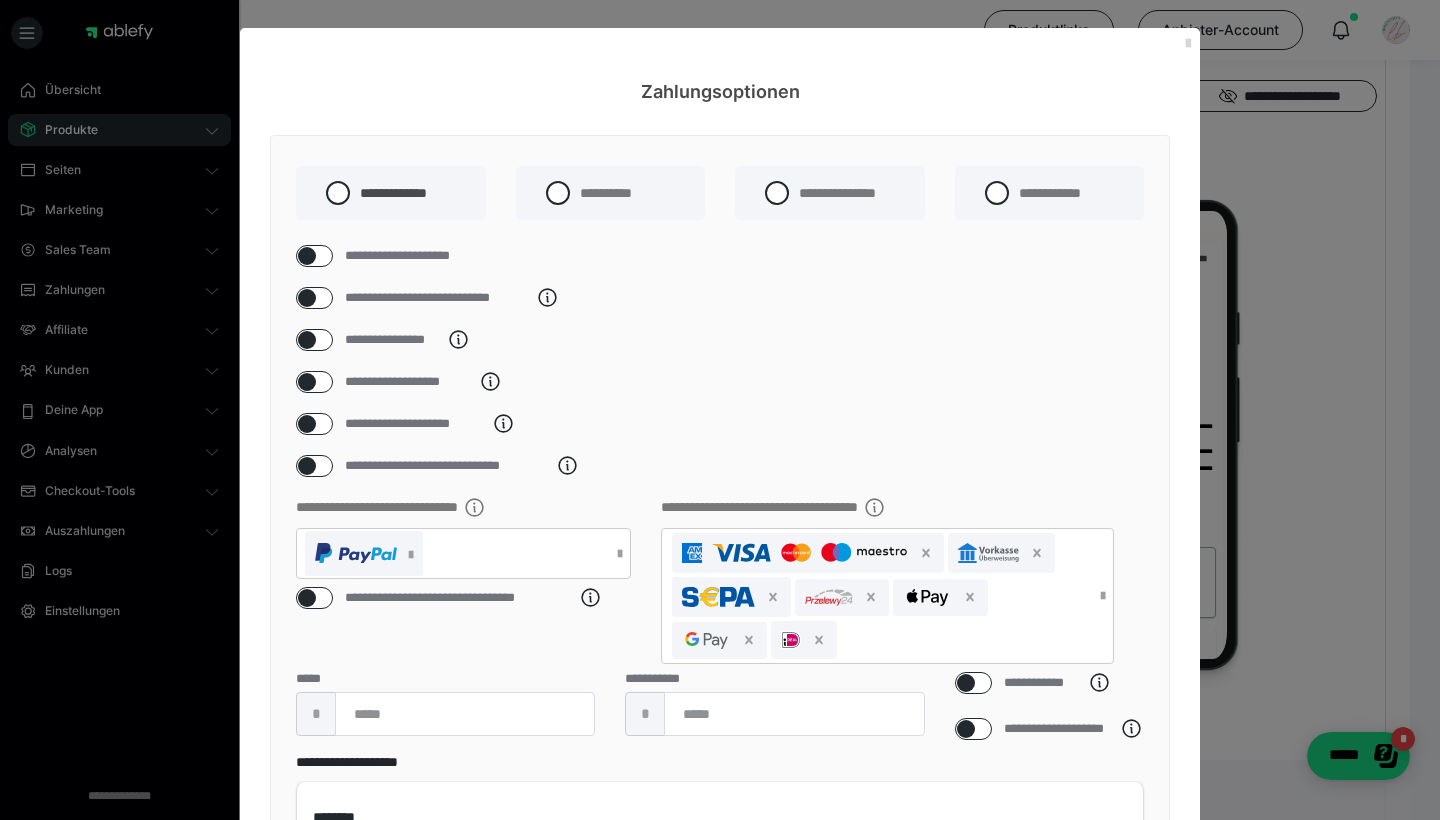 click at bounding box center [1188, 44] 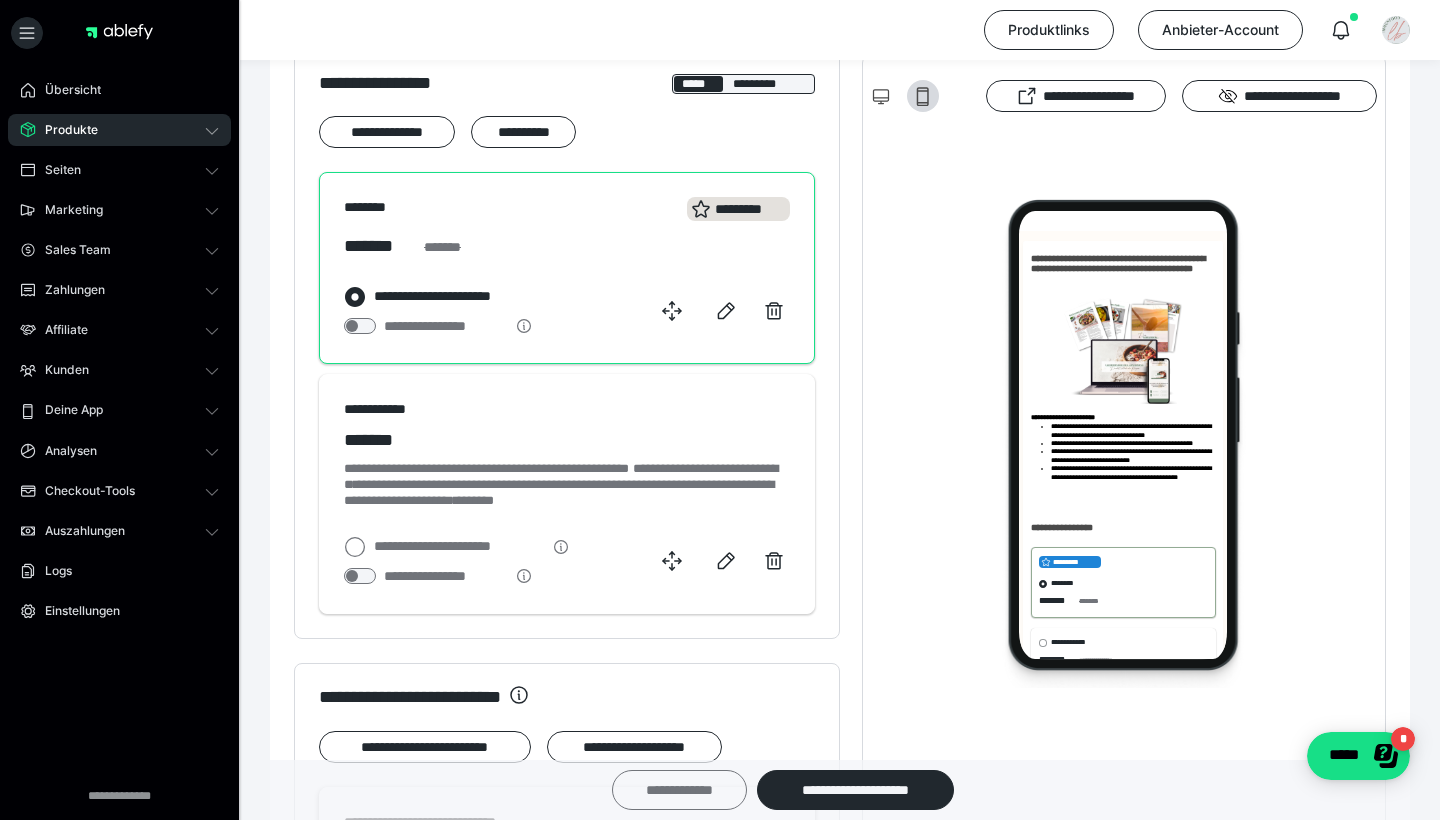 click on "**********" at bounding box center (679, 790) 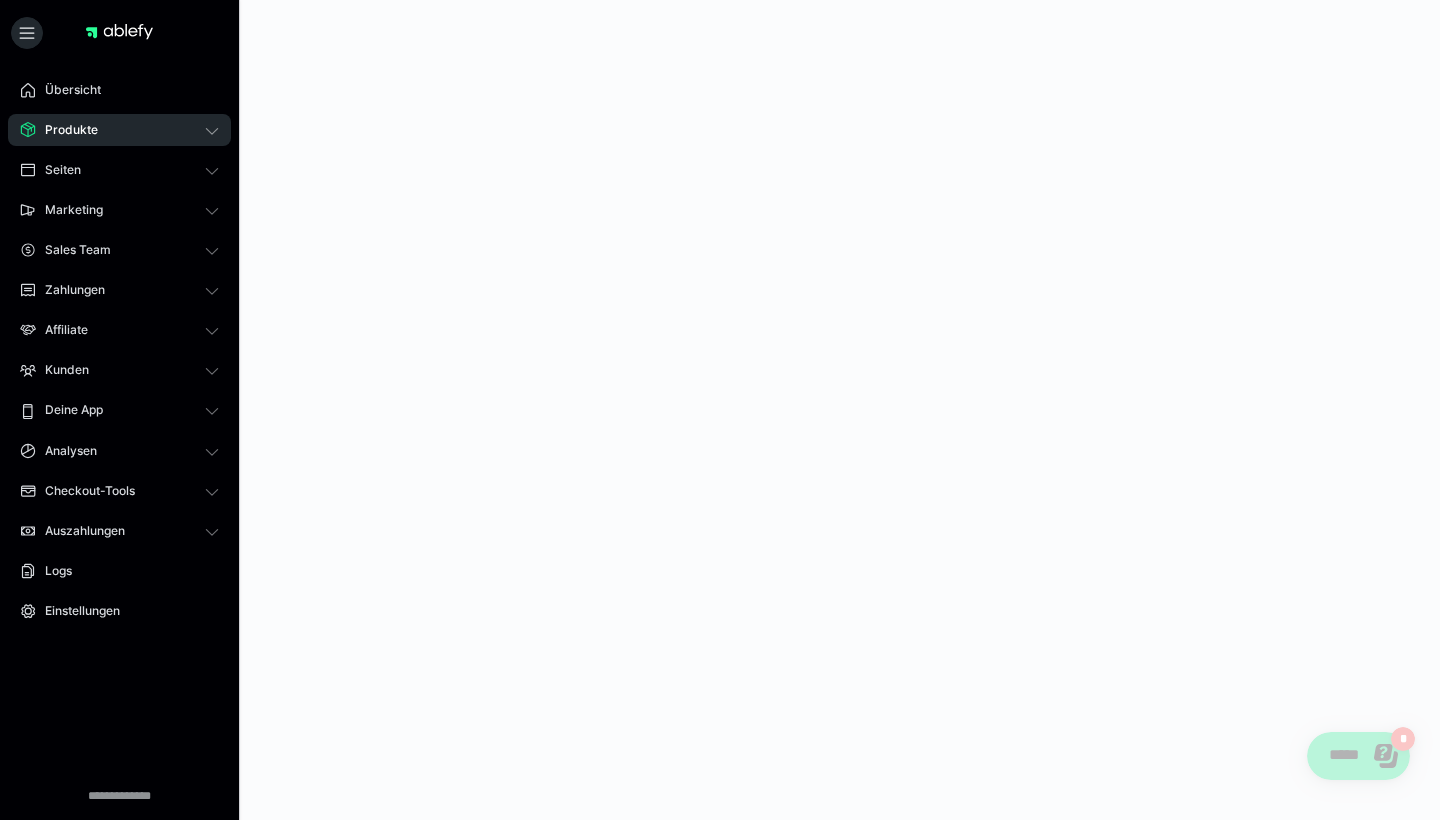scroll, scrollTop: 0, scrollLeft: 0, axis: both 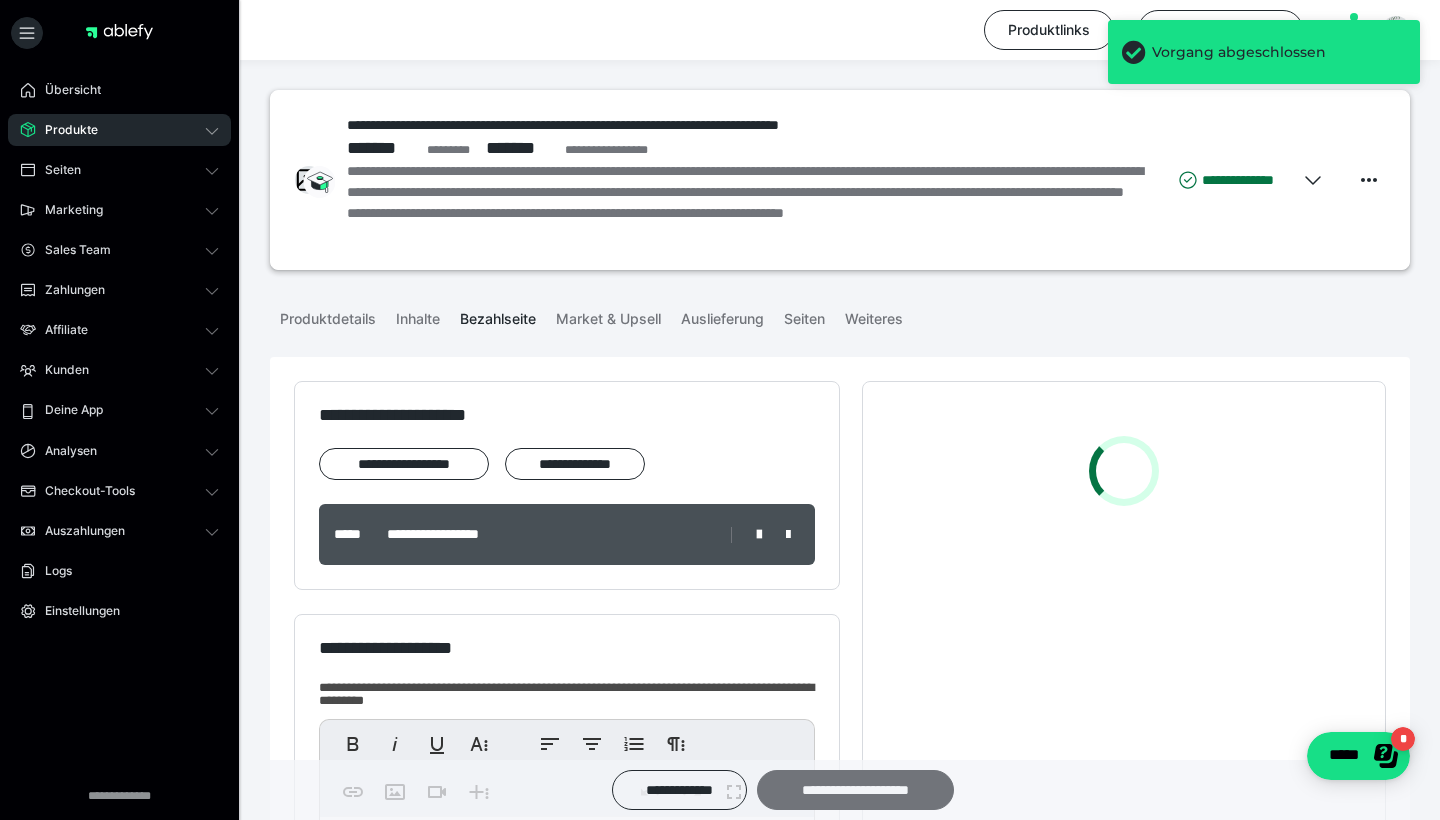 click on "**********" at bounding box center [855, 790] 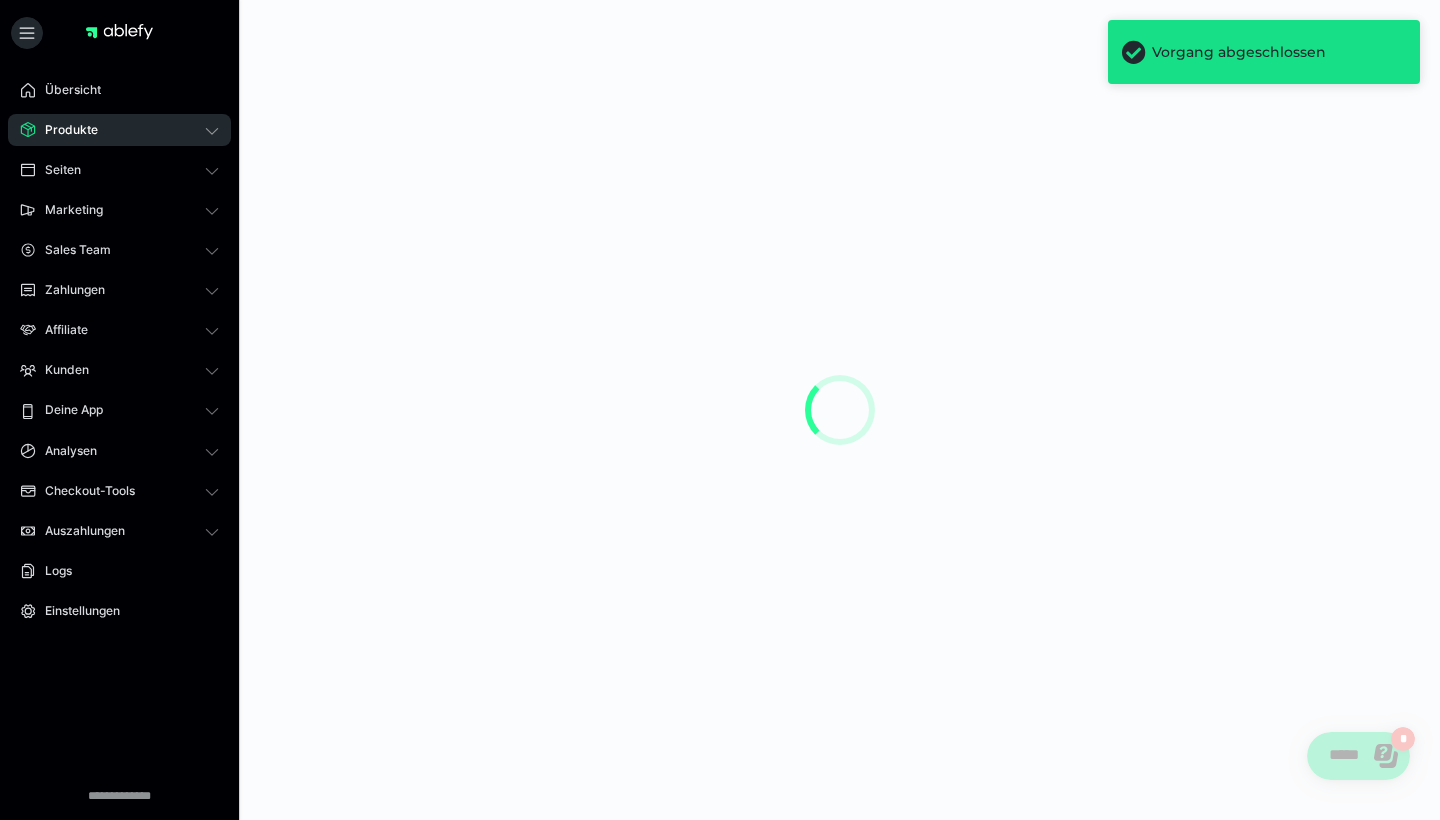 click on "Produkte" at bounding box center (119, 130) 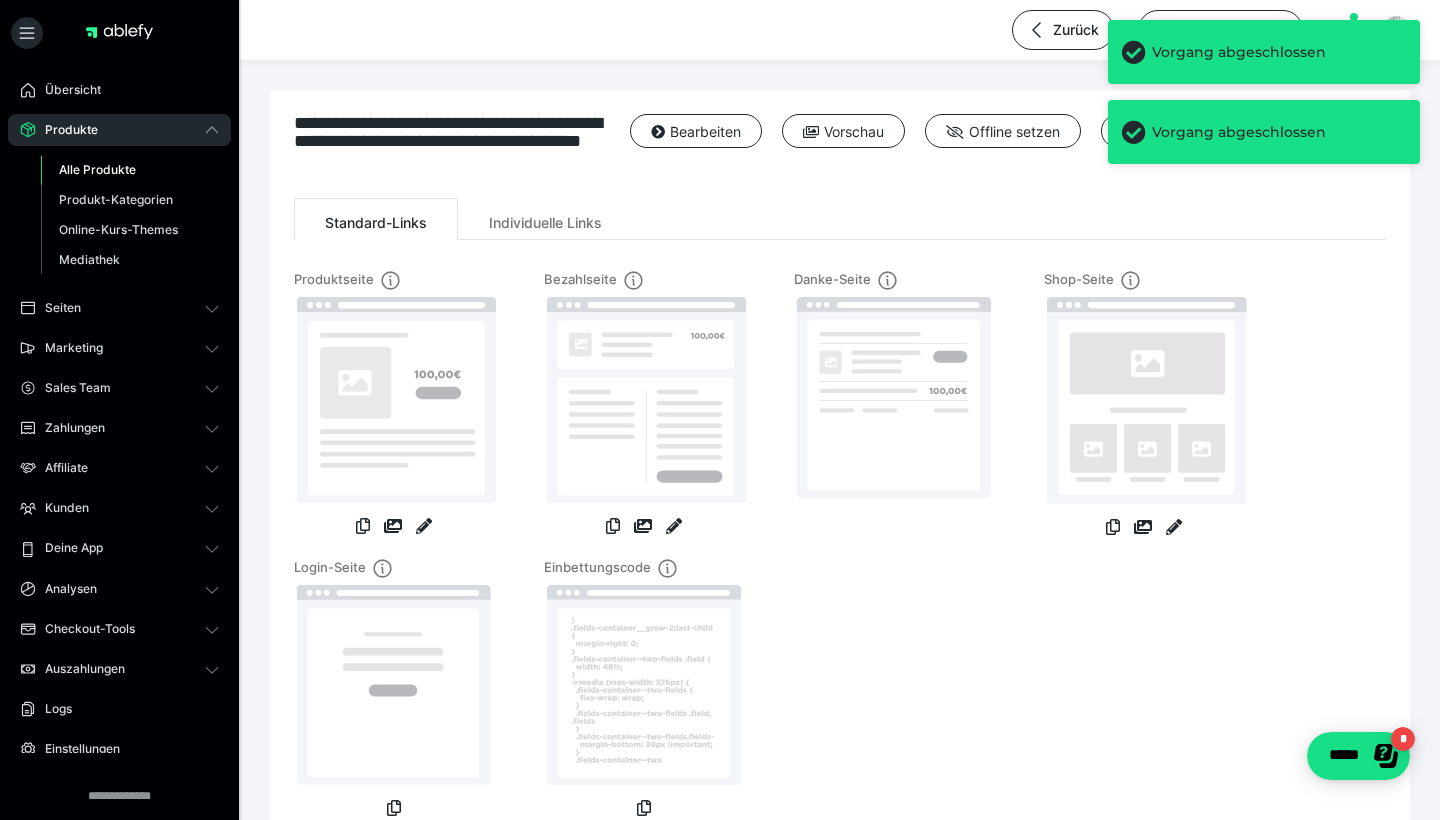 click on "Alle Produkte" at bounding box center [97, 169] 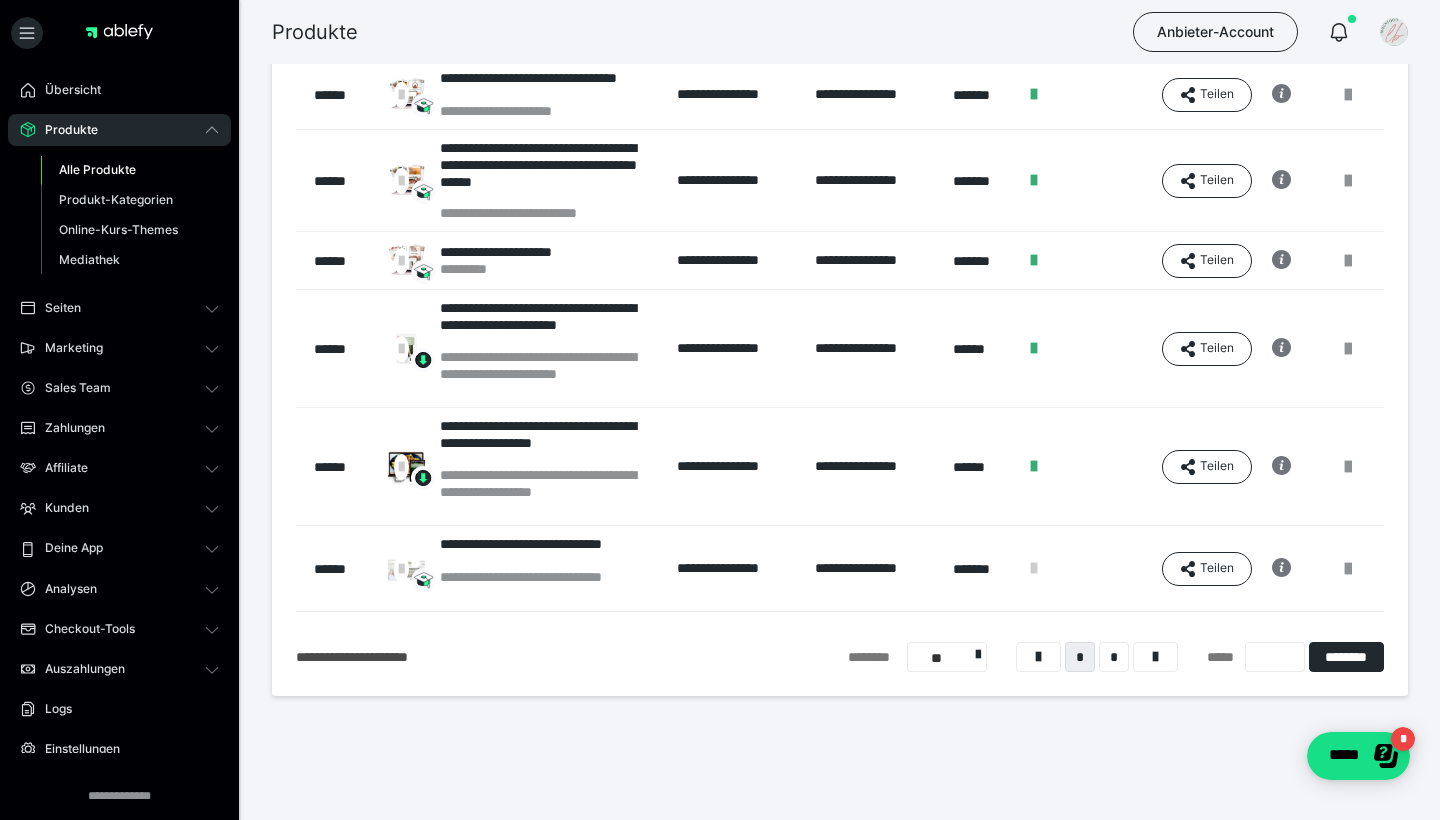 scroll, scrollTop: 470, scrollLeft: 0, axis: vertical 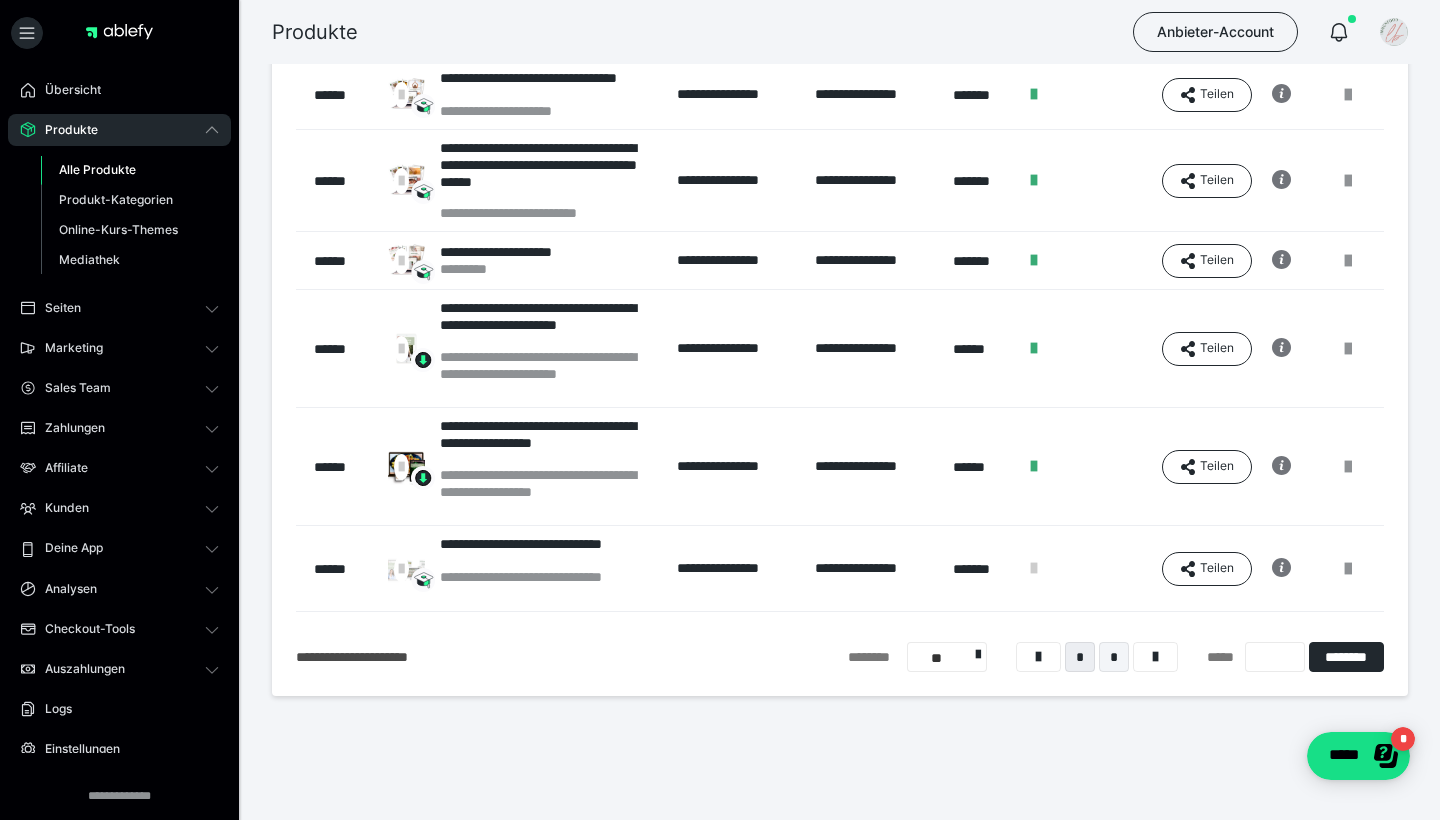 click on "*" at bounding box center [1114, 657] 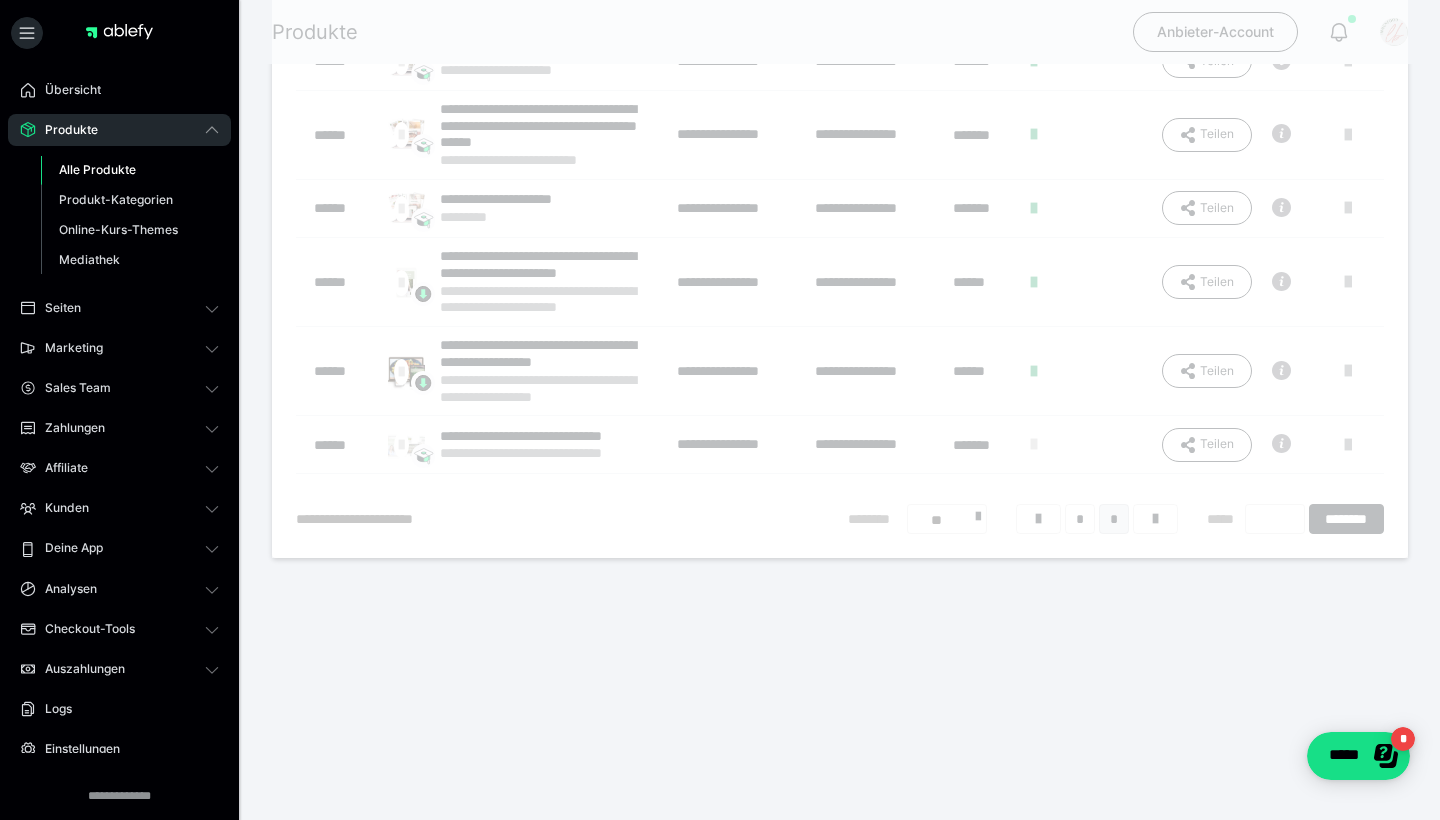 scroll, scrollTop: 16, scrollLeft: 0, axis: vertical 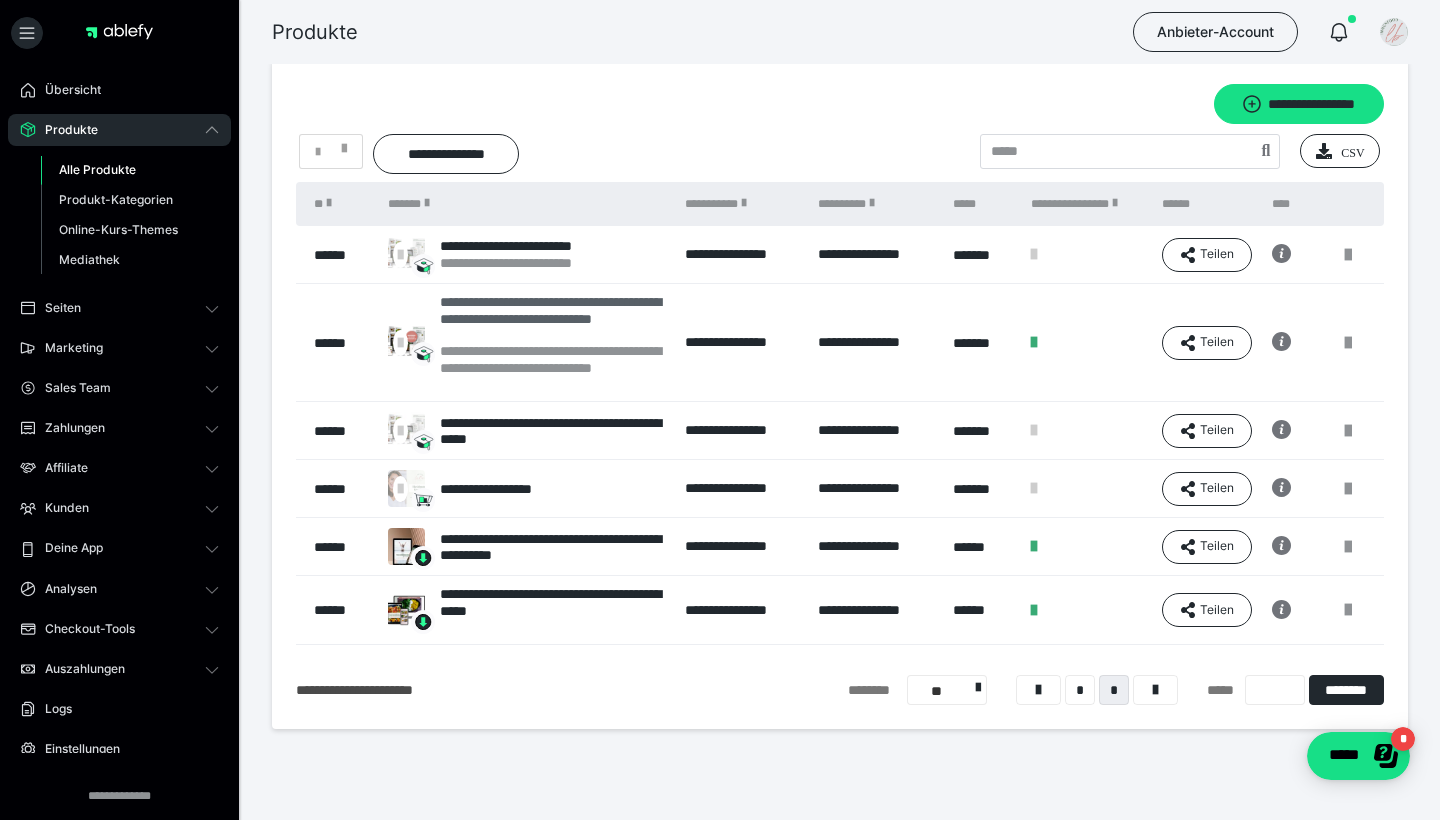 click on "**********" at bounding box center [552, 318] 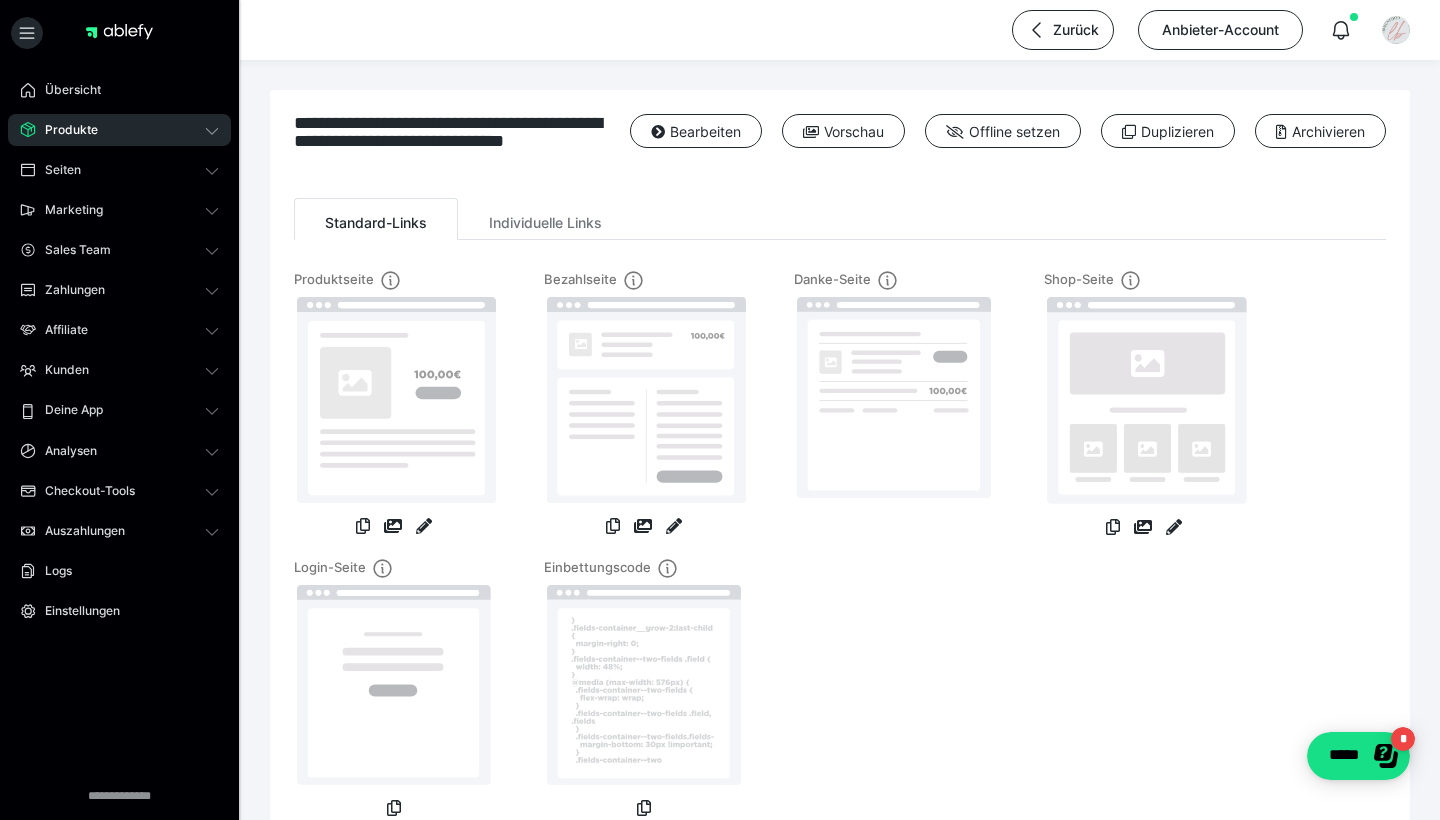 click at bounding box center (674, 528) 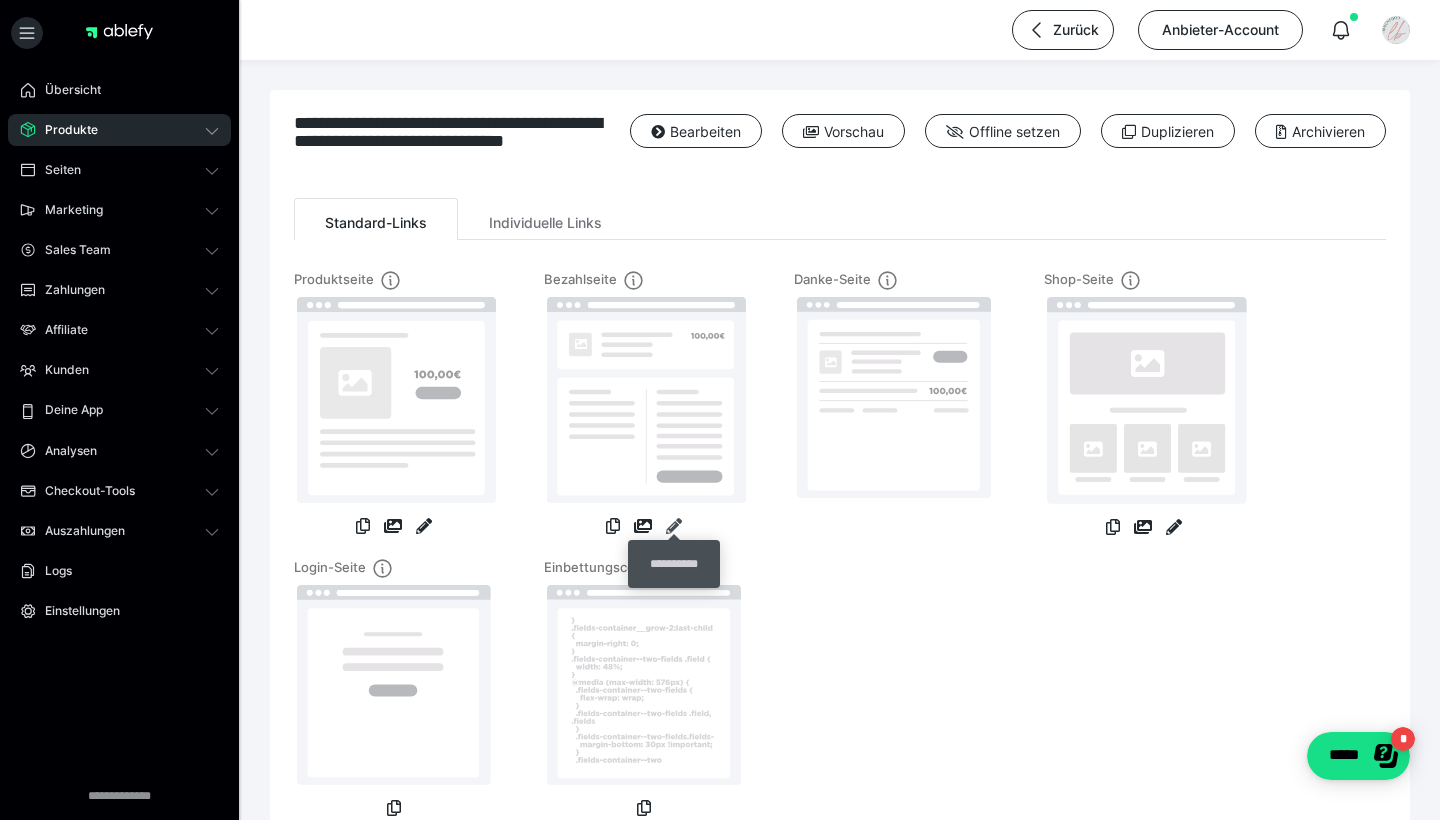 click at bounding box center (674, 526) 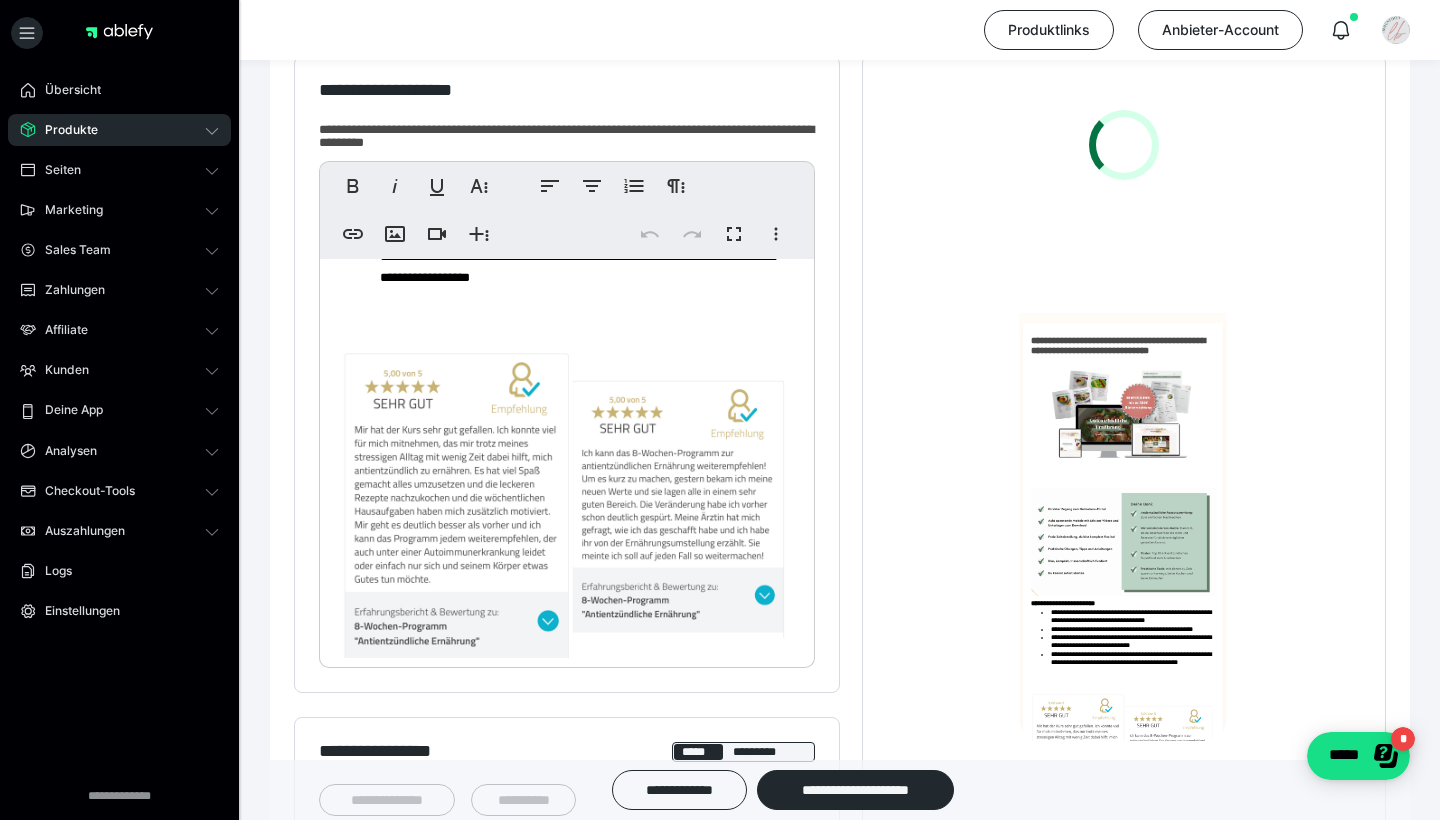 scroll, scrollTop: 0, scrollLeft: 0, axis: both 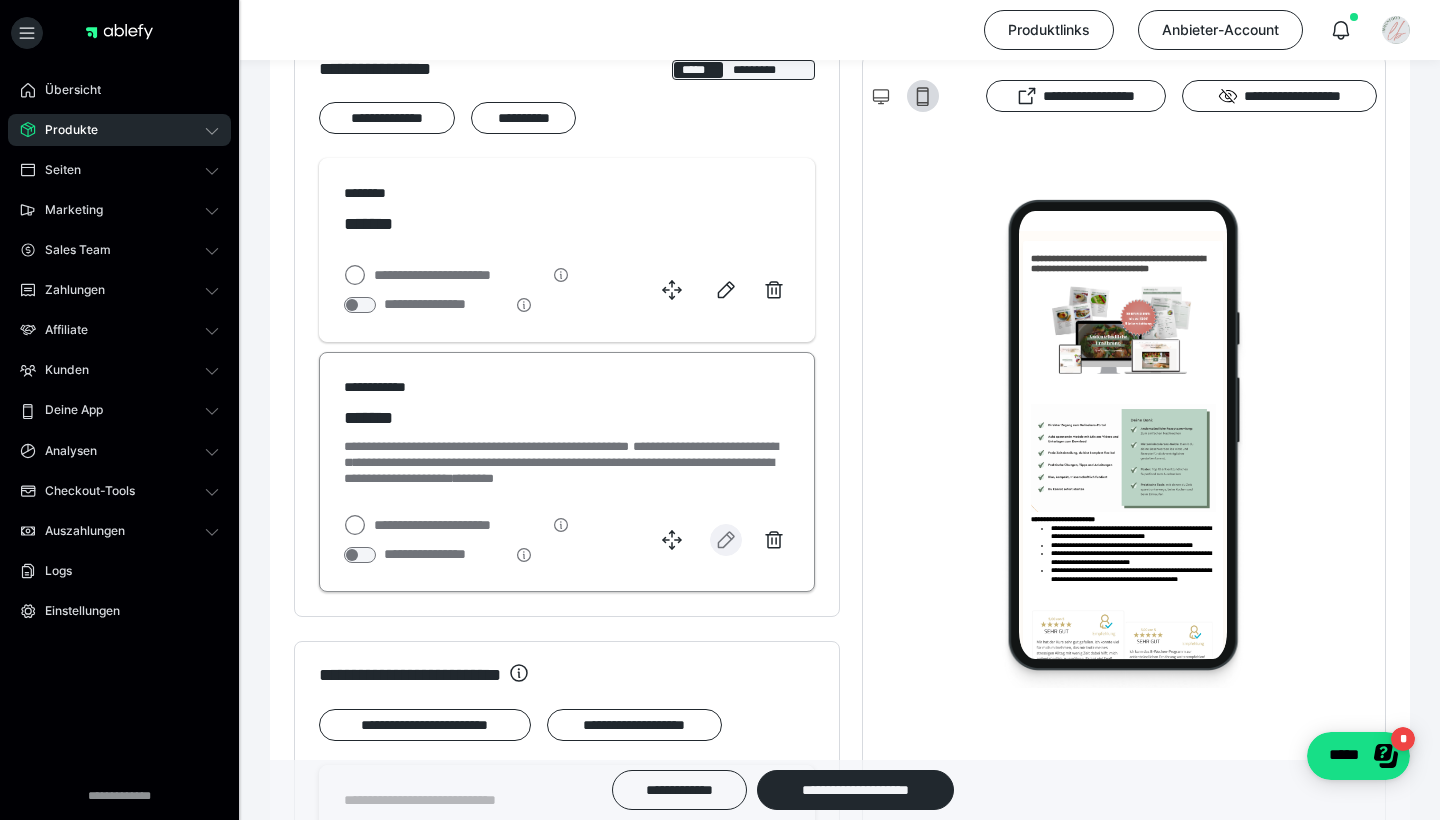 click 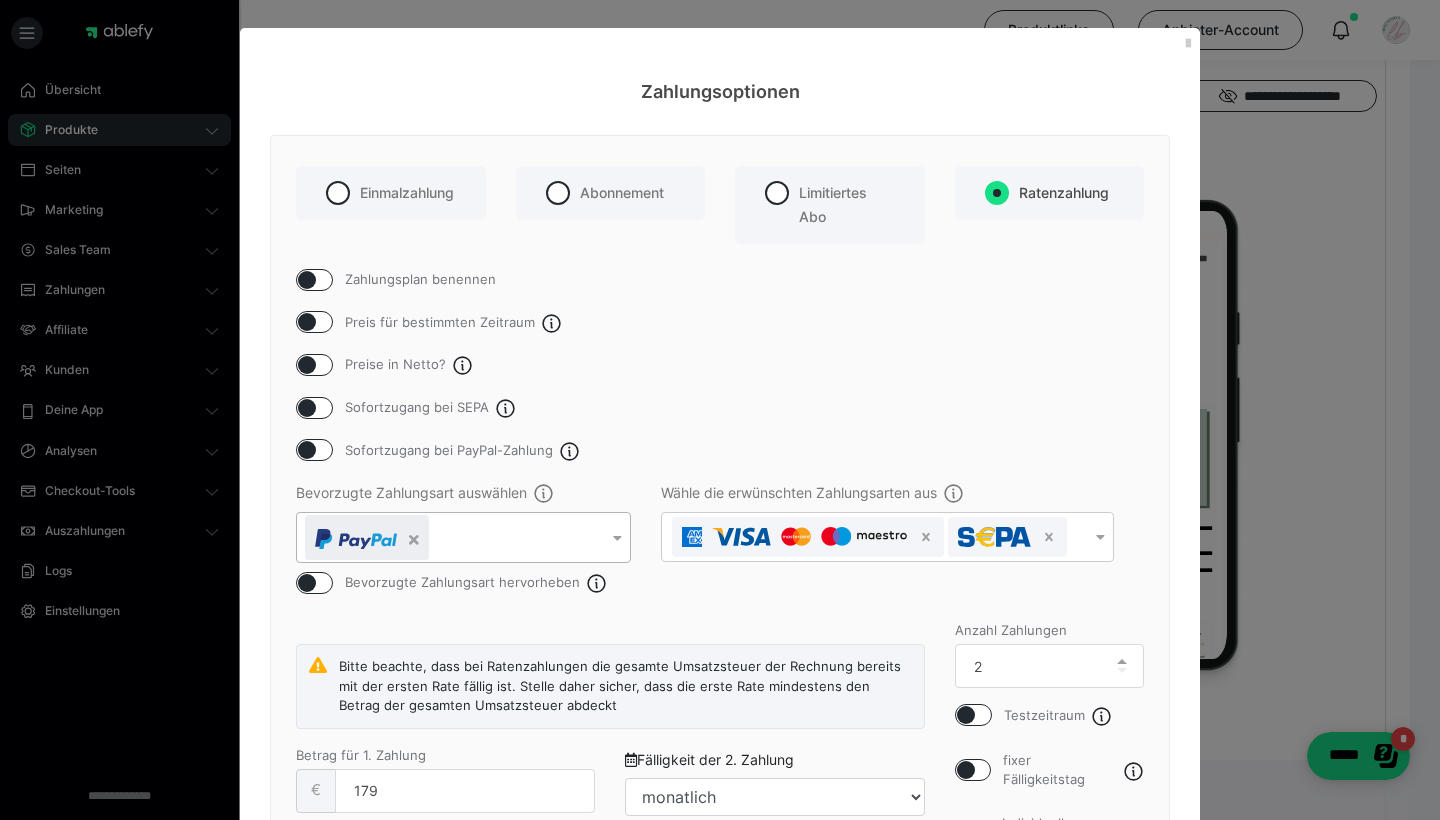 click on "Bevorzugte Zahlungsart auswählen Bevorzugte Zahlungsart hervorheben" at bounding box center [478, 538] 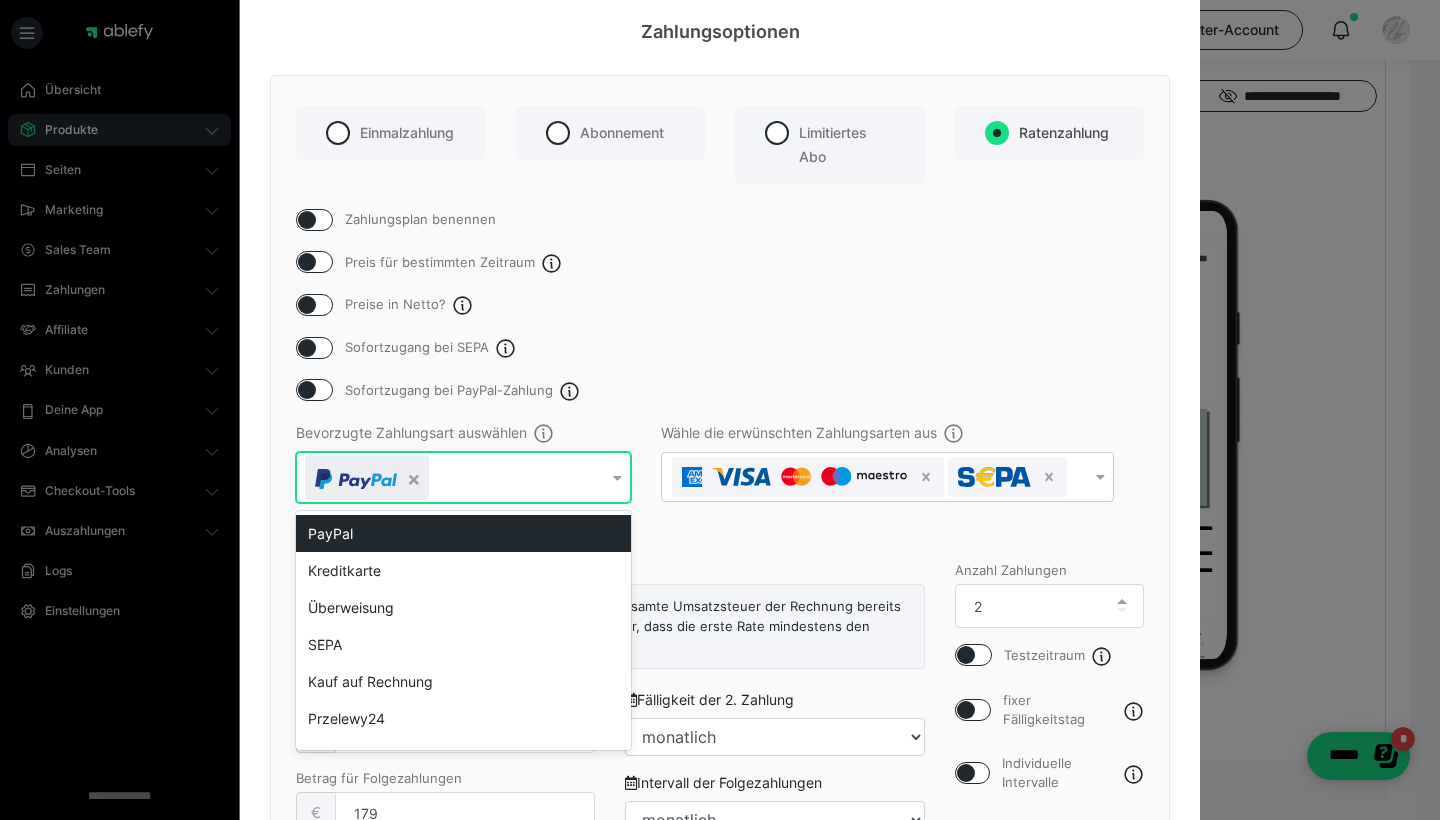 scroll, scrollTop: 61, scrollLeft: 0, axis: vertical 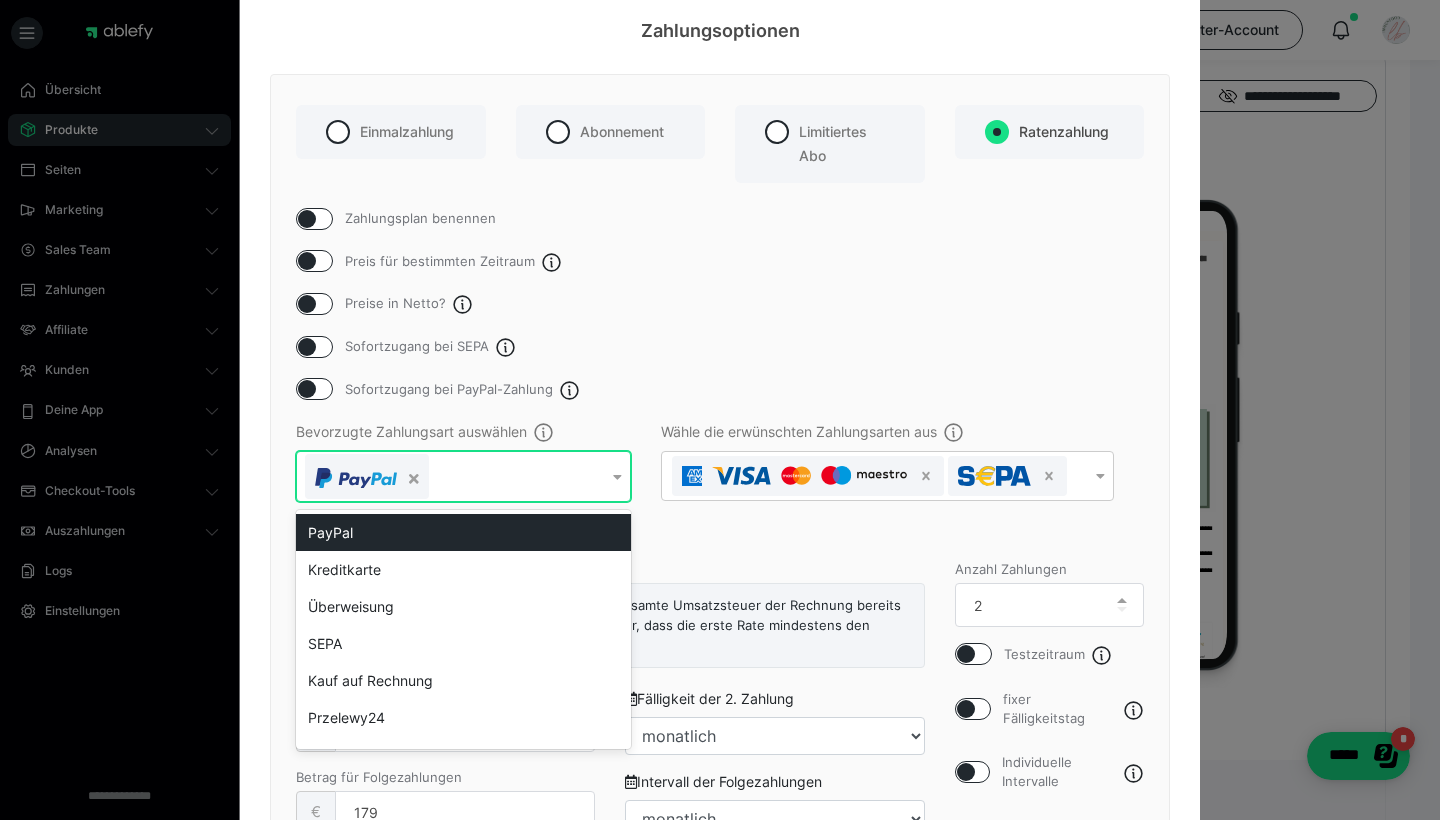 click at bounding box center [451, 476] 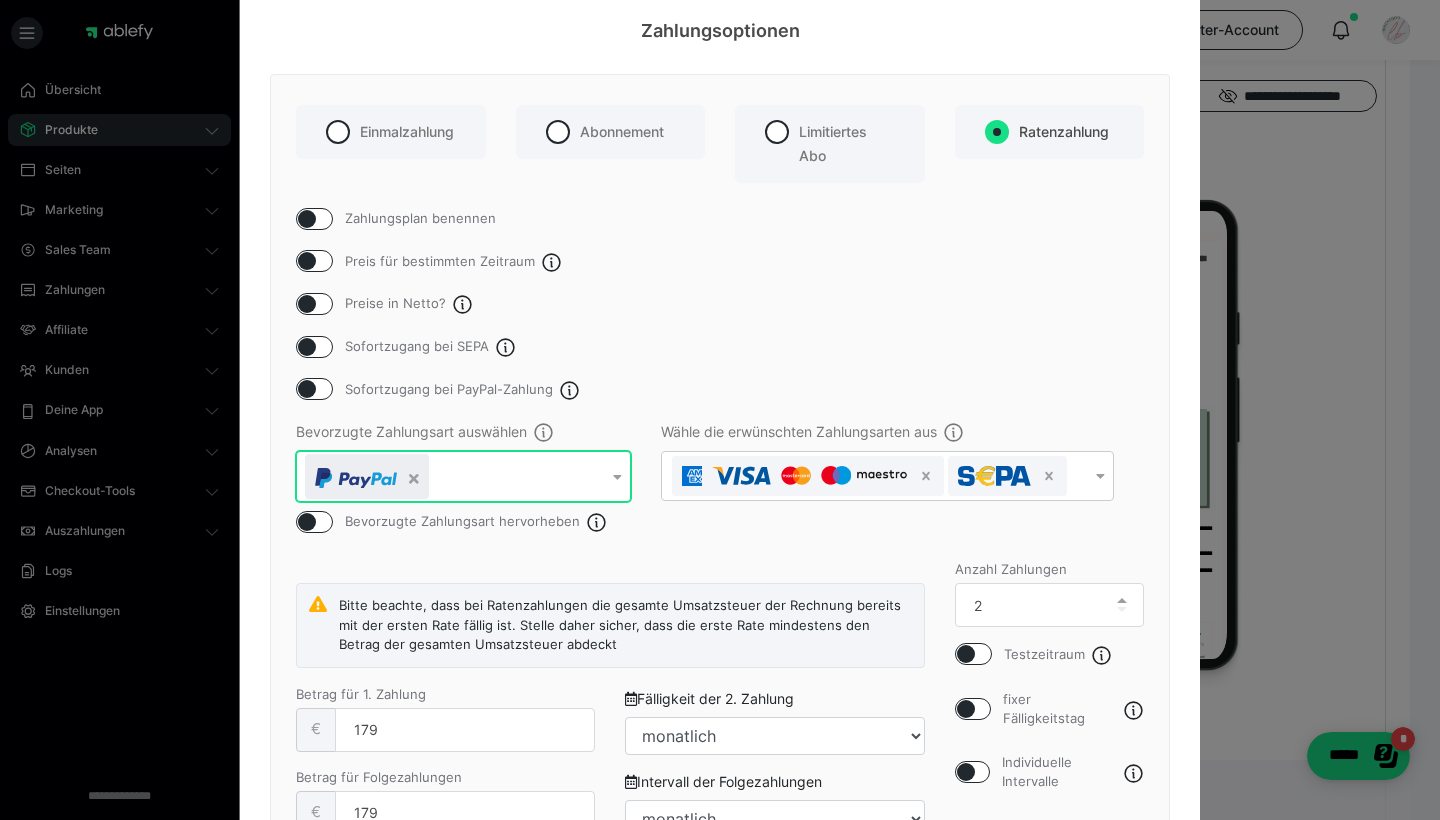 click at bounding box center [414, 479] 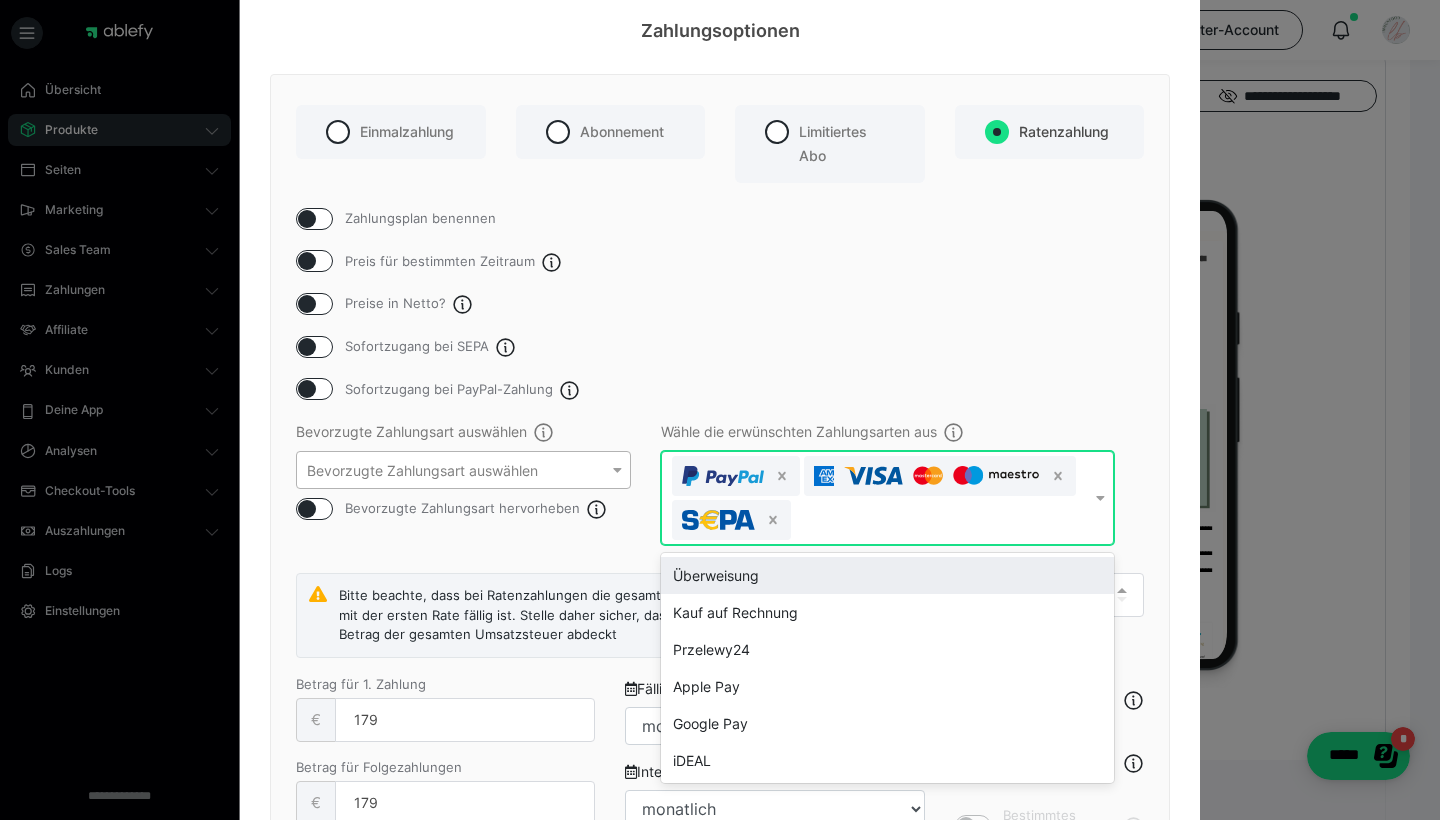 click at bounding box center (875, 498) 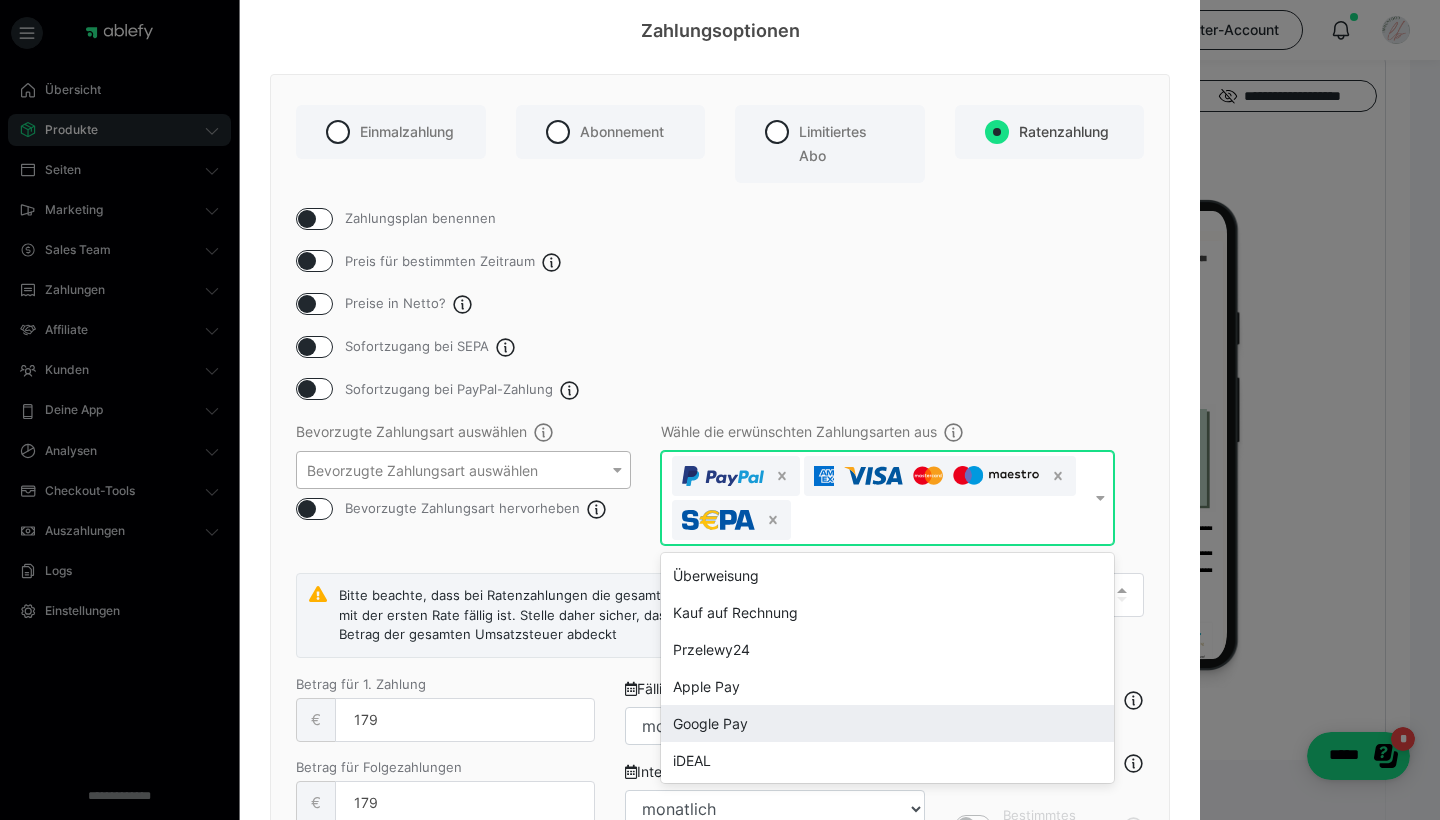 click on "Google Pay" at bounding box center [887, 723] 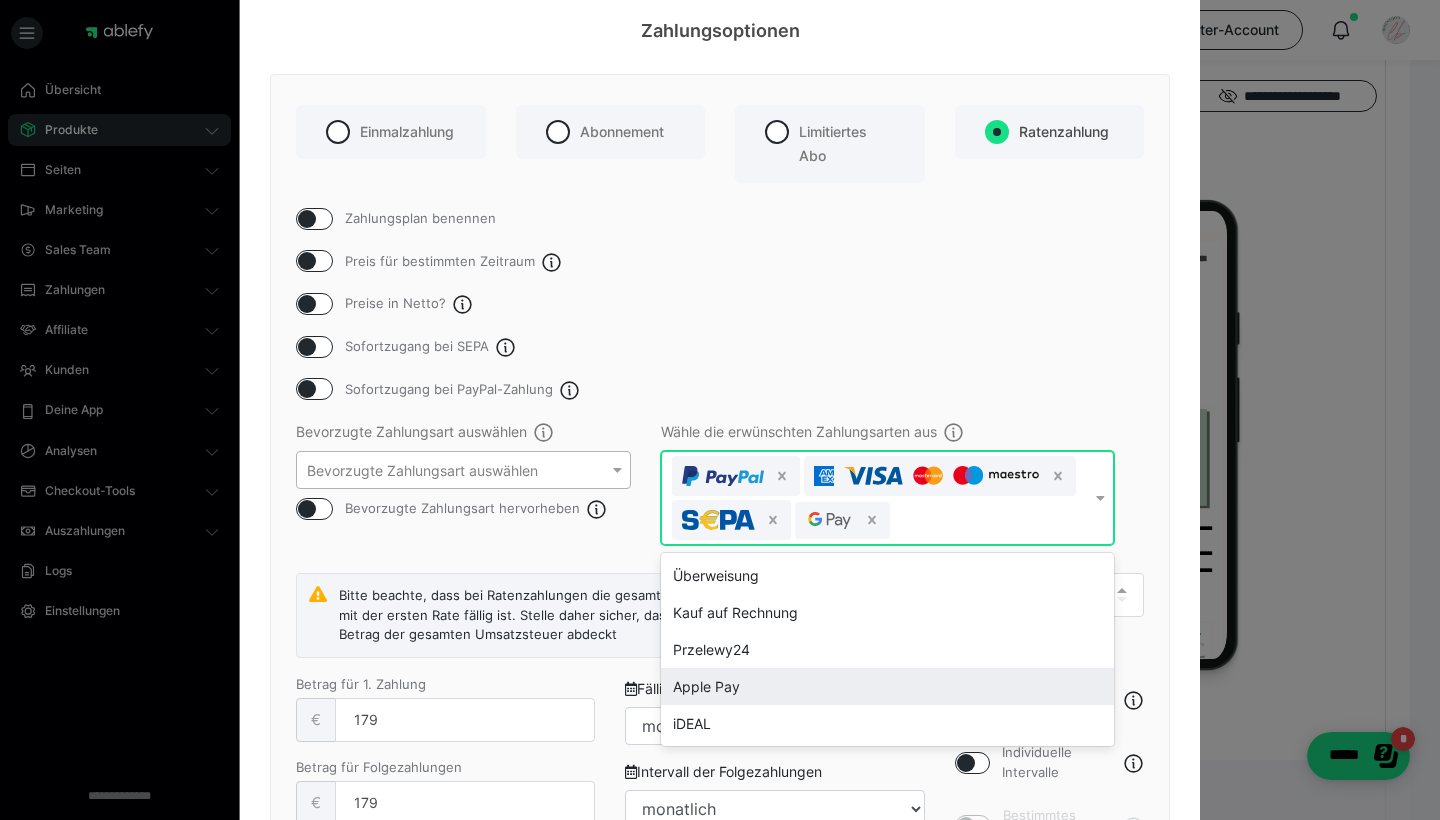 click on "Apple Pay" at bounding box center [887, 686] 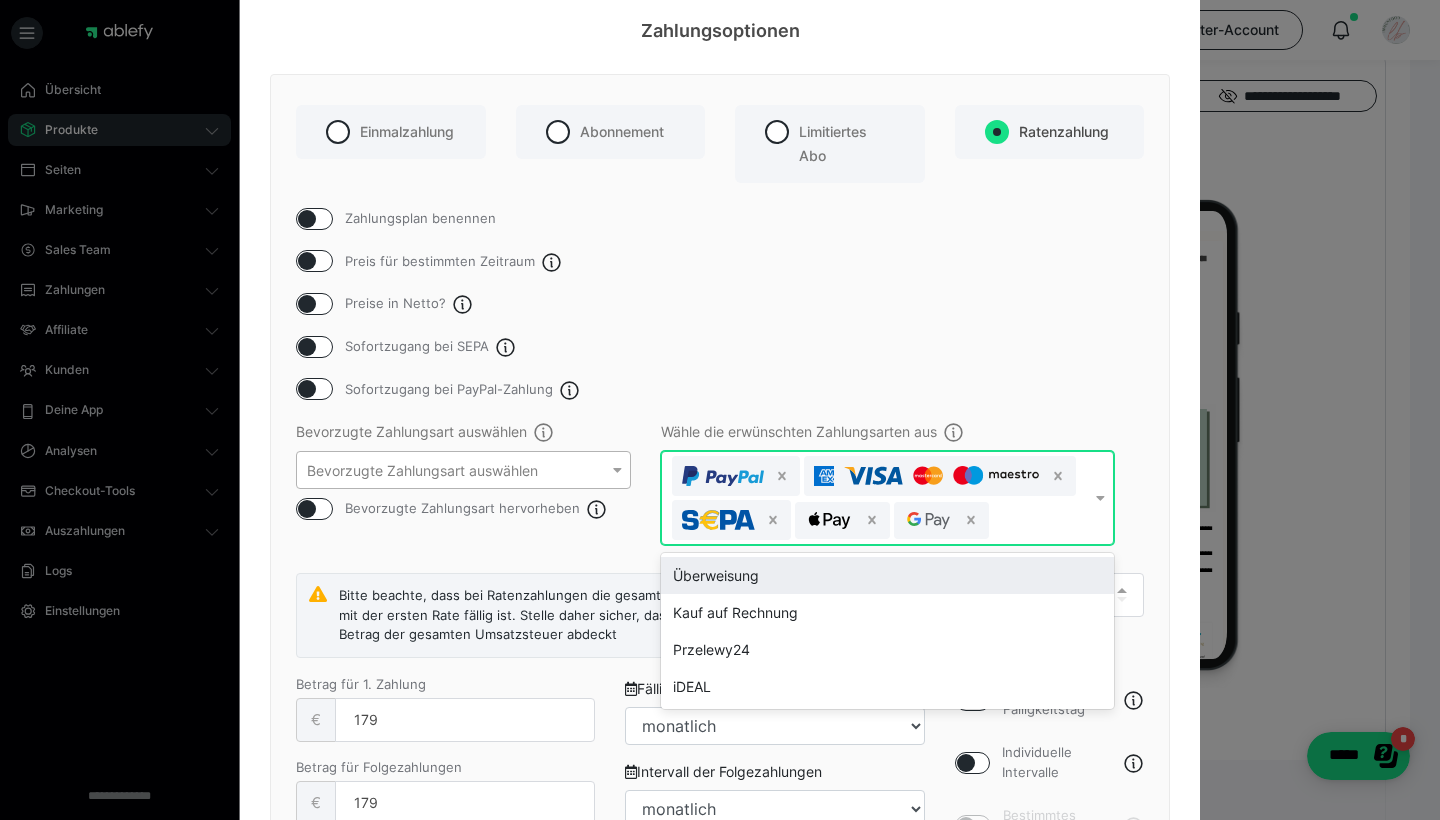click on "Wähle die erwünschten Zahlungsarten aus option Apple Pay, selected. option Überweisung focused, 3 of 9. 4 results available. Use Up and Down to choose options, press Enter to select the currently focused option, press Escape to exit the menu, press Tab to select the option and exit the menu. Überweisung Kauf auf Rechnung Przelewy24  iDEAL Anzahl Zahlungen 2 Testzeitraum fixer Fälligkeitstag Individuelle Intervalle Bestimmtes Datum Bitte beachte, dass bei Ratenzahlungen die gesamte Umsatzsteuer der Rechnung bereits mit der ersten Rate fällig ist. Stelle daher sicher, dass die erste Rate mindestens den Betrag der gesamten Umsatzsteuer abdeckt Betrag für 1. Zahlung € 179 Fälligkeit der 2. Zahlung täglich jeden 2. Tag jeden 3. Tag jeden 4. Tag jeden 5. Tag jeden 6. Tag 14-tägig" at bounding box center (720, 639) 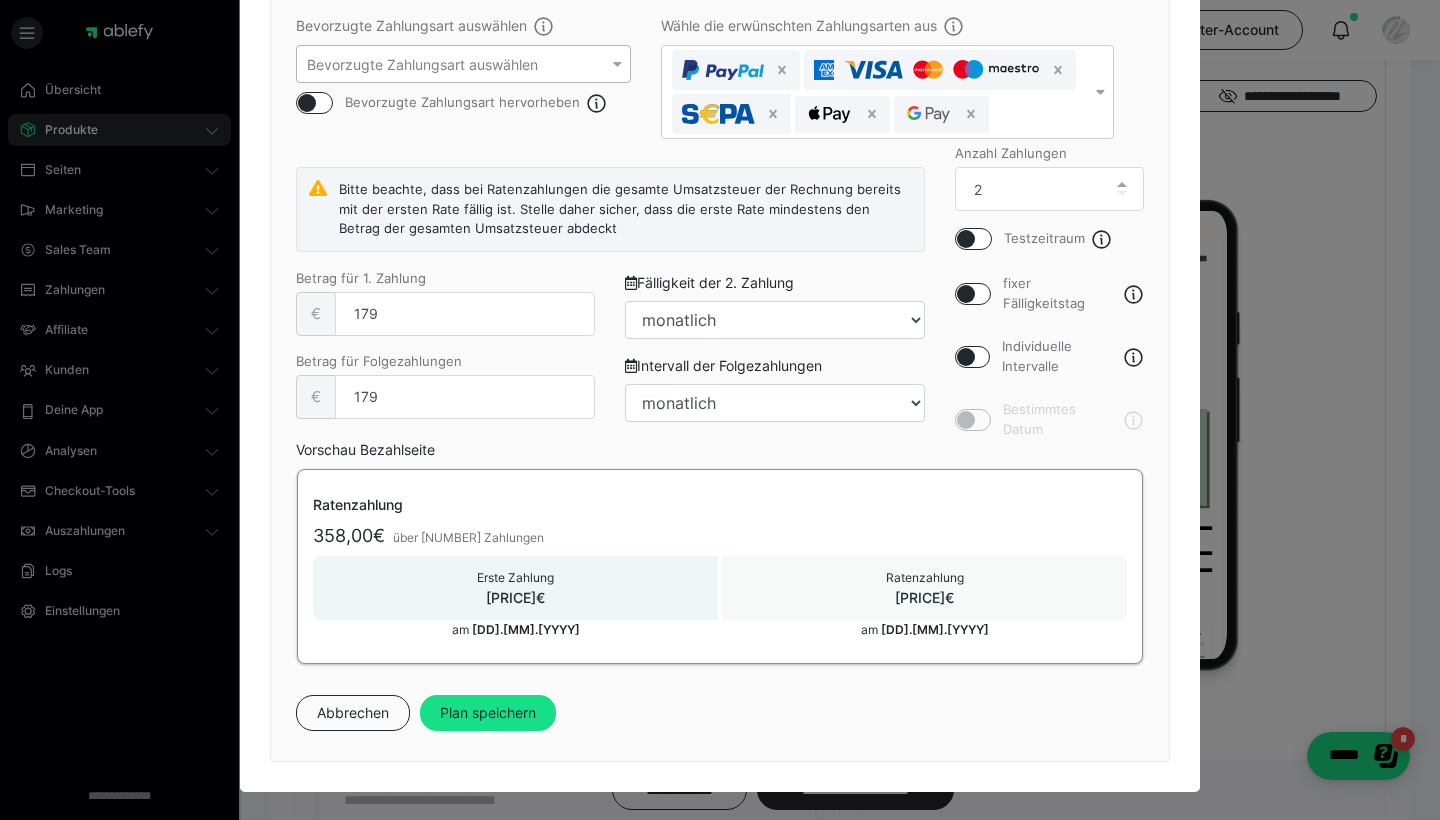 scroll, scrollTop: 465, scrollLeft: 0, axis: vertical 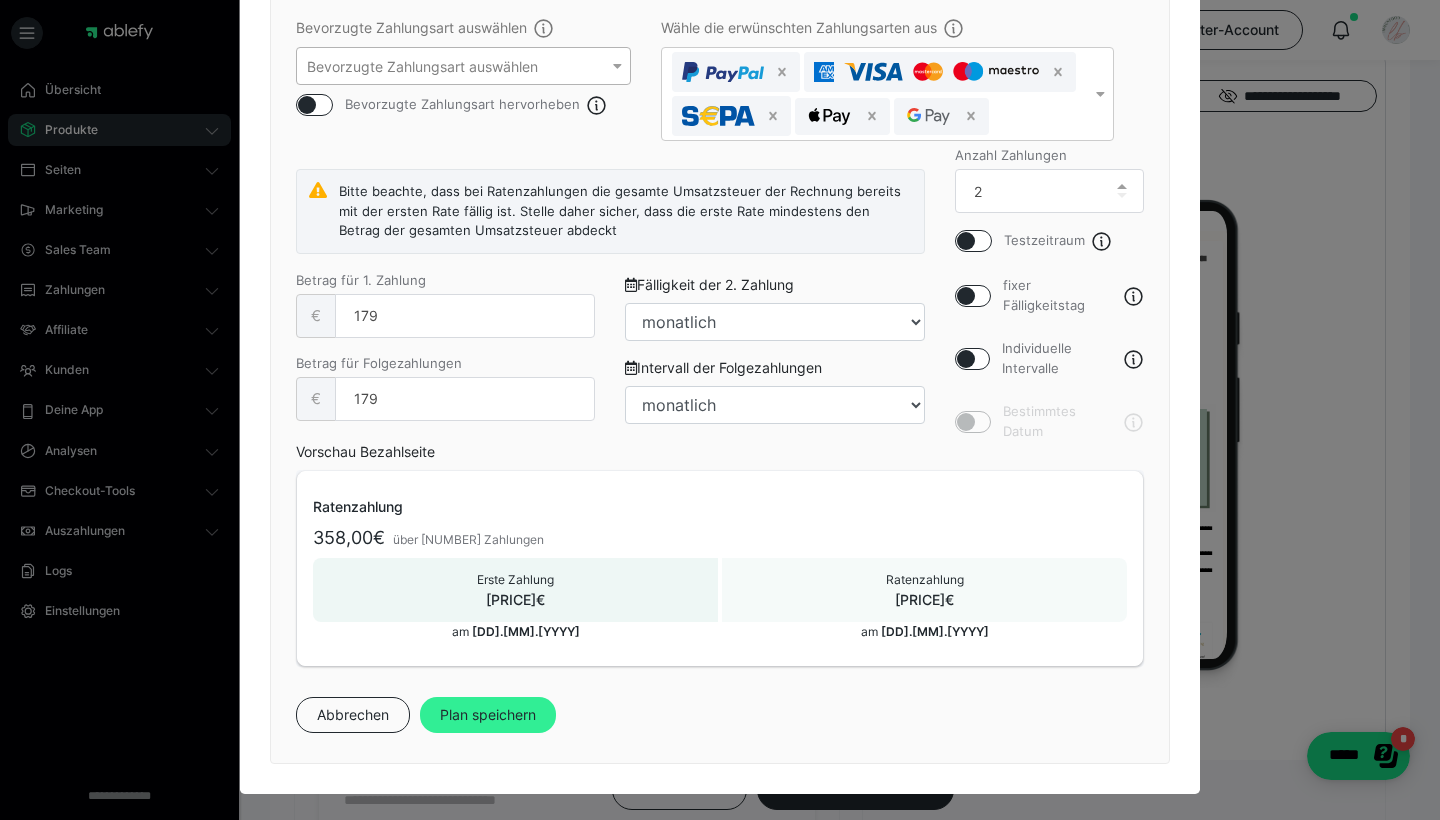 click on "Plan speichern" at bounding box center [488, 715] 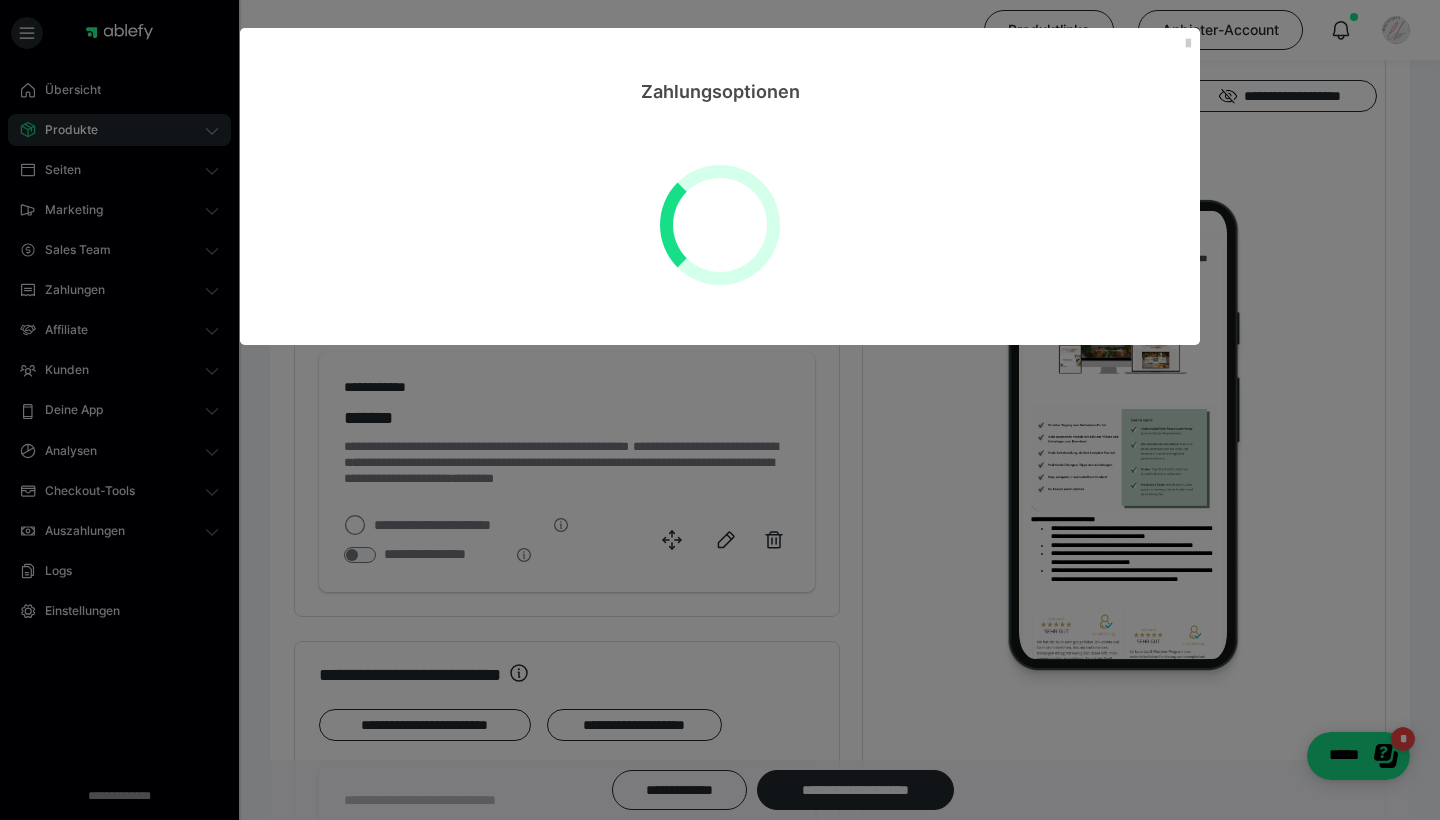 select on "**" 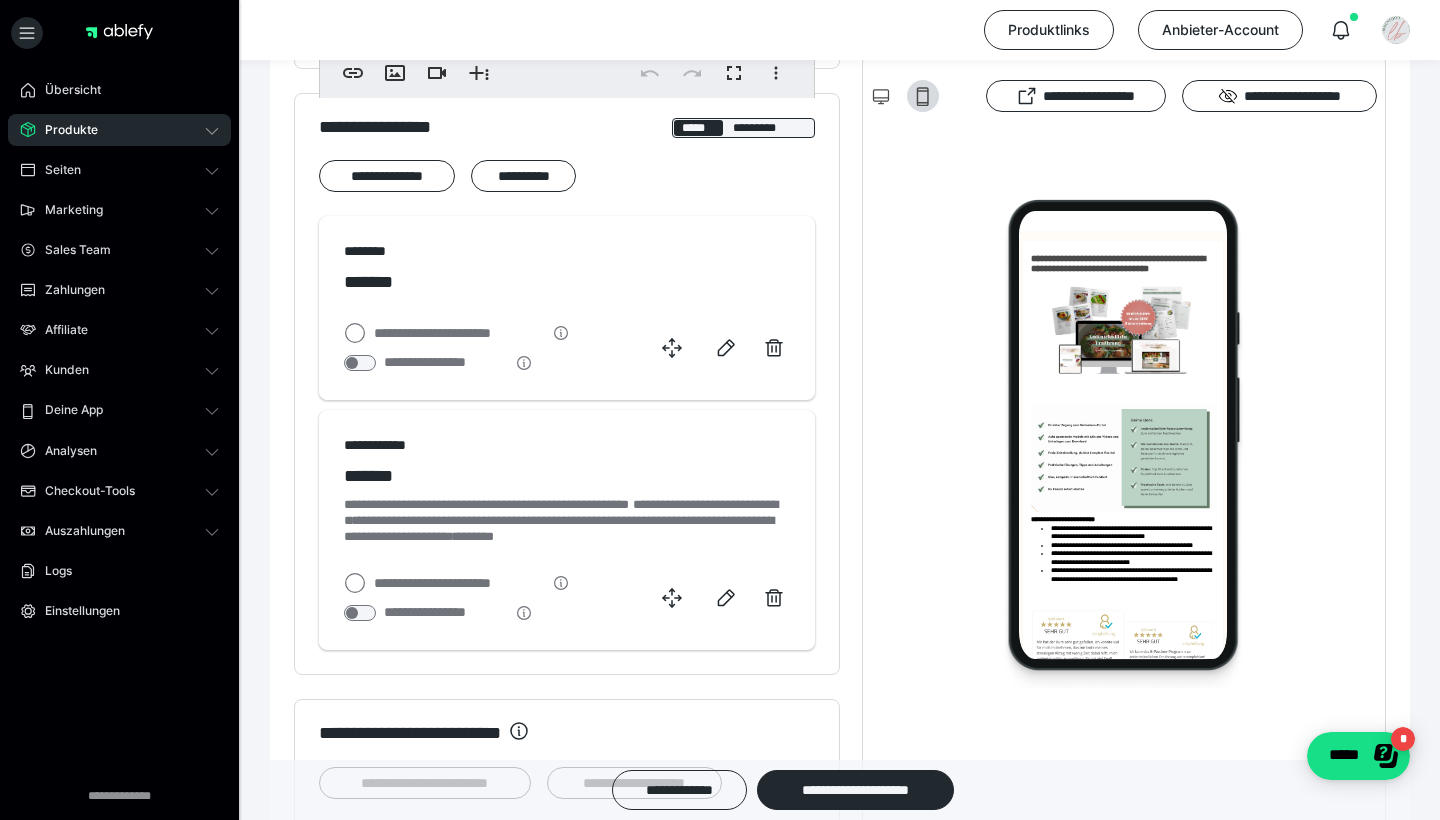 scroll, scrollTop: 1127, scrollLeft: 0, axis: vertical 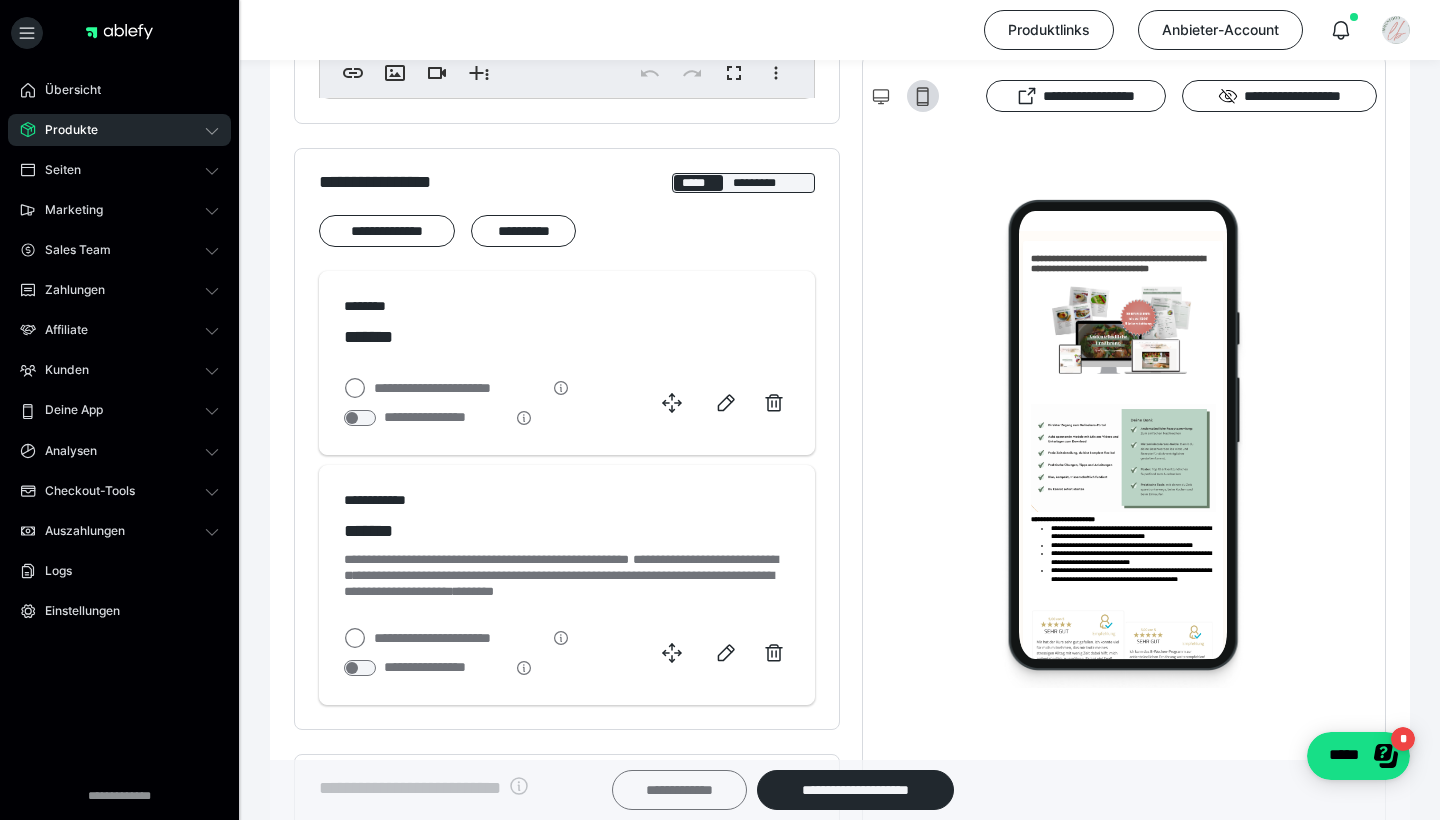 click on "**********" at bounding box center [679, 790] 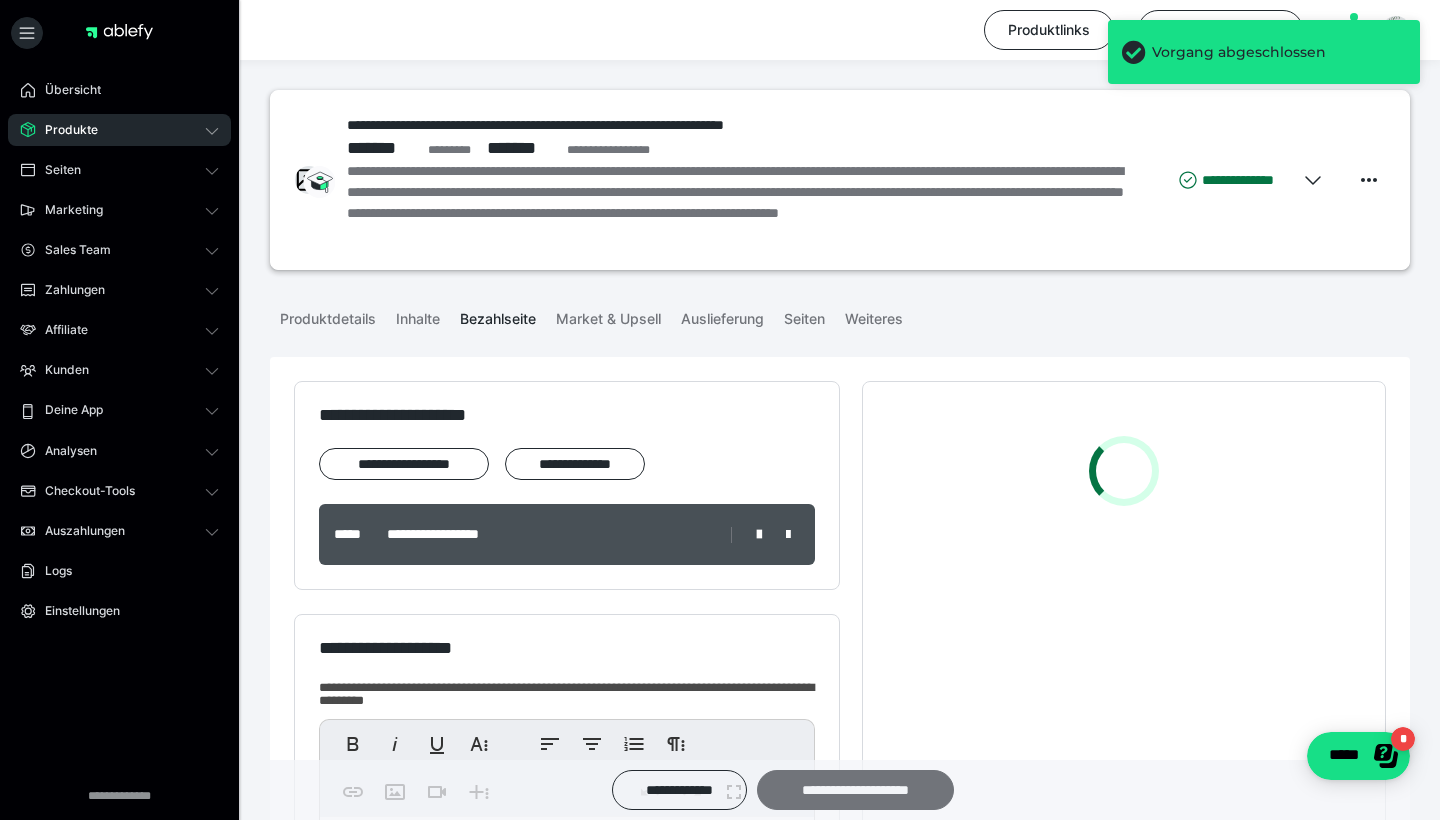 click on "**********" at bounding box center (855, 790) 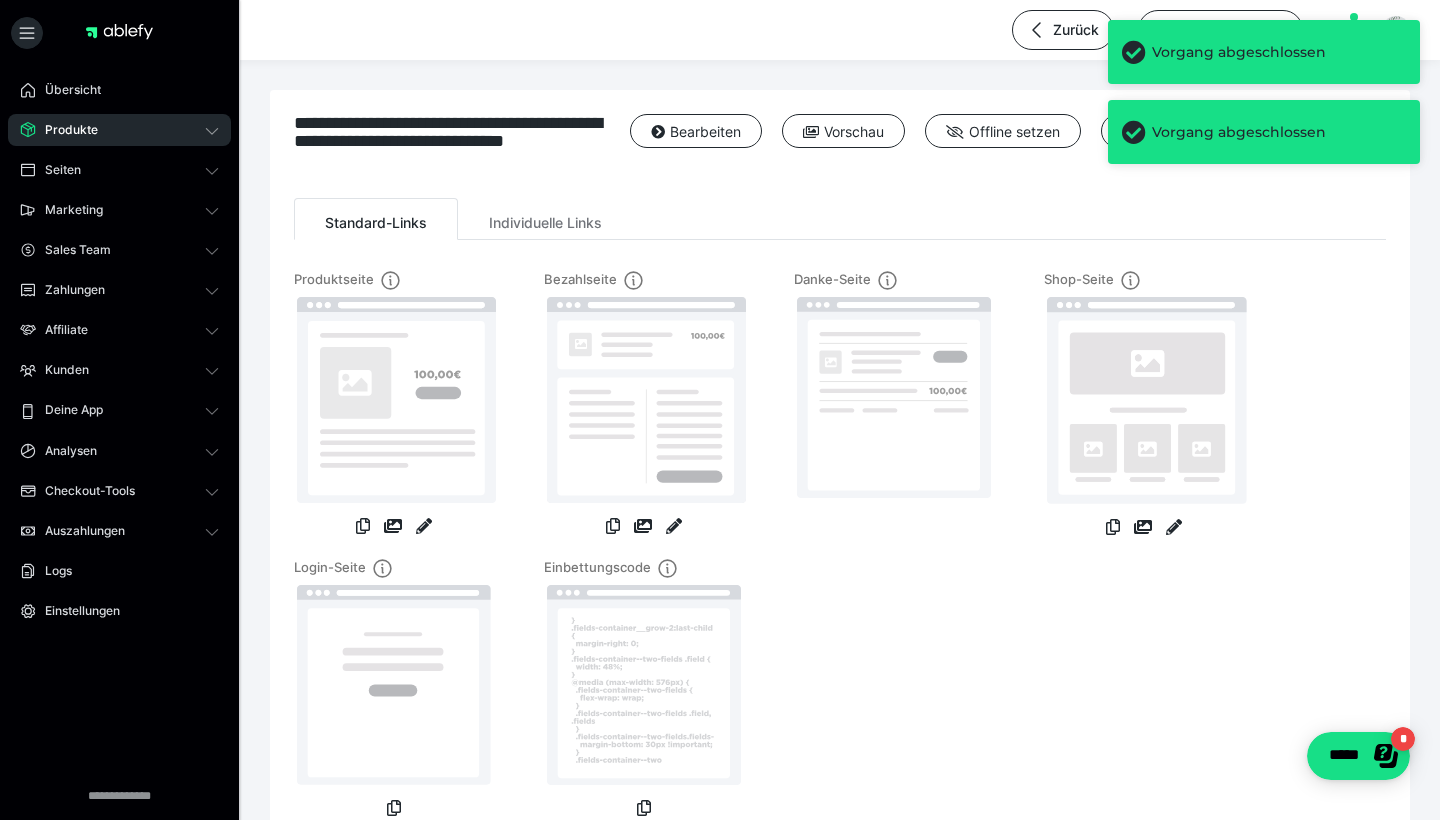 click on "Produkte" at bounding box center (119, 130) 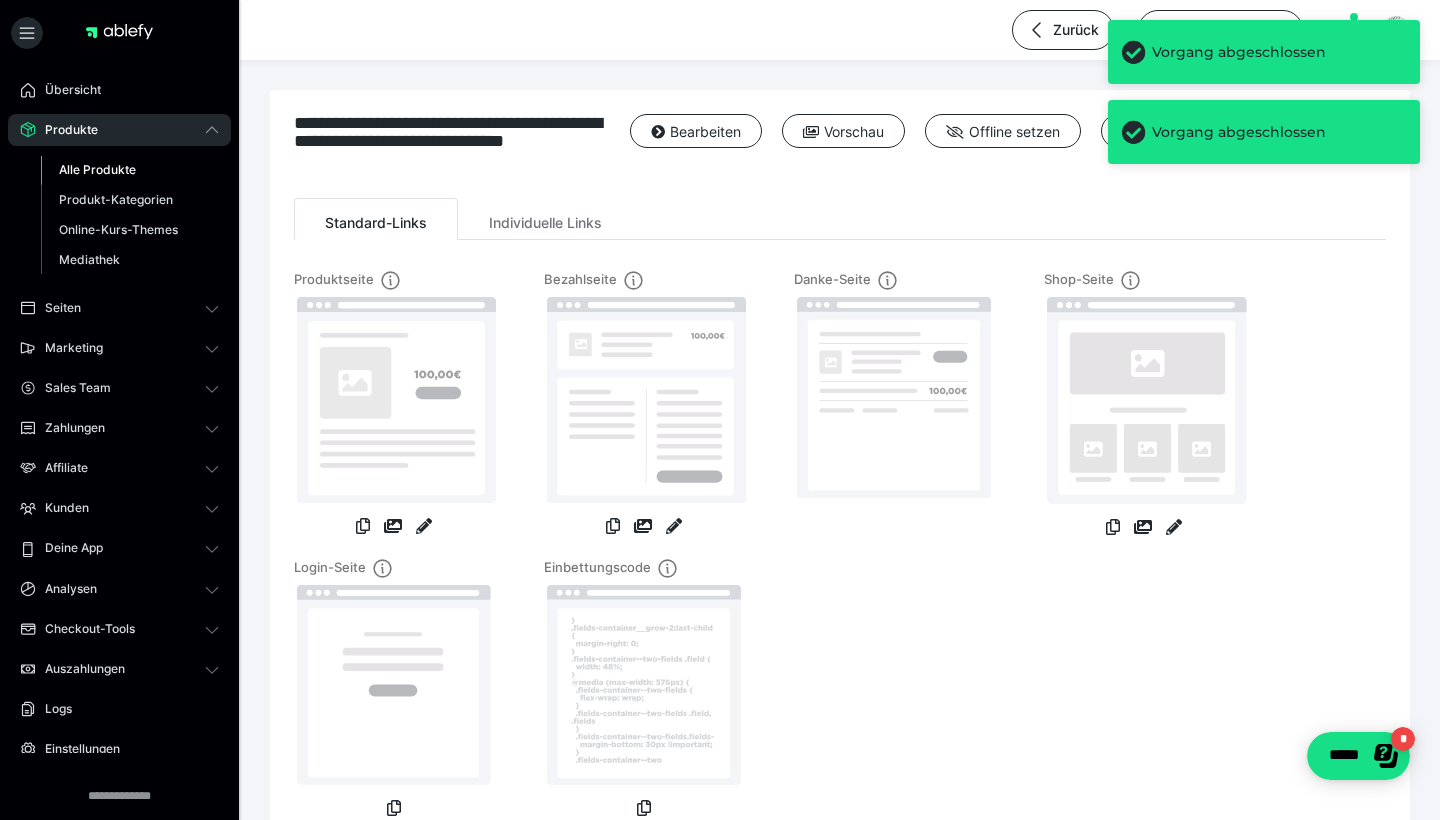 click on "Alle Produkte" at bounding box center (97, 169) 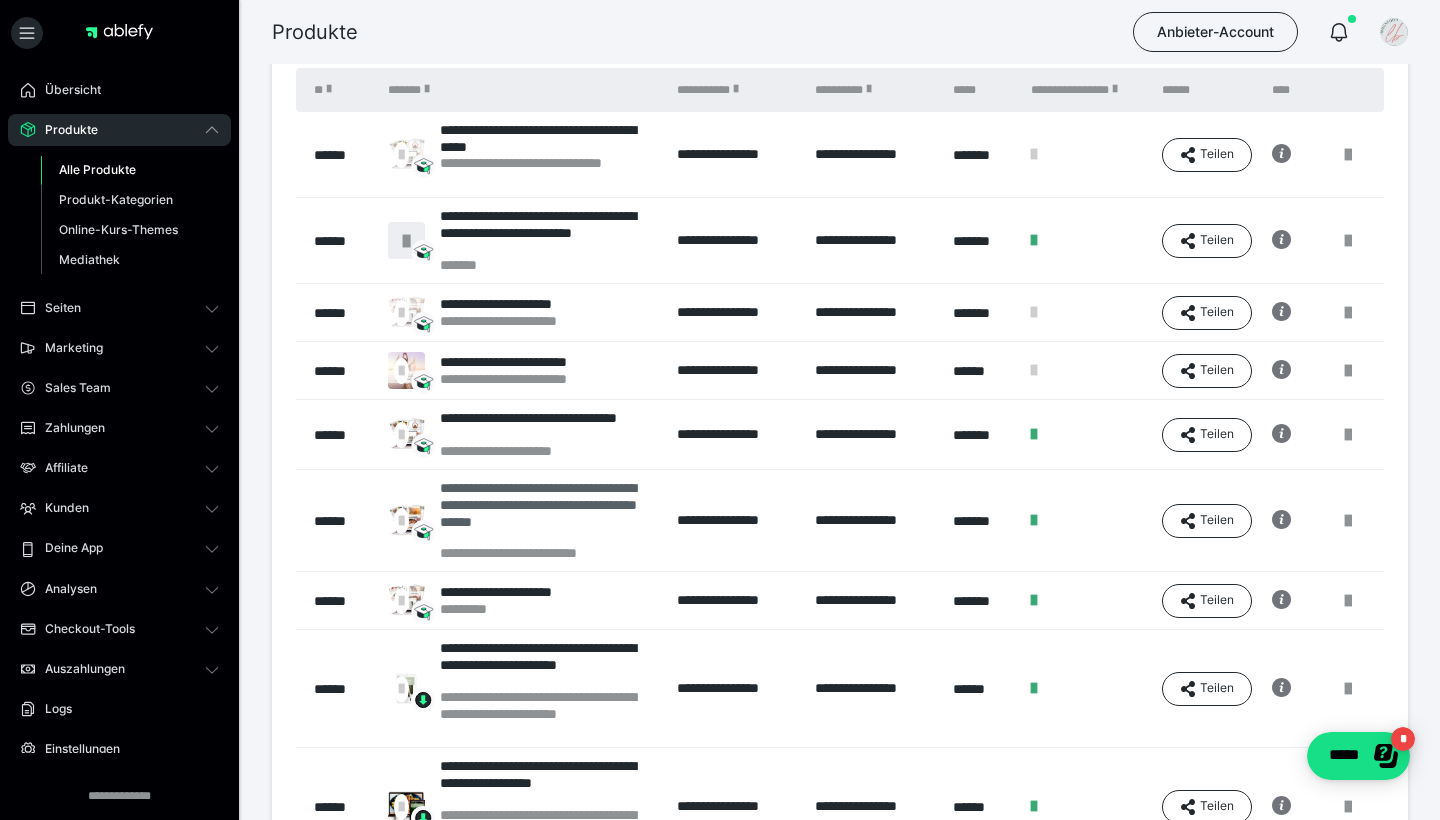 scroll, scrollTop: 138, scrollLeft: 0, axis: vertical 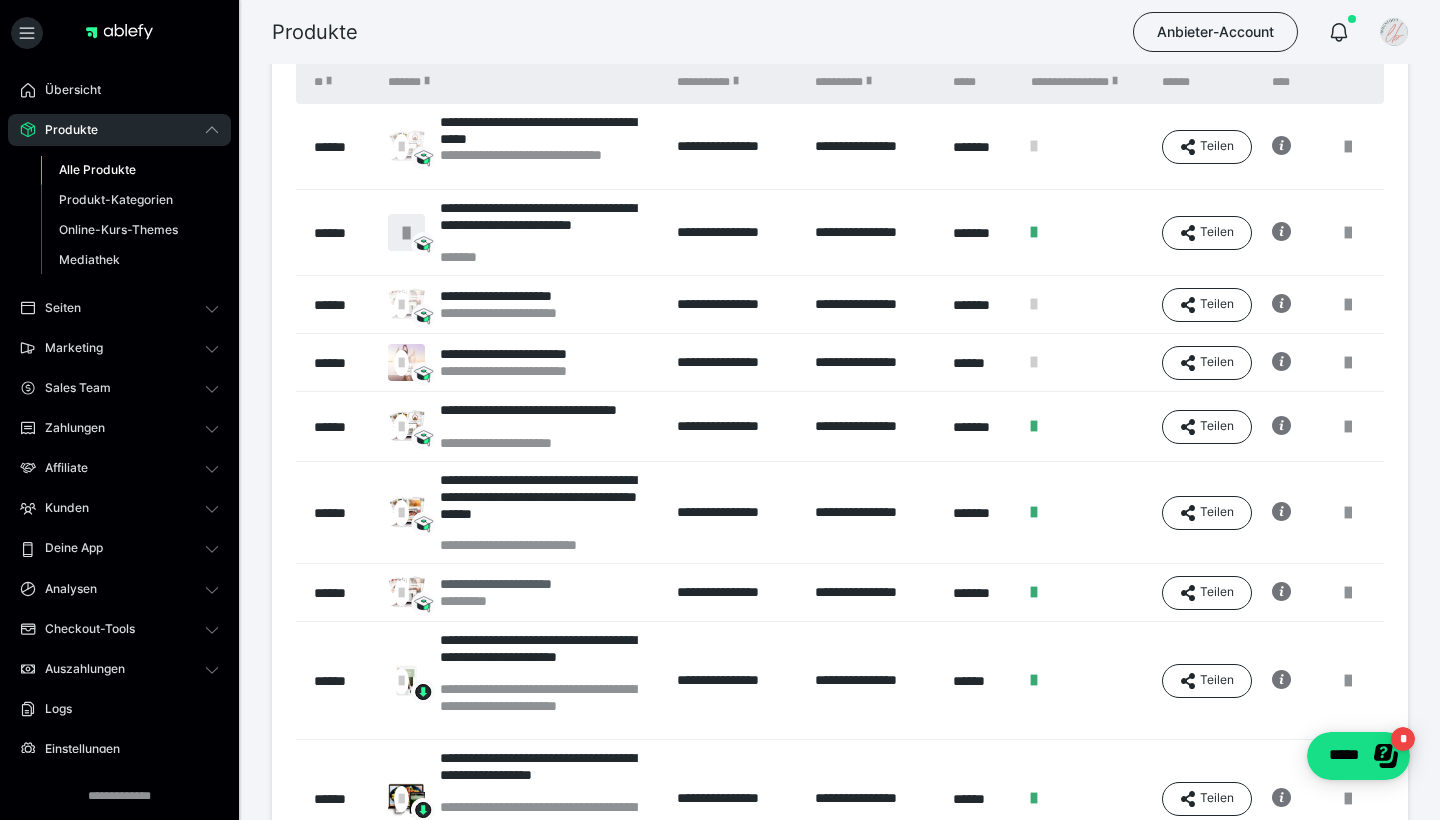 click on "**********" at bounding box center [518, 584] 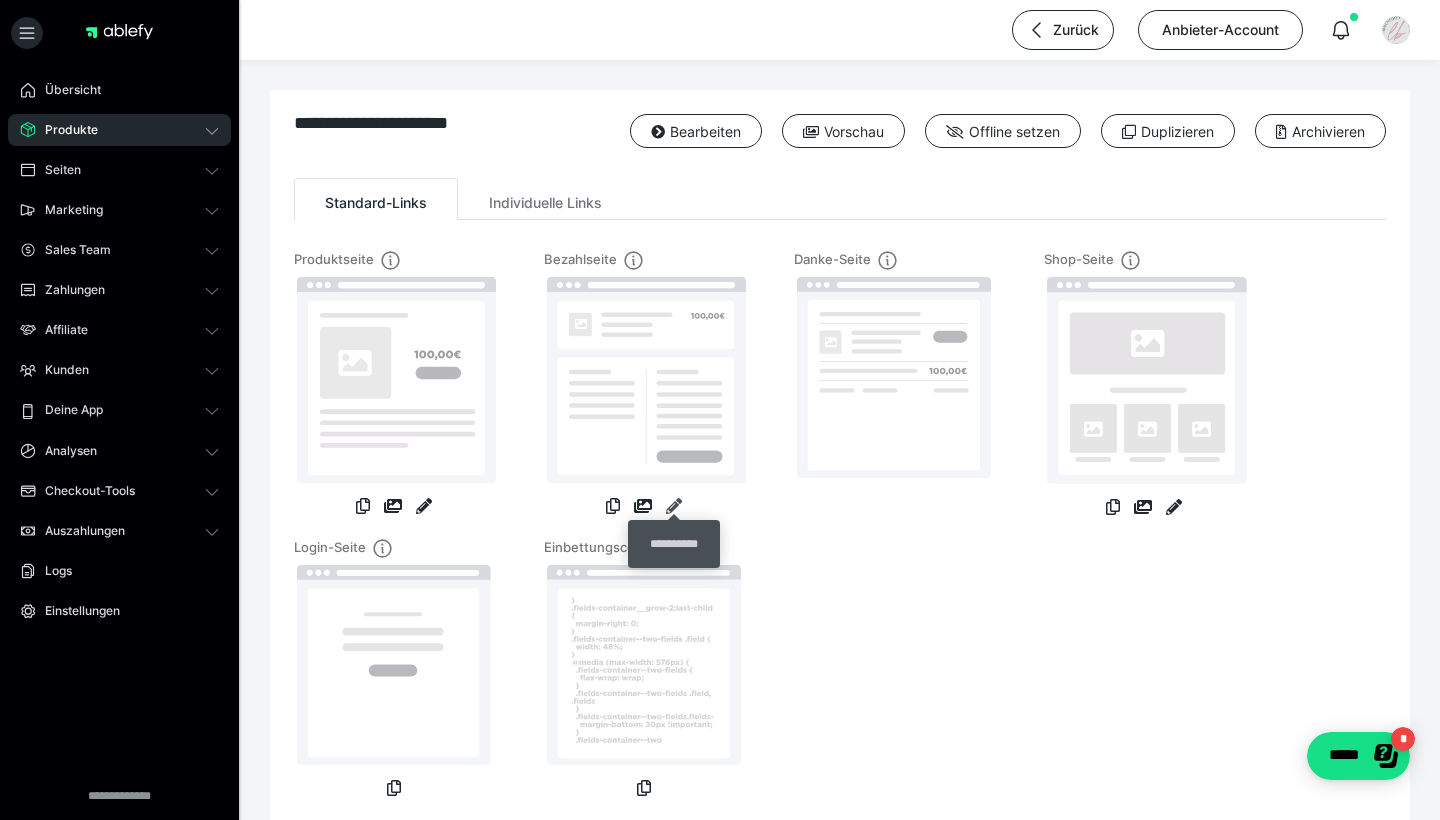 click at bounding box center (674, 506) 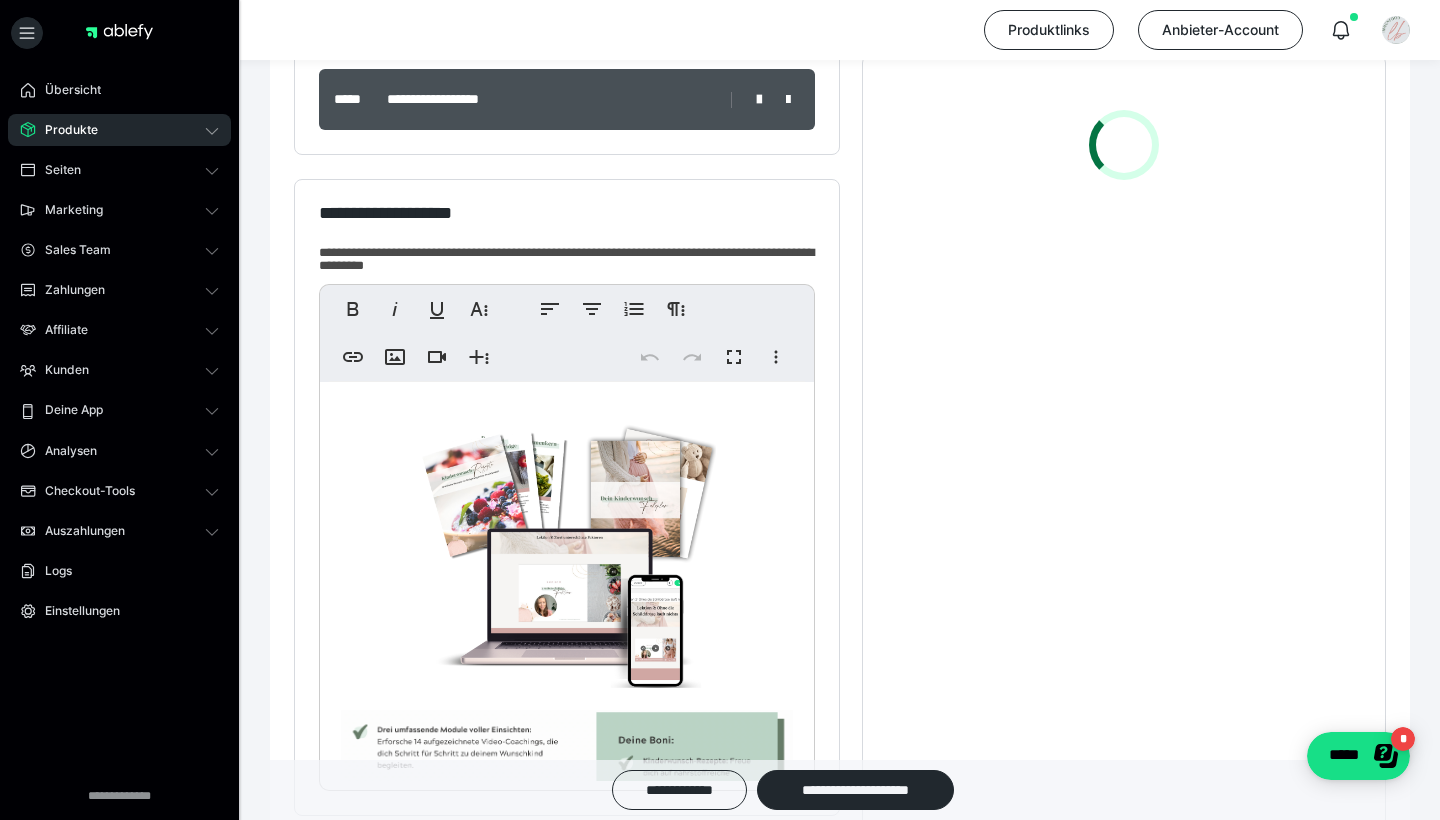 scroll, scrollTop: 487, scrollLeft: 0, axis: vertical 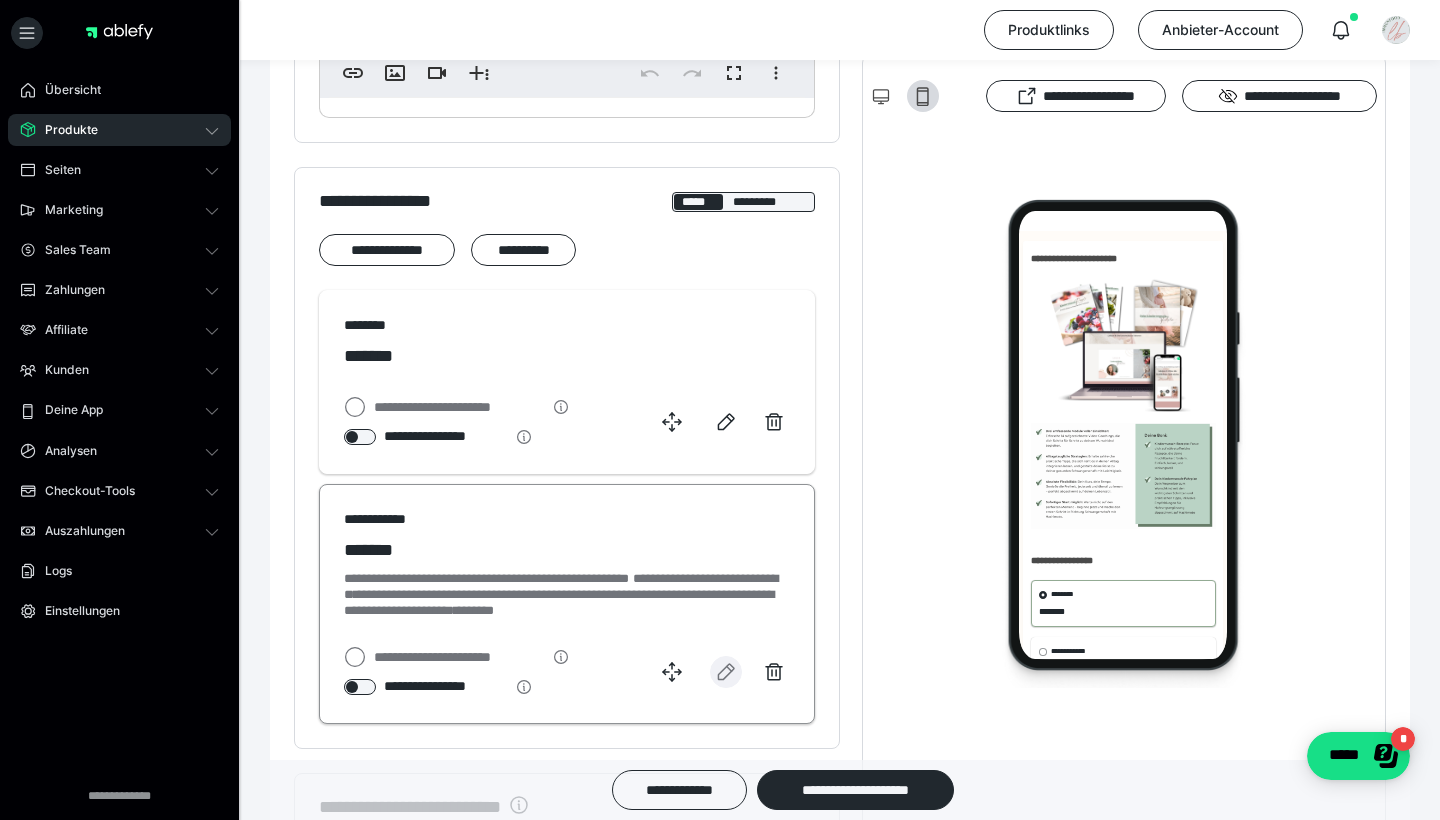 click 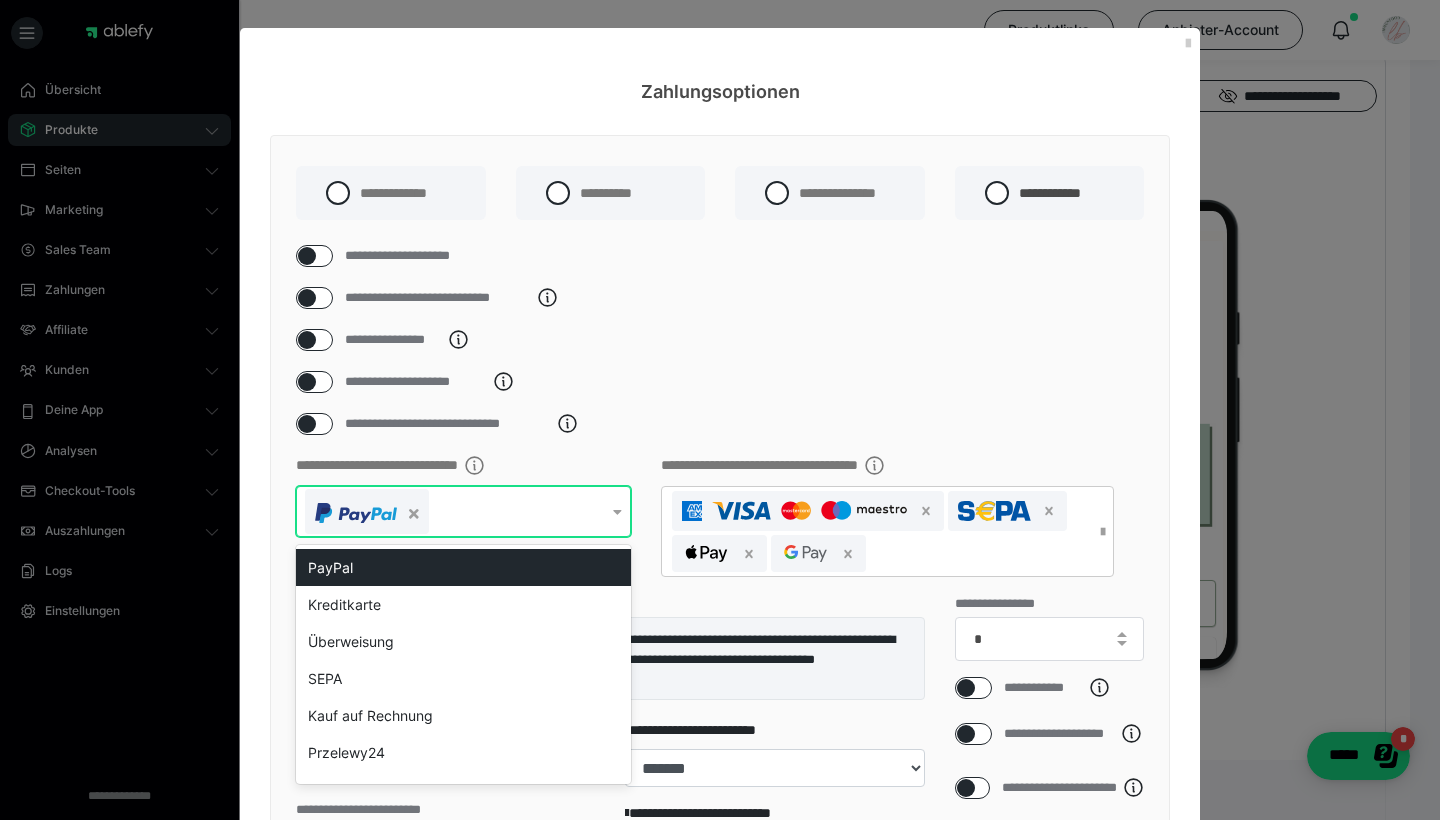 click on "**********" at bounding box center (463, 511) 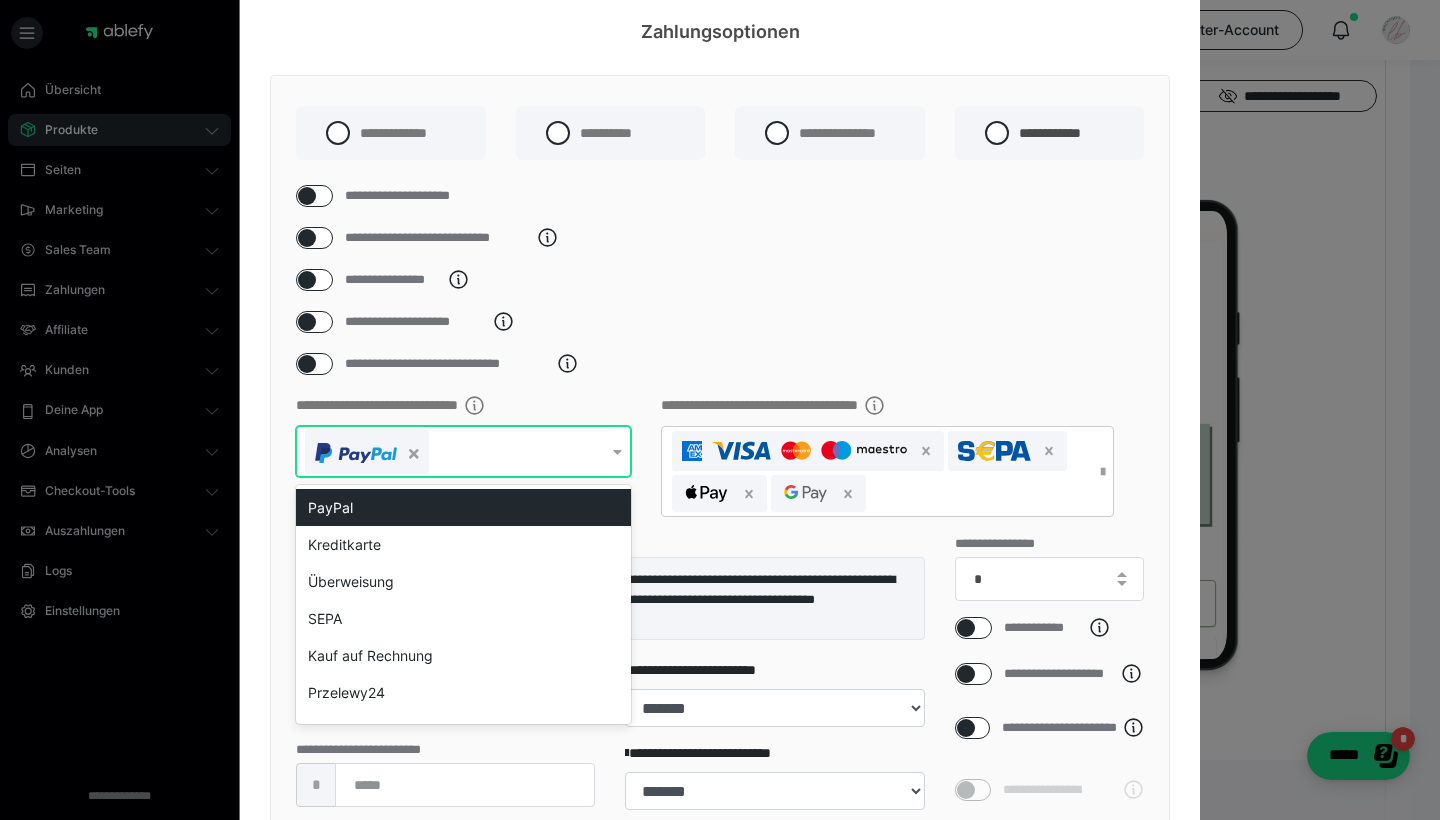 scroll, scrollTop: 61, scrollLeft: 0, axis: vertical 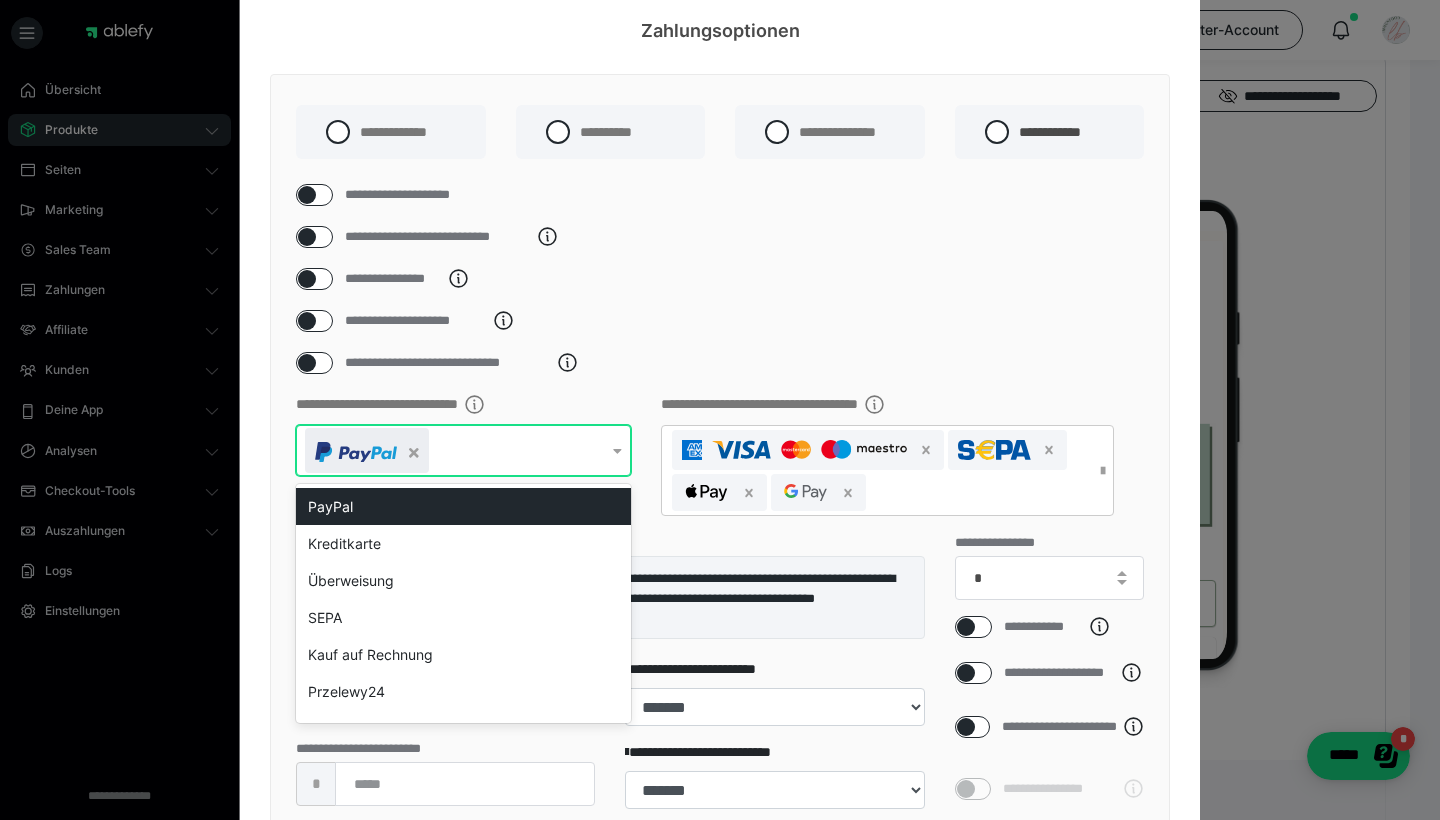 click at bounding box center [414, 453] 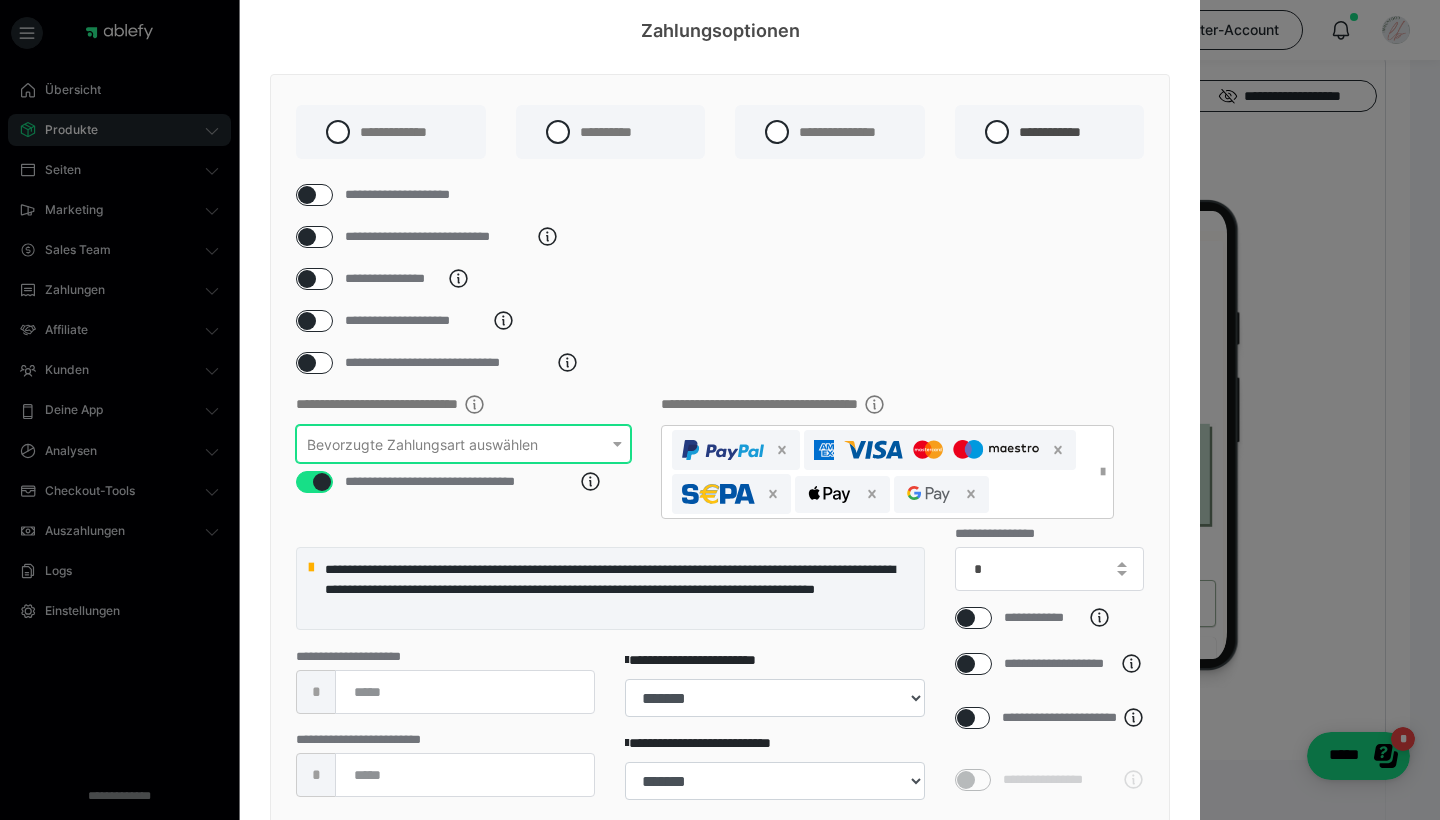 click at bounding box center [322, 482] 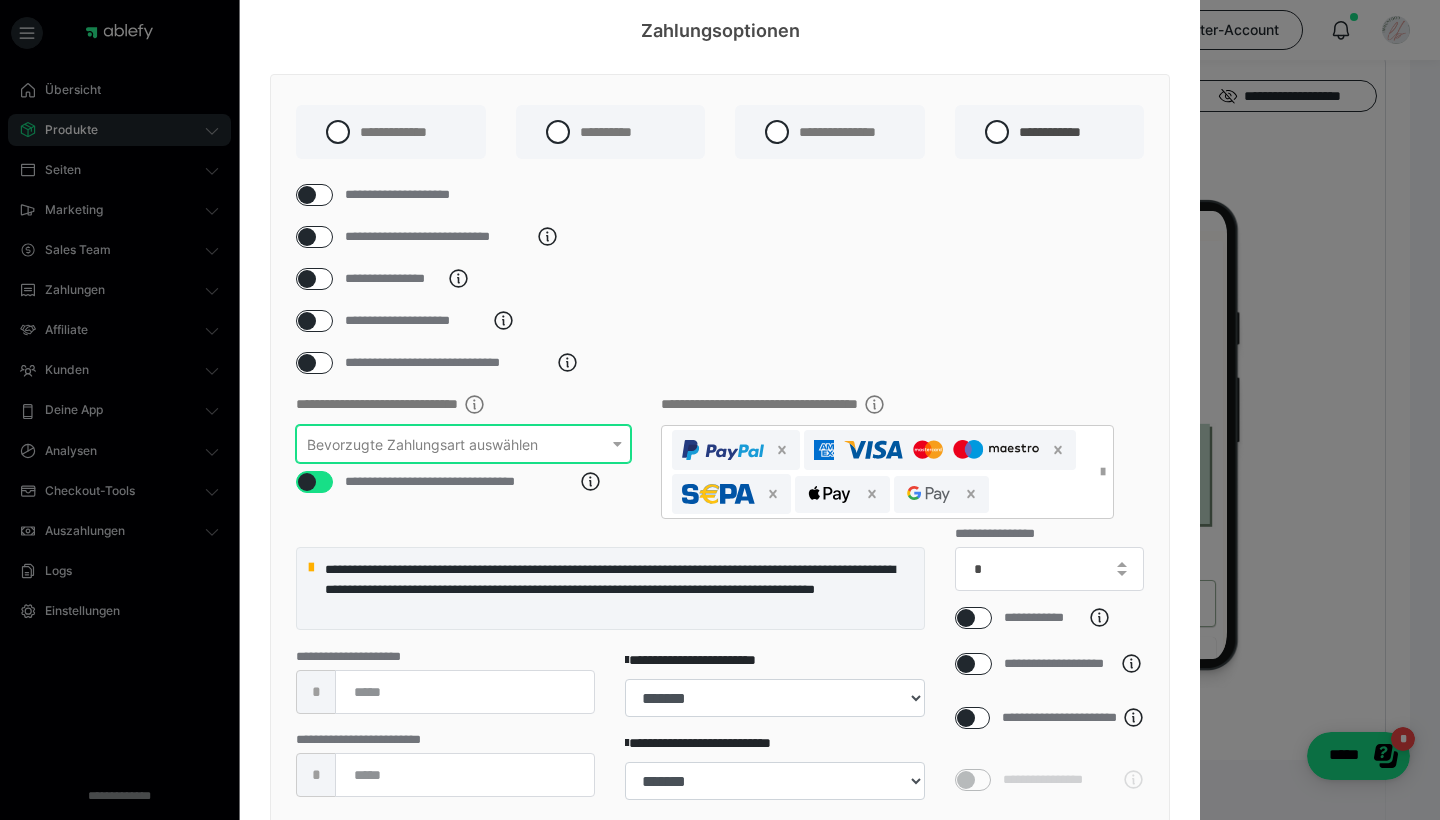 checkbox on "*****" 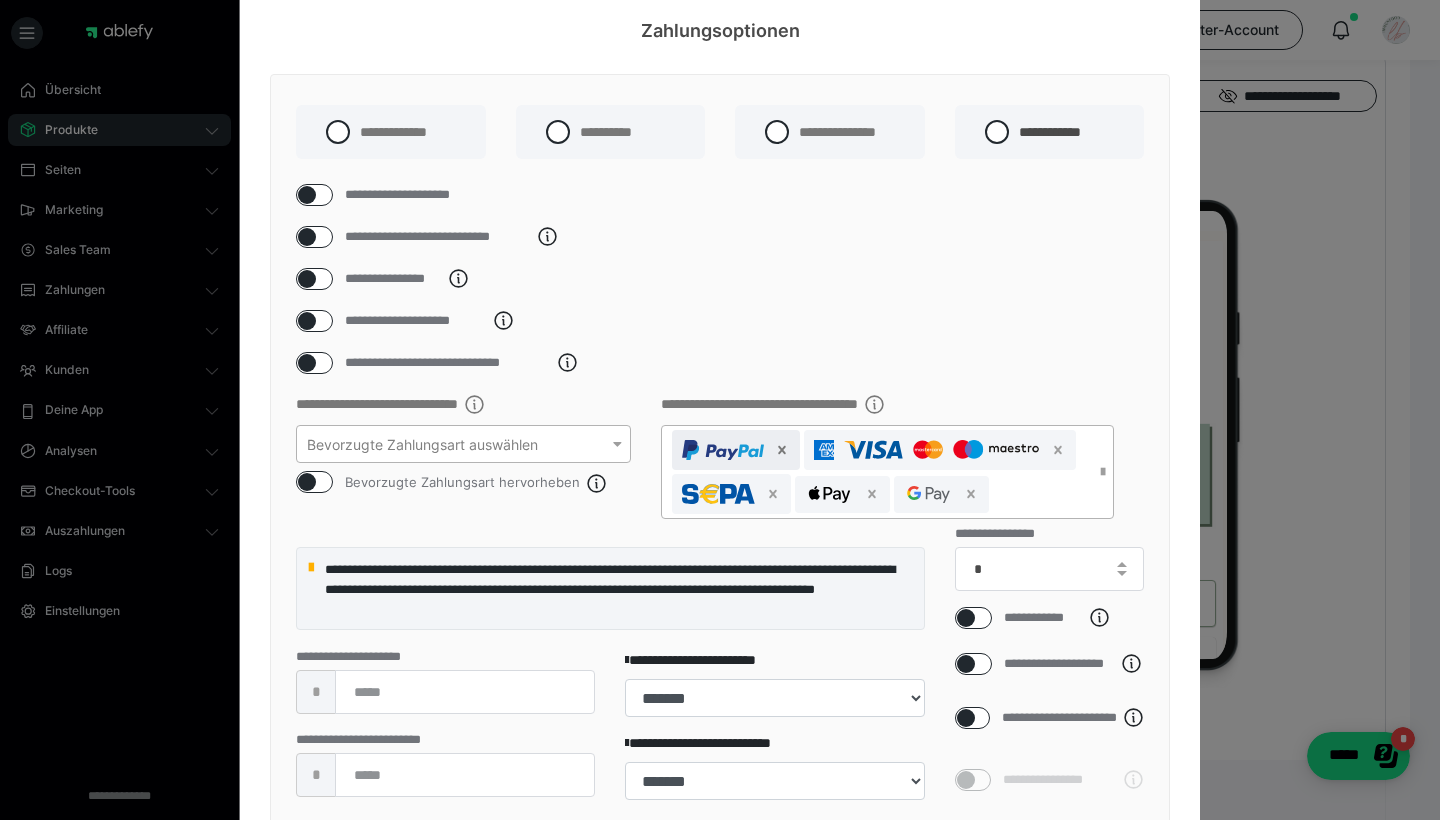 click 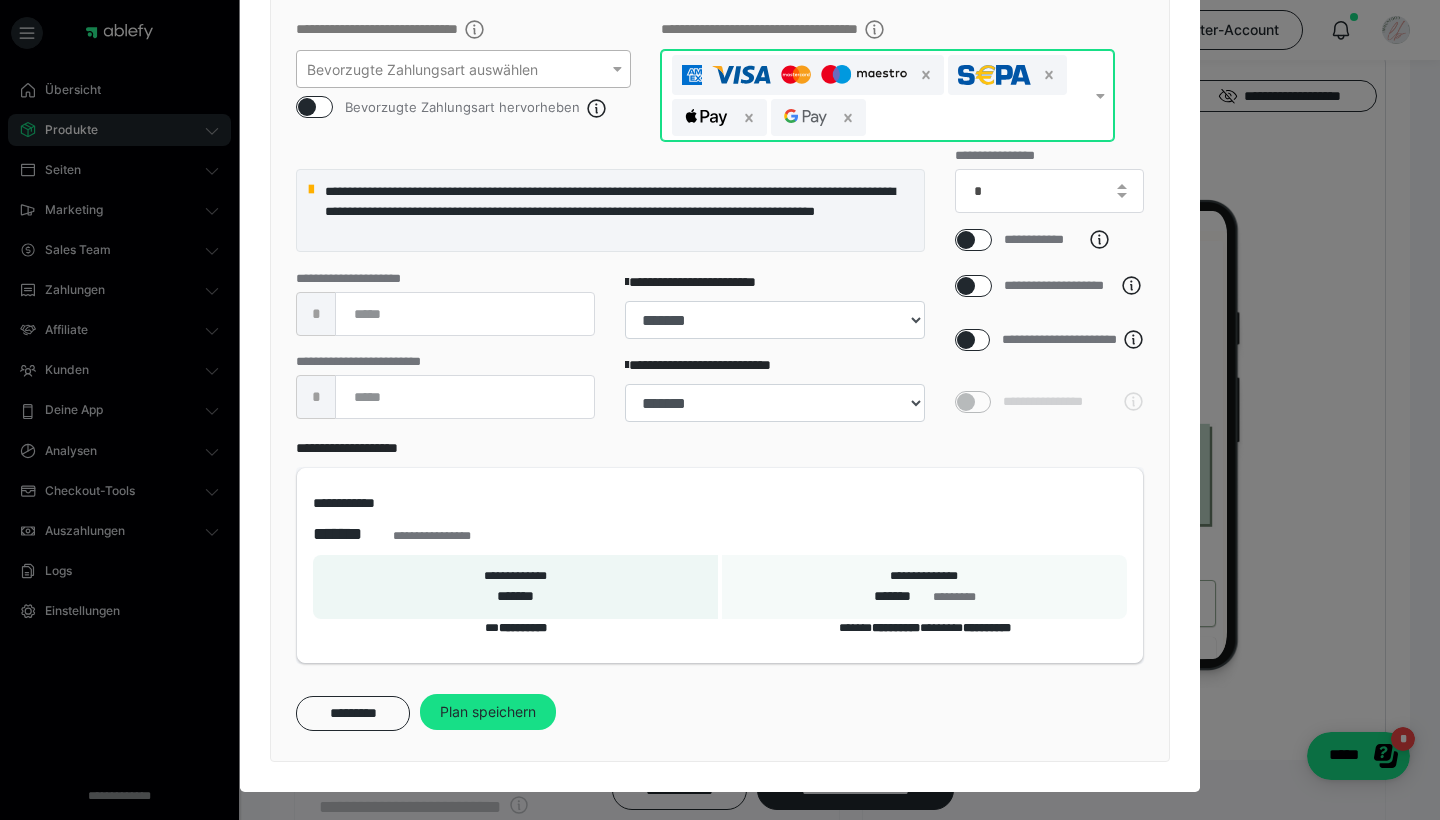 scroll, scrollTop: 419, scrollLeft: 0, axis: vertical 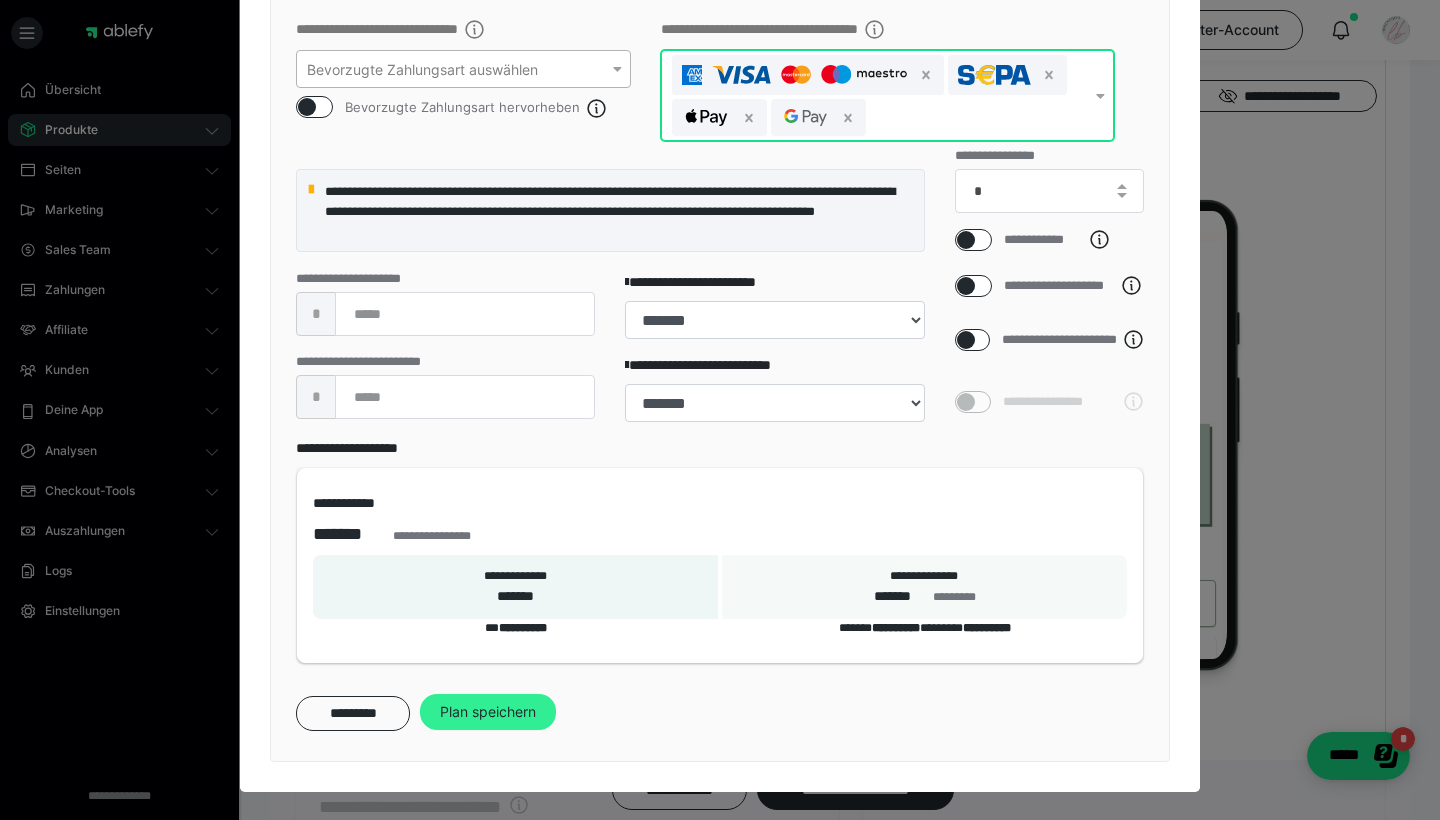 click on "Plan speichern" at bounding box center [488, 712] 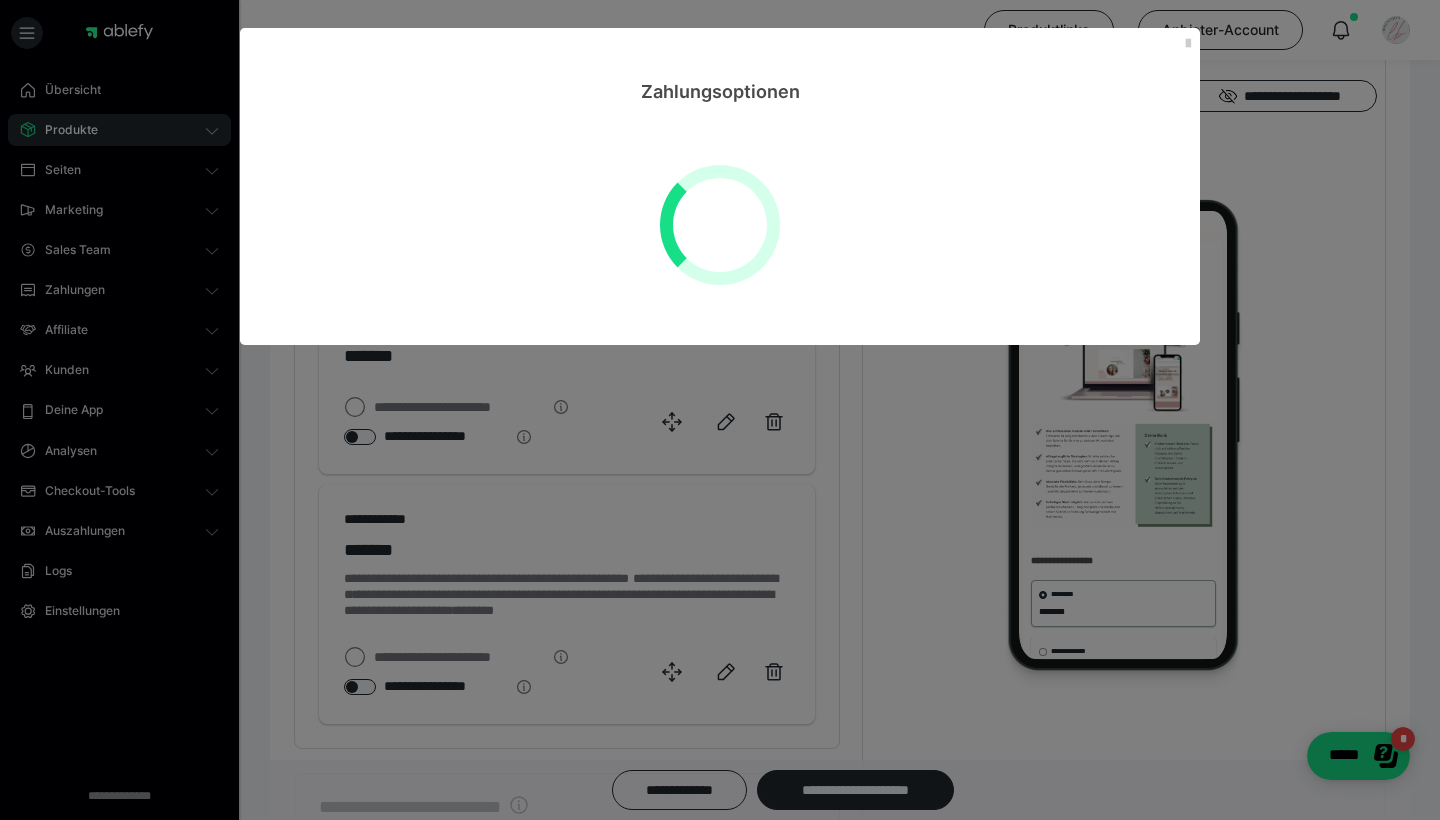scroll, scrollTop: 0, scrollLeft: 0, axis: both 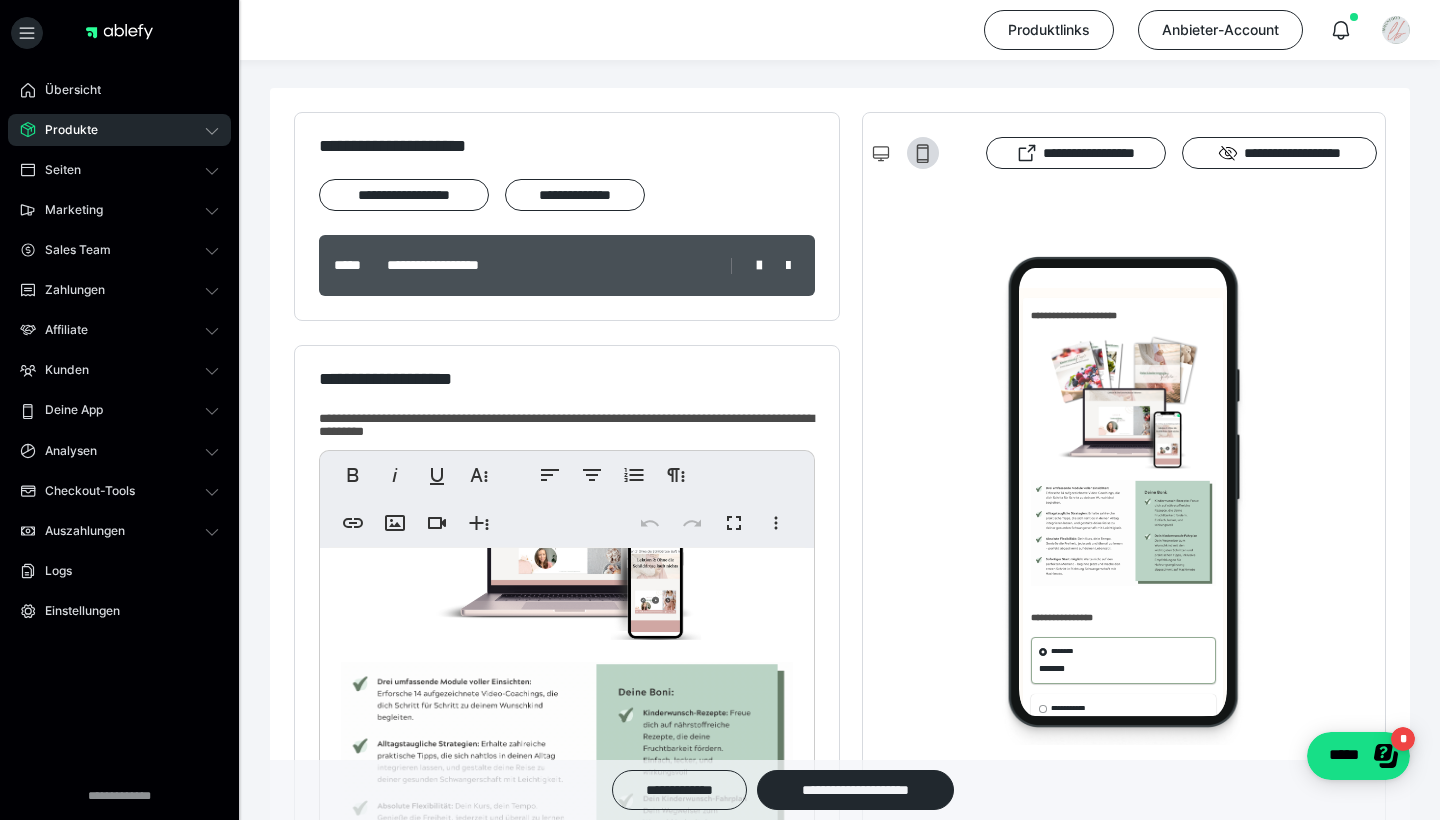 click on "Produkte" at bounding box center [119, 130] 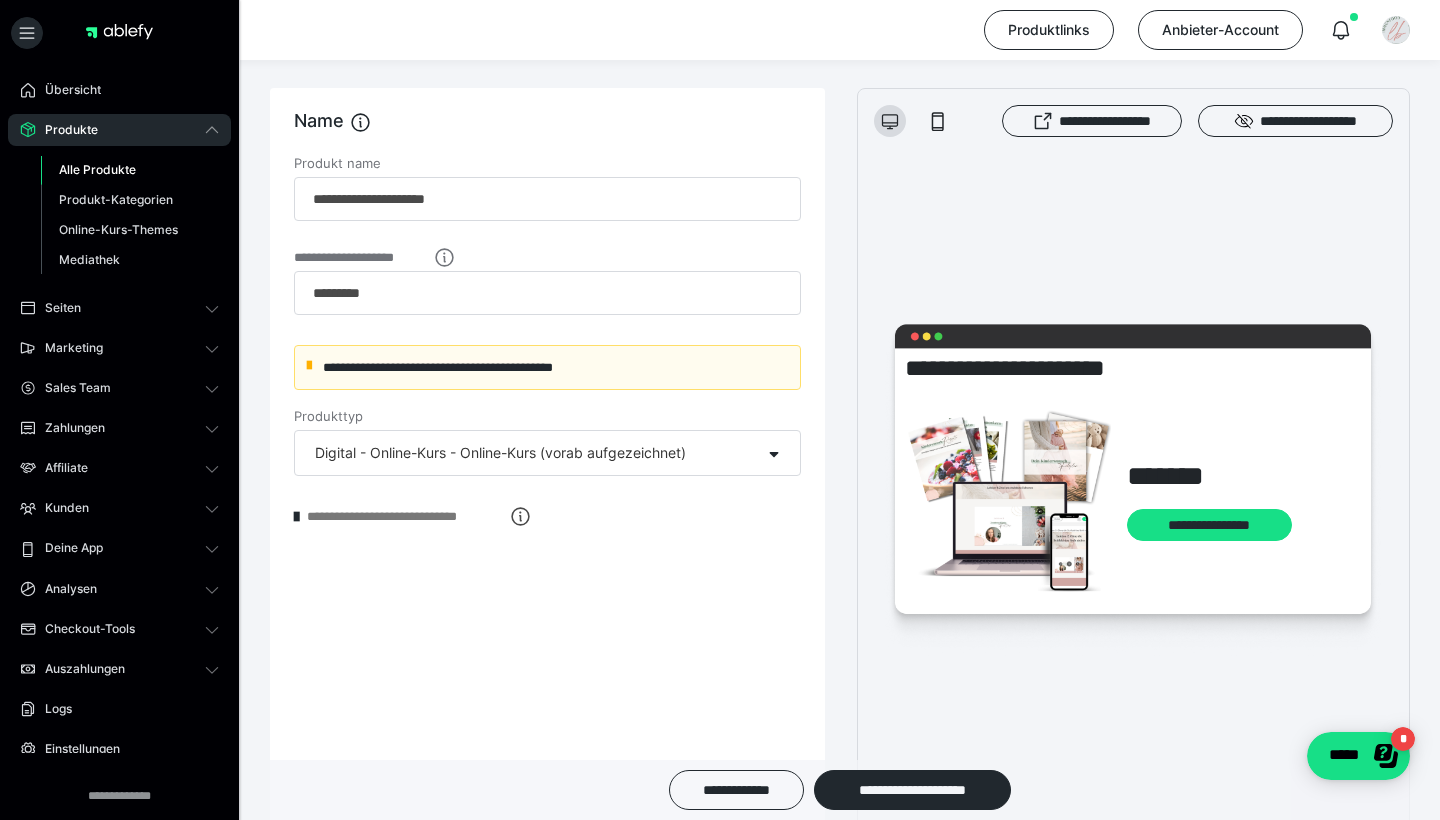 click on "Alle Produkte" at bounding box center [97, 169] 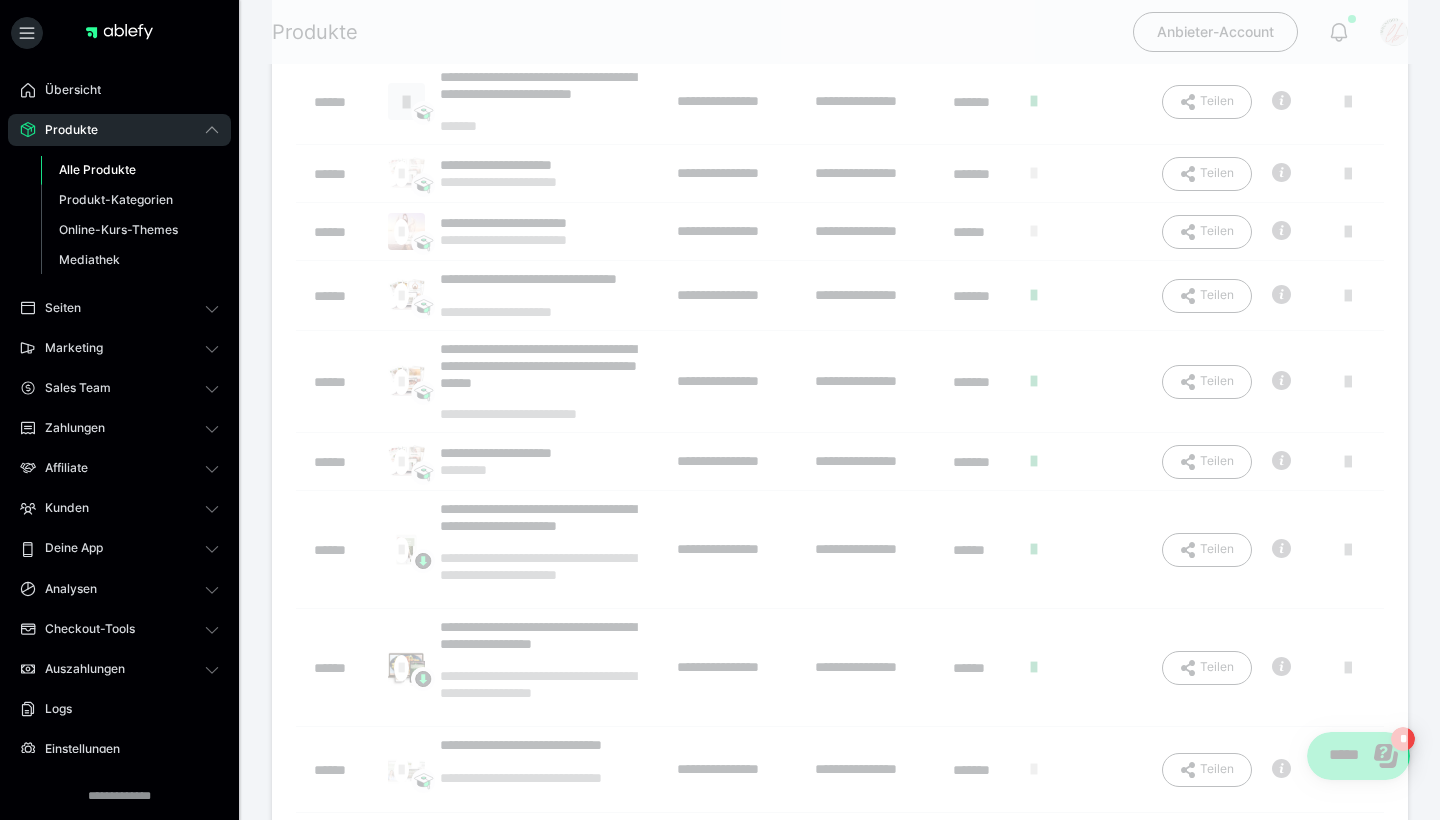 scroll, scrollTop: 0, scrollLeft: 0, axis: both 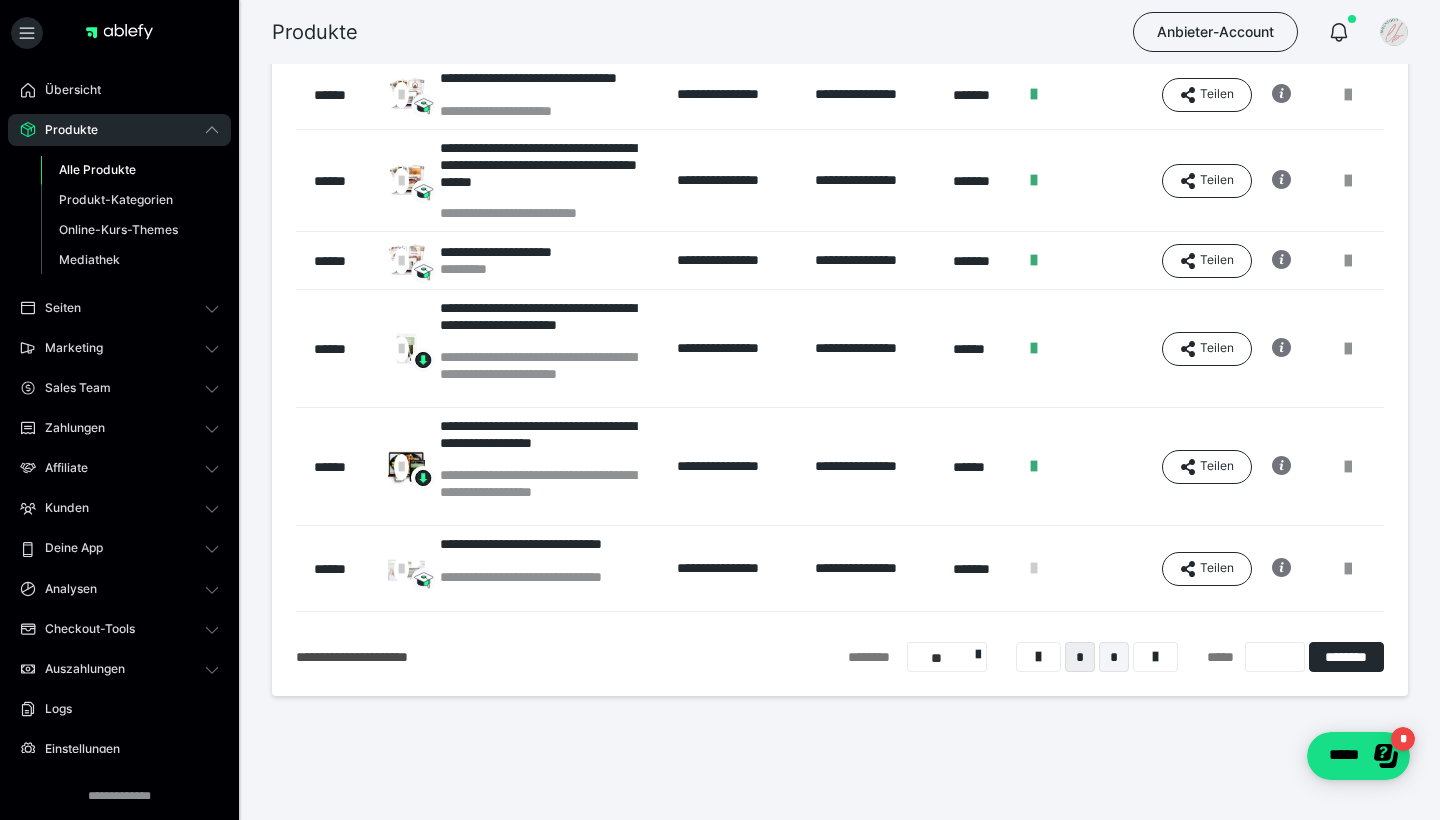 click on "*" at bounding box center (1114, 657) 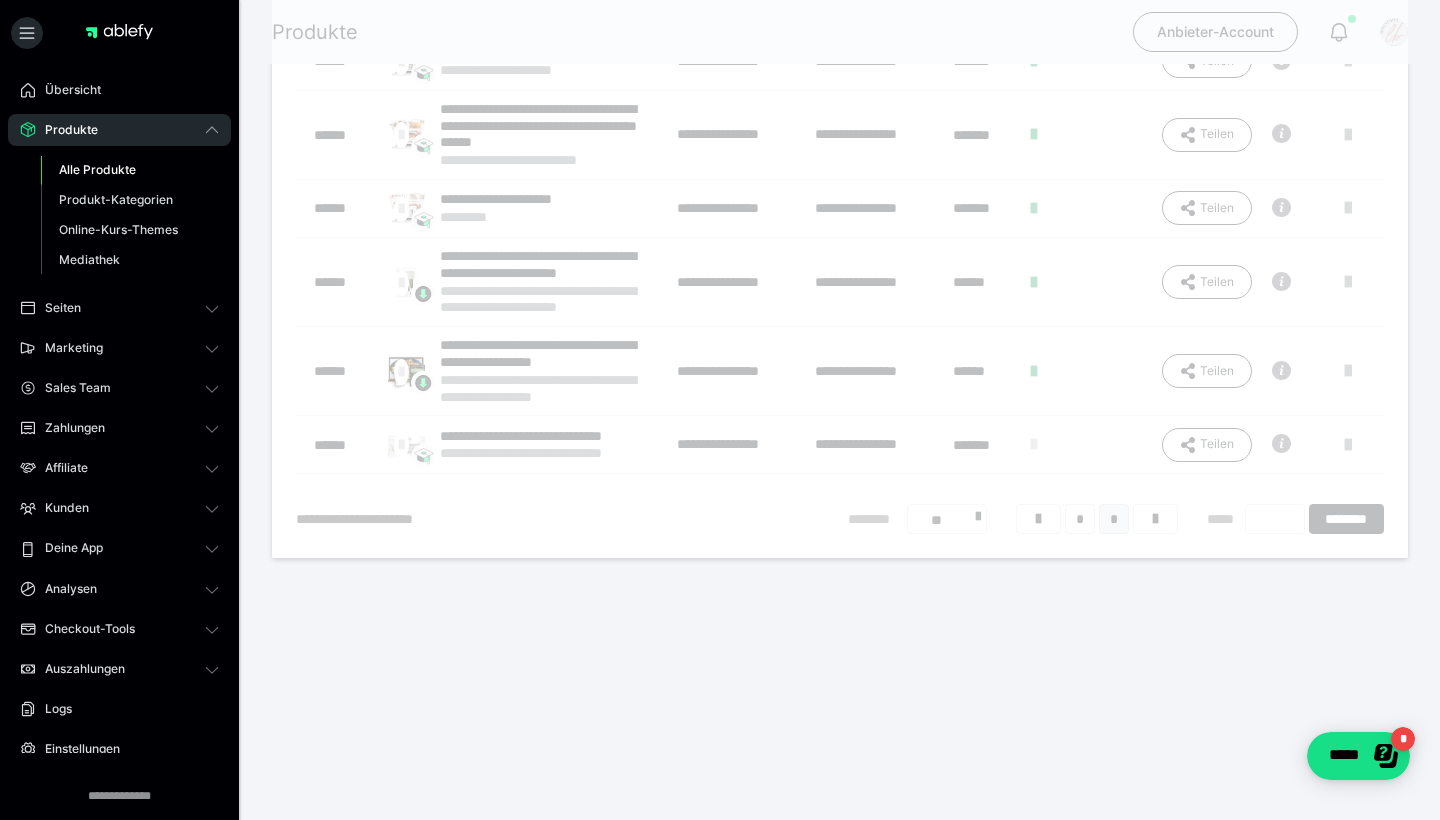 scroll, scrollTop: 16, scrollLeft: 0, axis: vertical 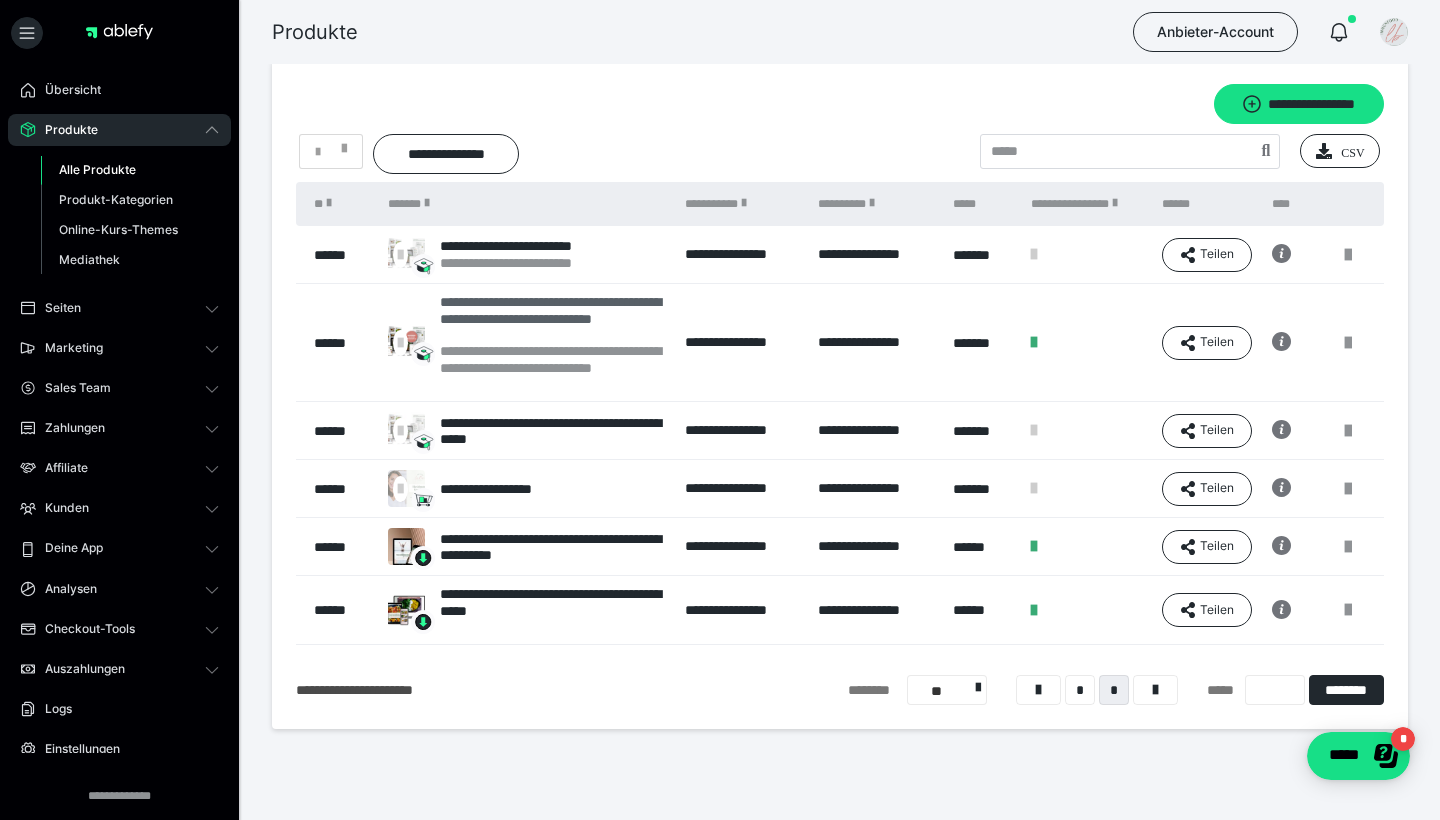 click on "**********" at bounding box center (552, 318) 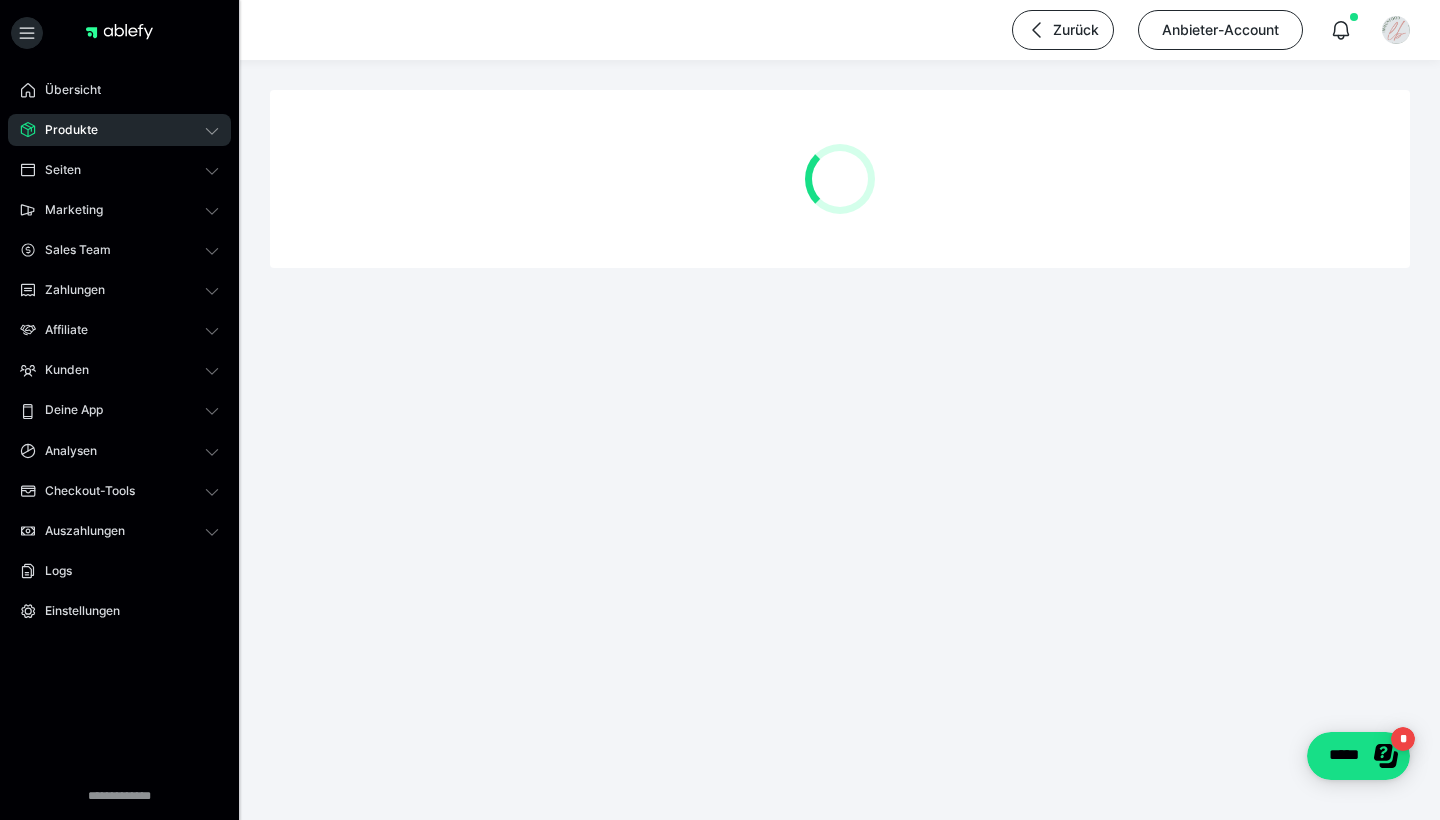 scroll, scrollTop: 0, scrollLeft: 0, axis: both 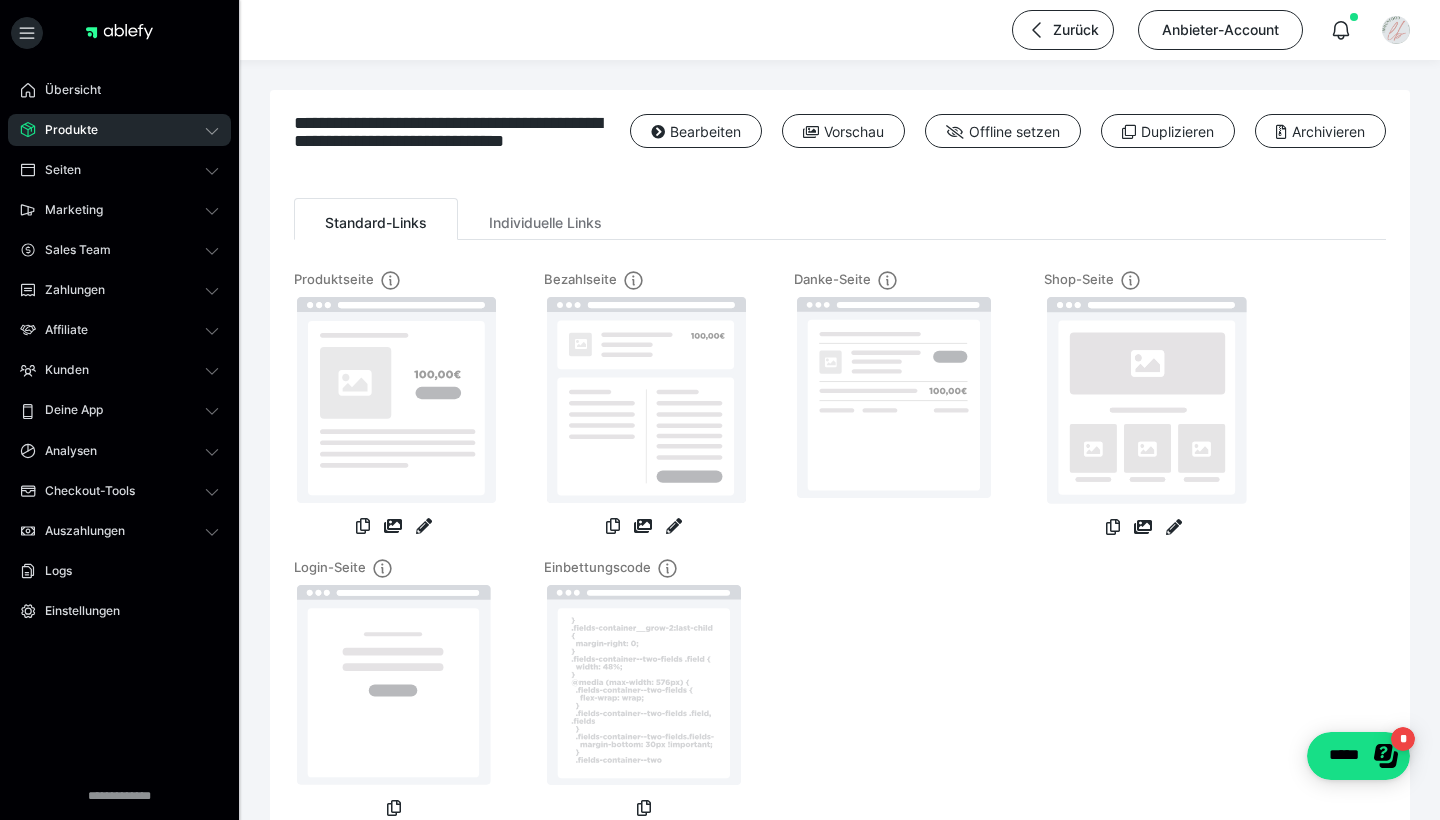 click at bounding box center (674, 528) 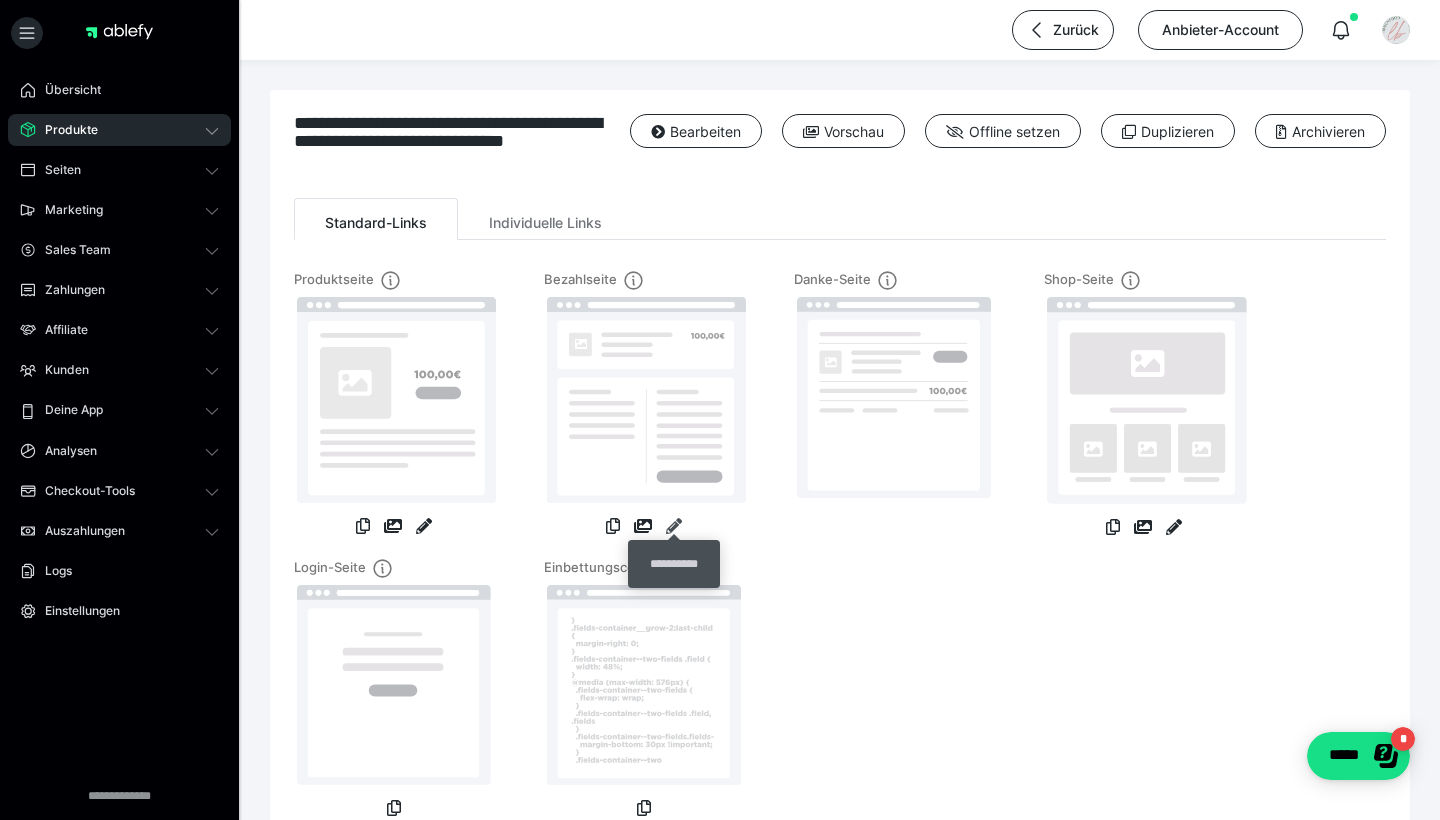 click at bounding box center (674, 526) 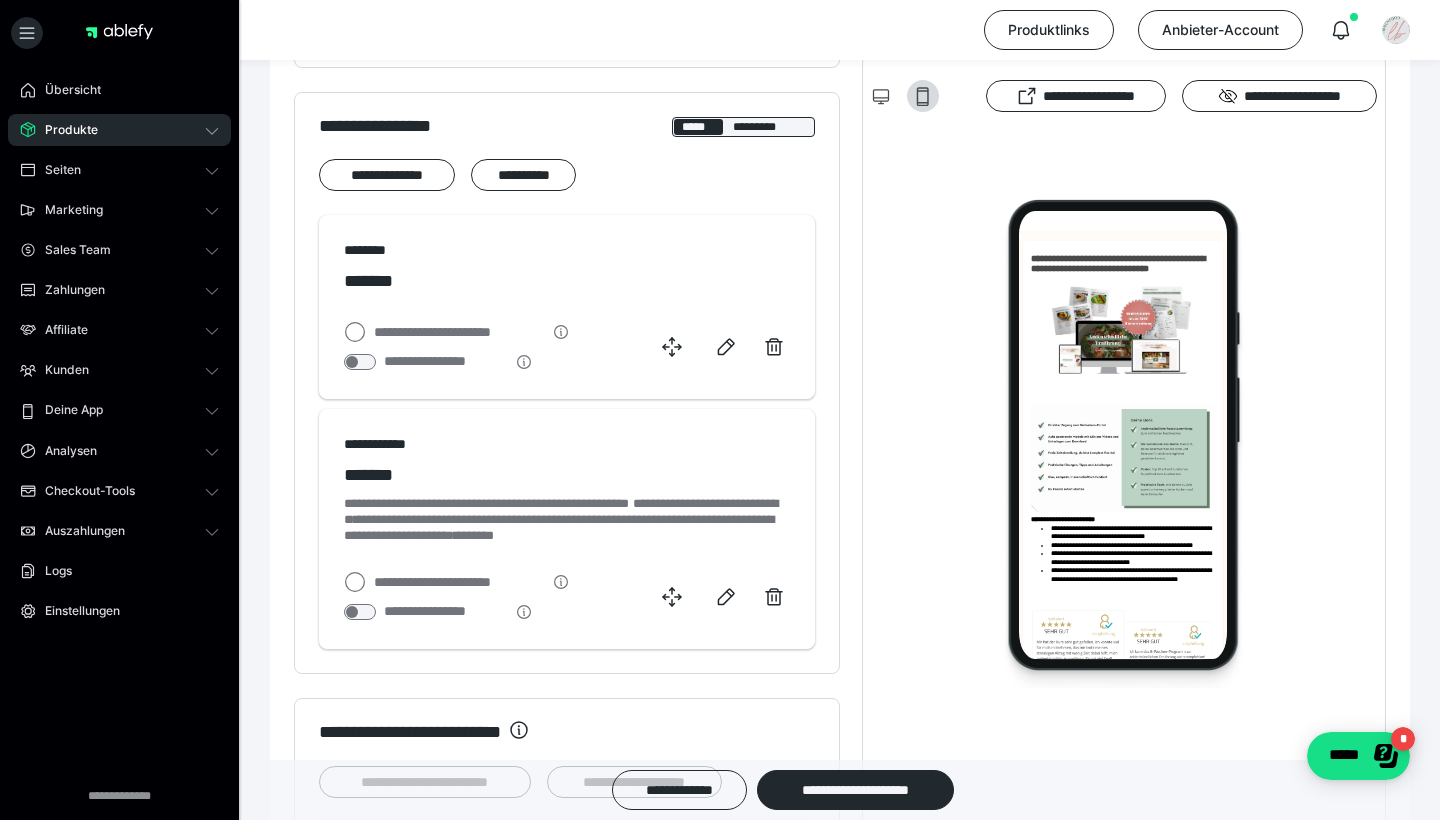 scroll, scrollTop: 1196, scrollLeft: 0, axis: vertical 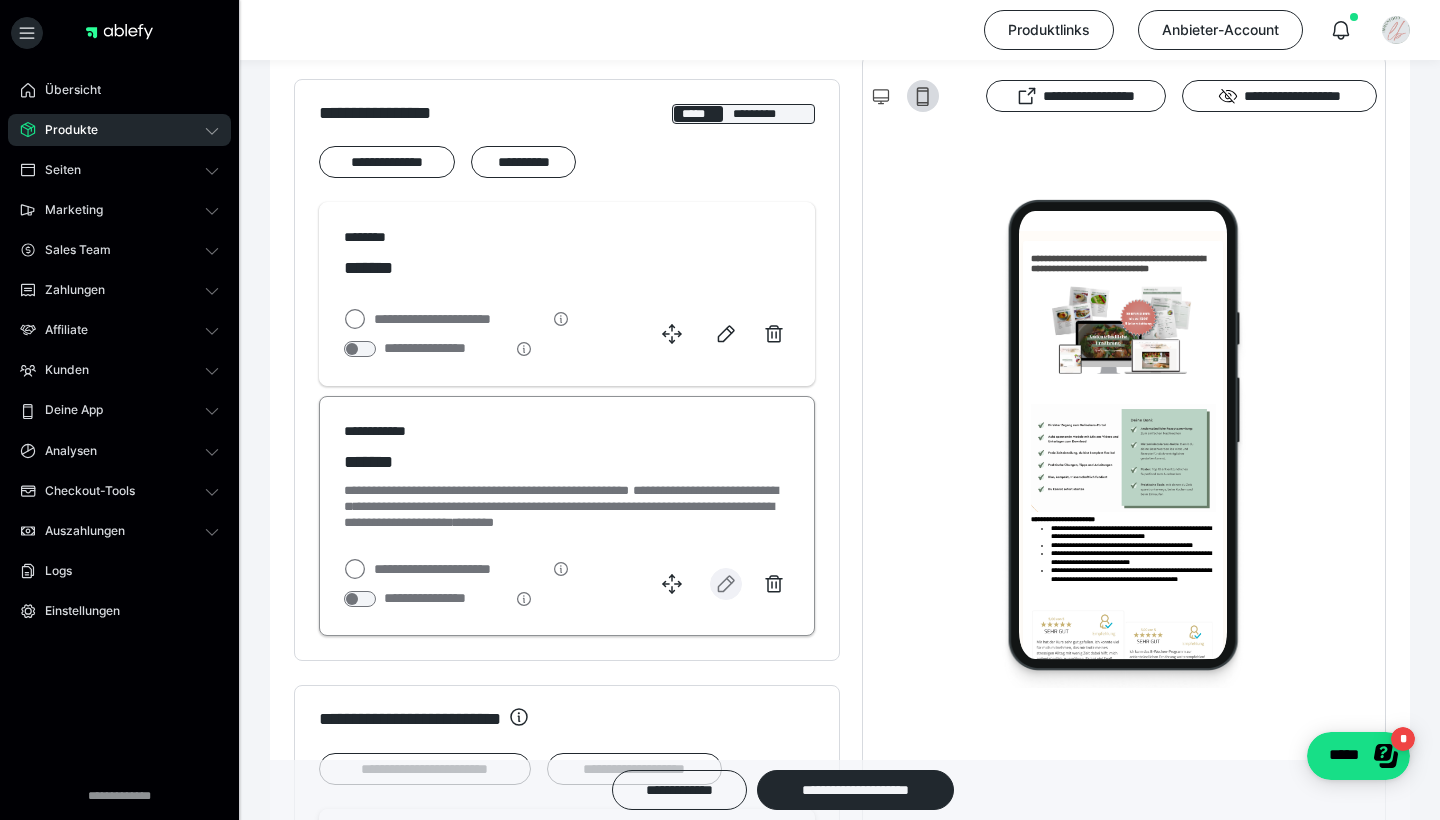 click 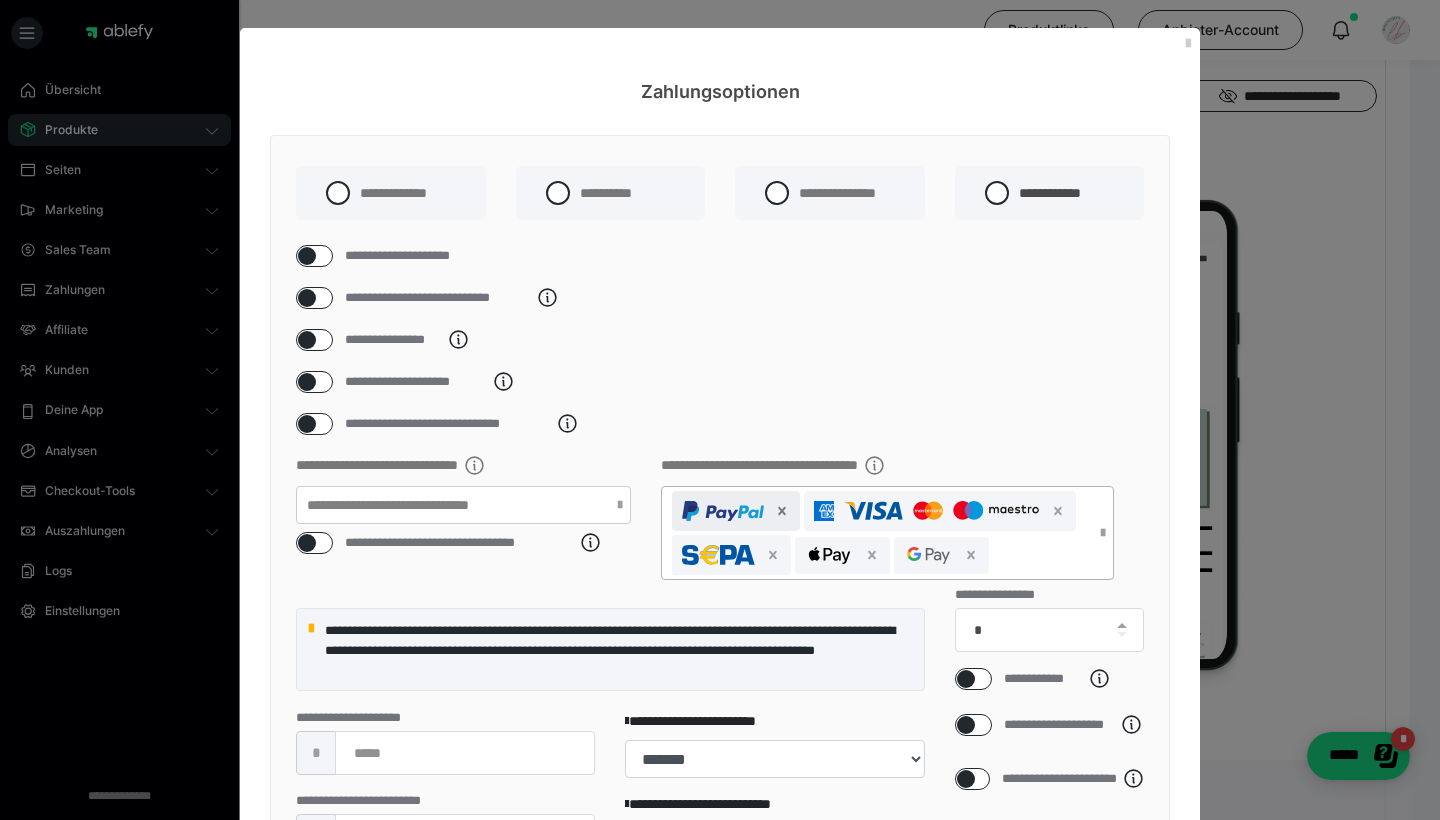 click 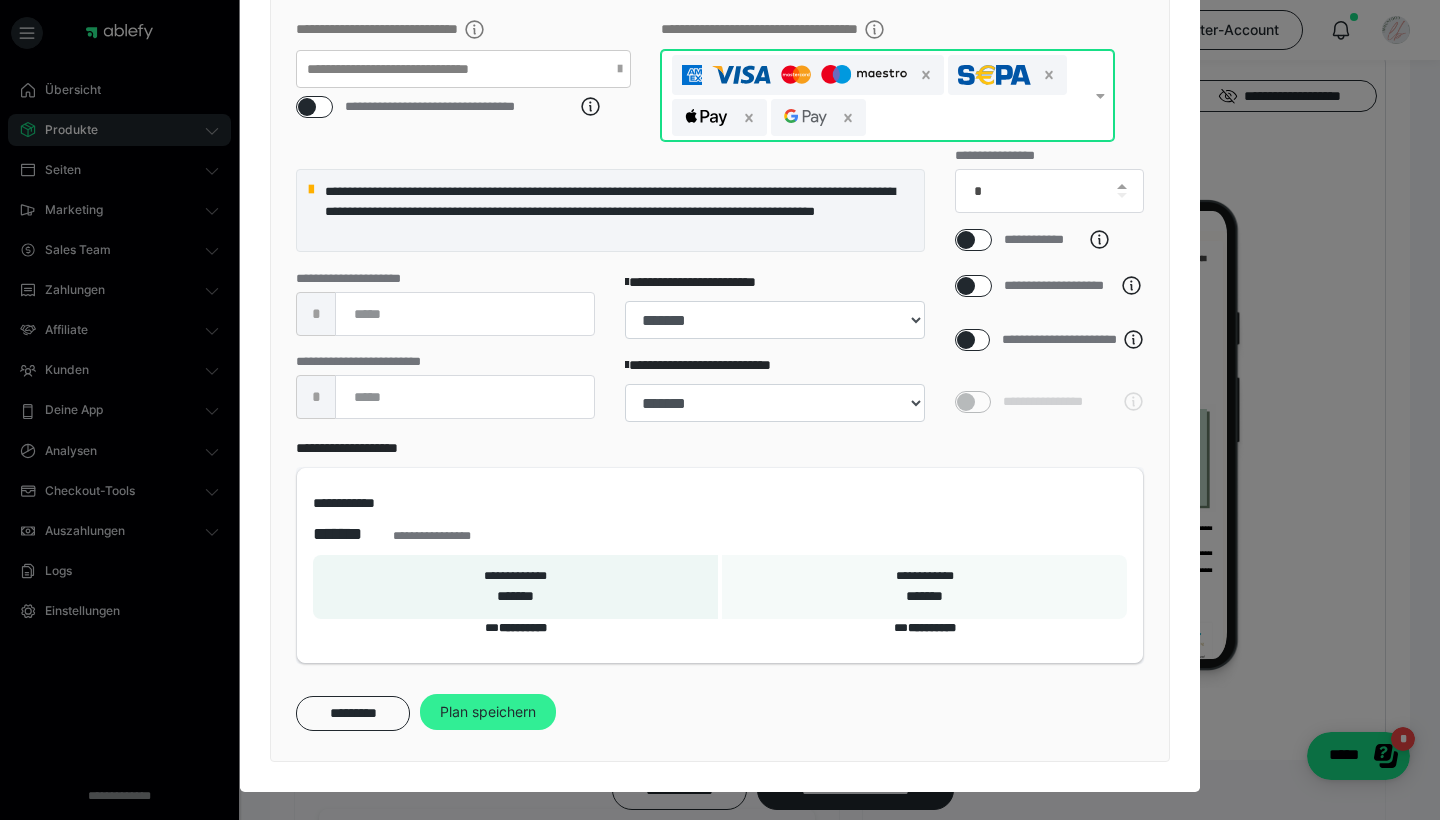 scroll, scrollTop: 419, scrollLeft: 0, axis: vertical 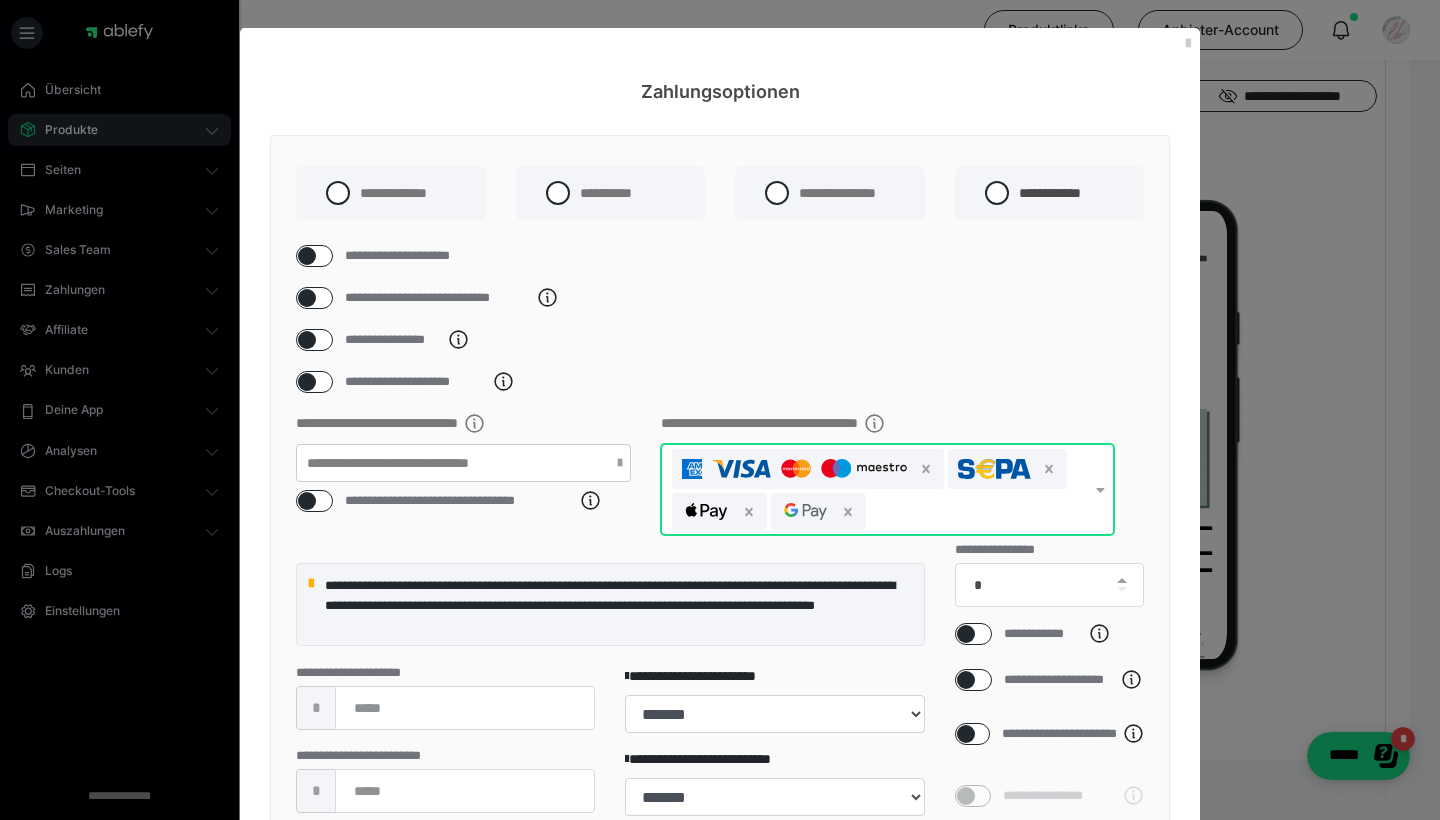 select on "**" 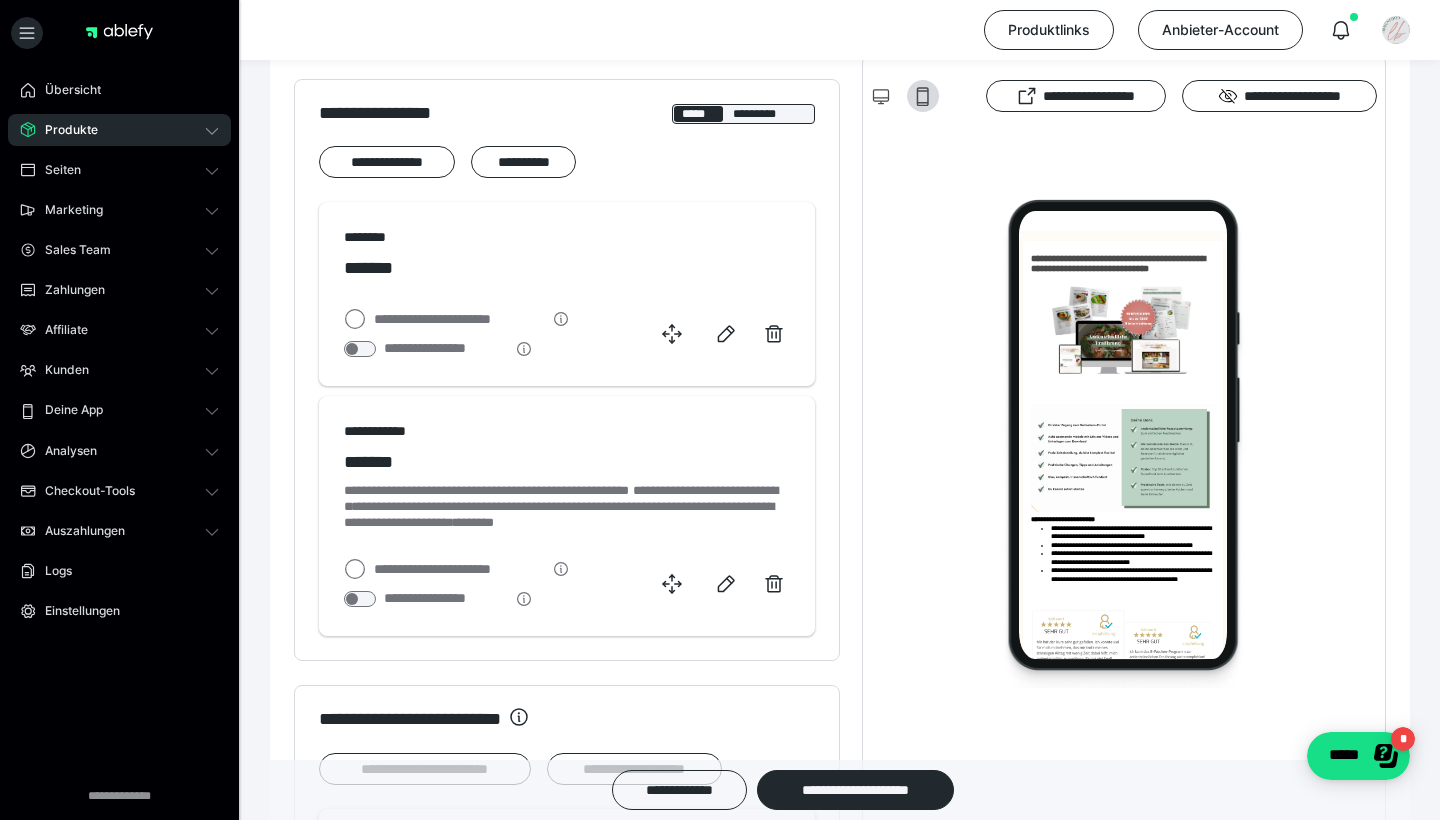 click on "Produkte" at bounding box center (119, 130) 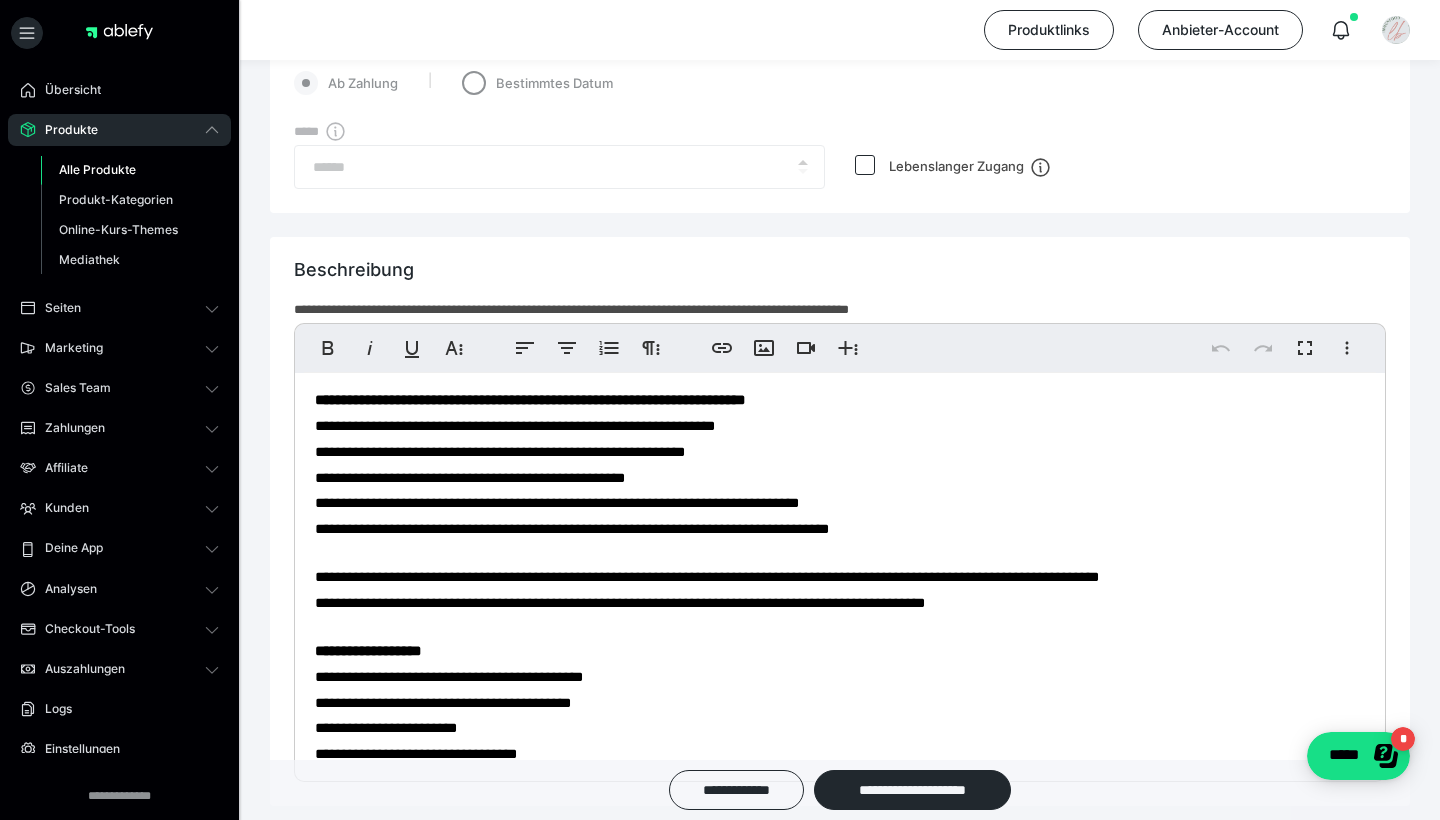 click on "Alle Produkte" at bounding box center [97, 169] 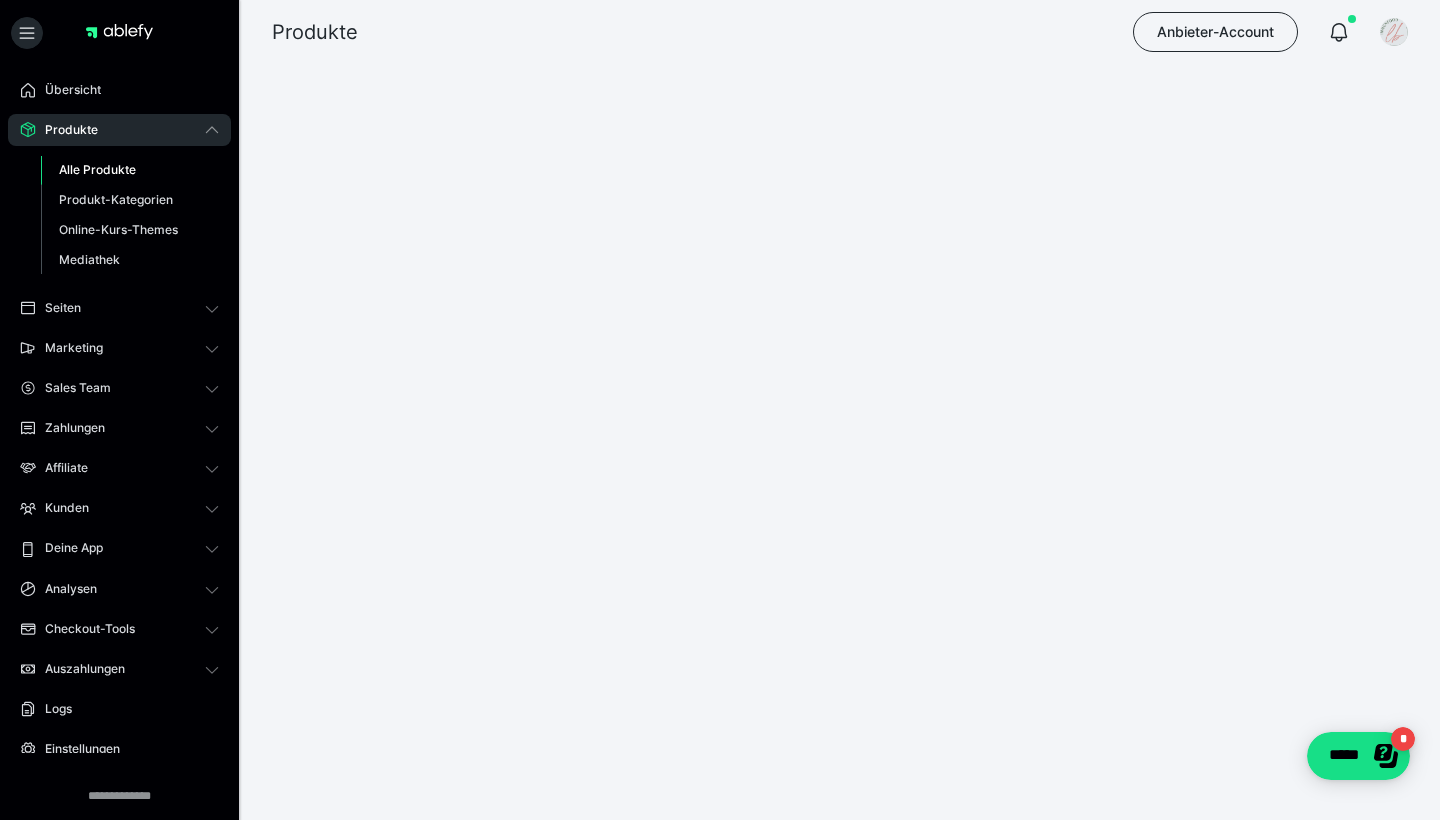 scroll, scrollTop: 0, scrollLeft: 0, axis: both 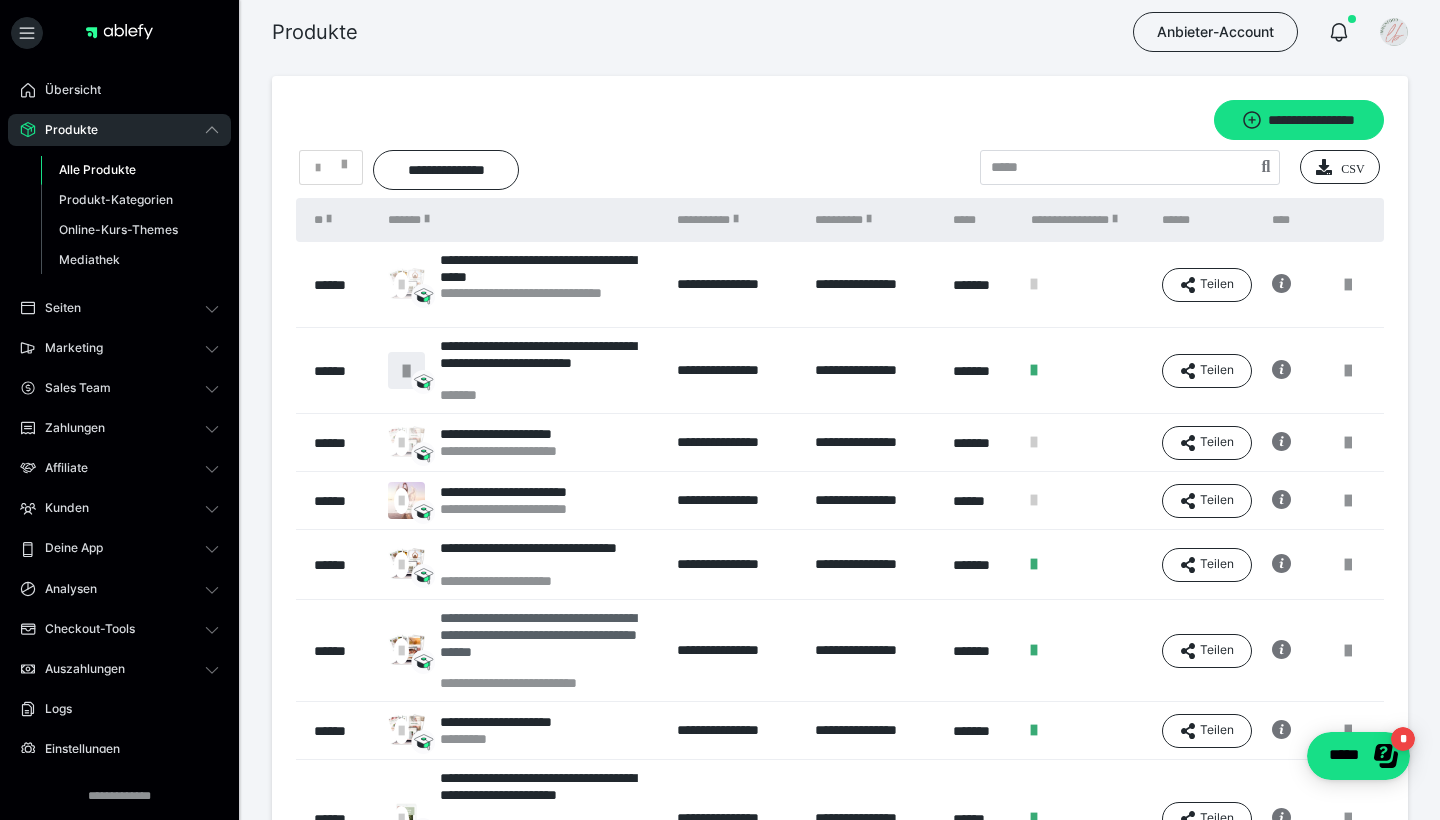 click on "**********" at bounding box center [548, 642] 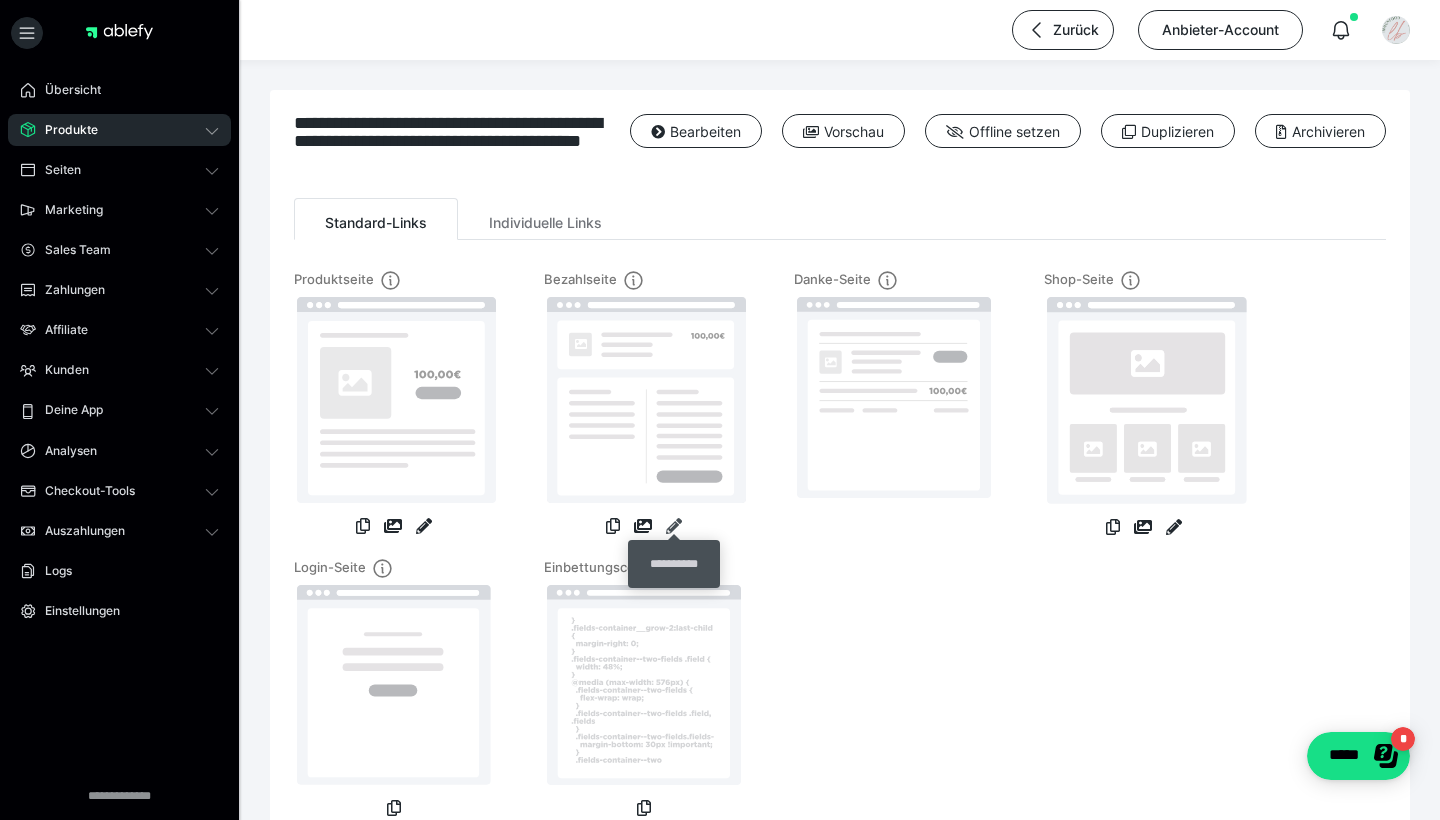 click at bounding box center (674, 526) 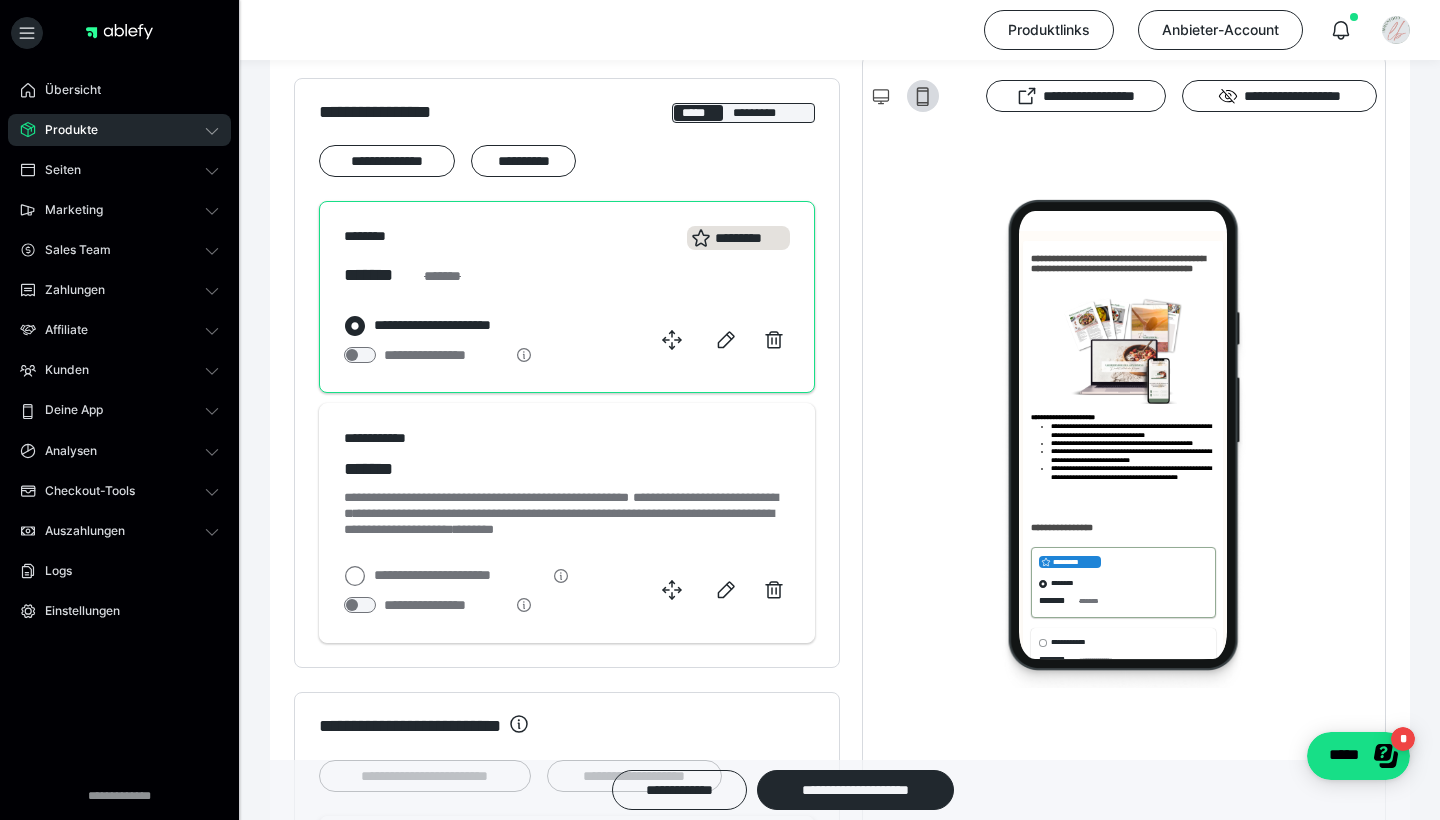 scroll, scrollTop: 1209, scrollLeft: 0, axis: vertical 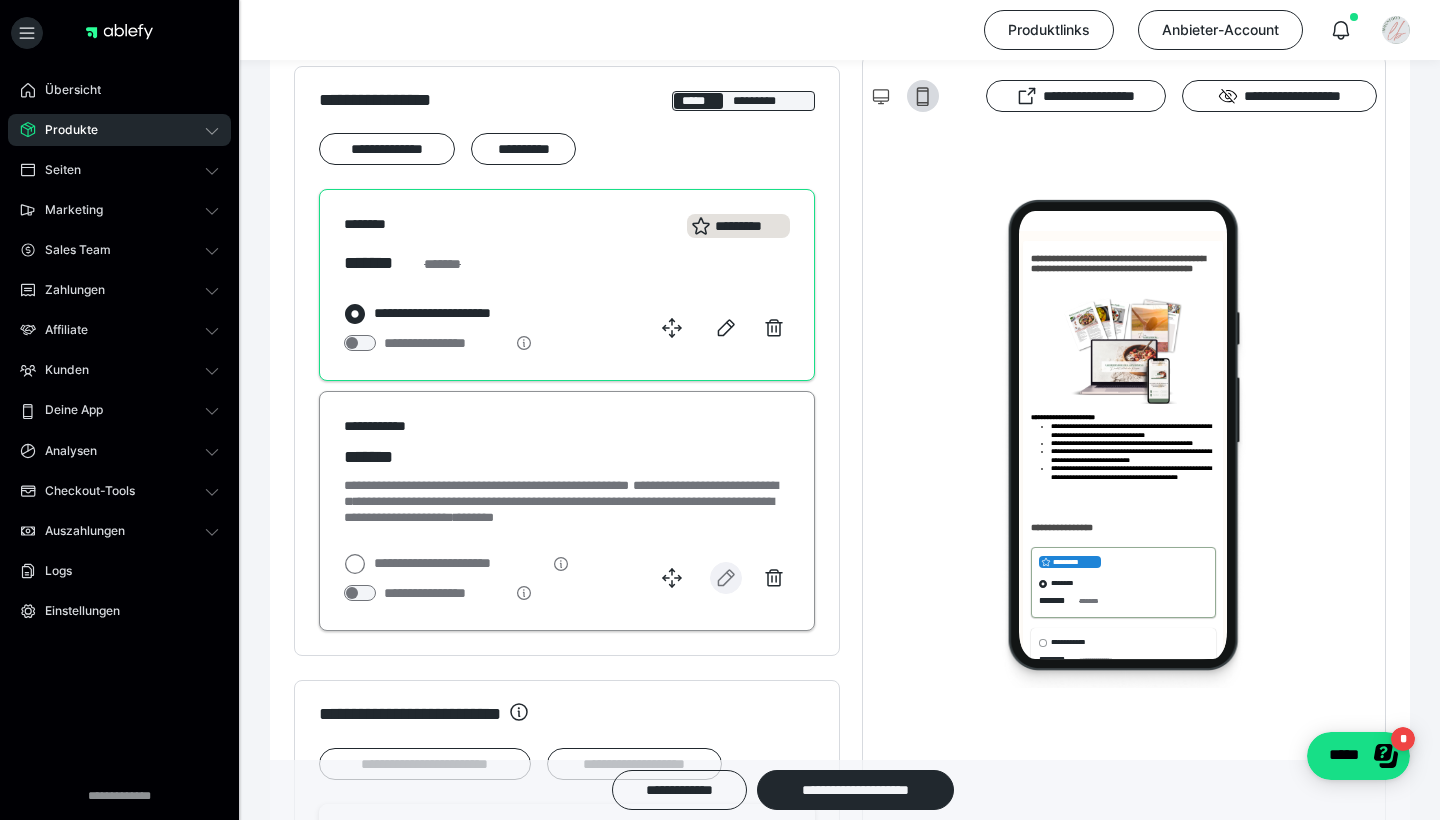 click 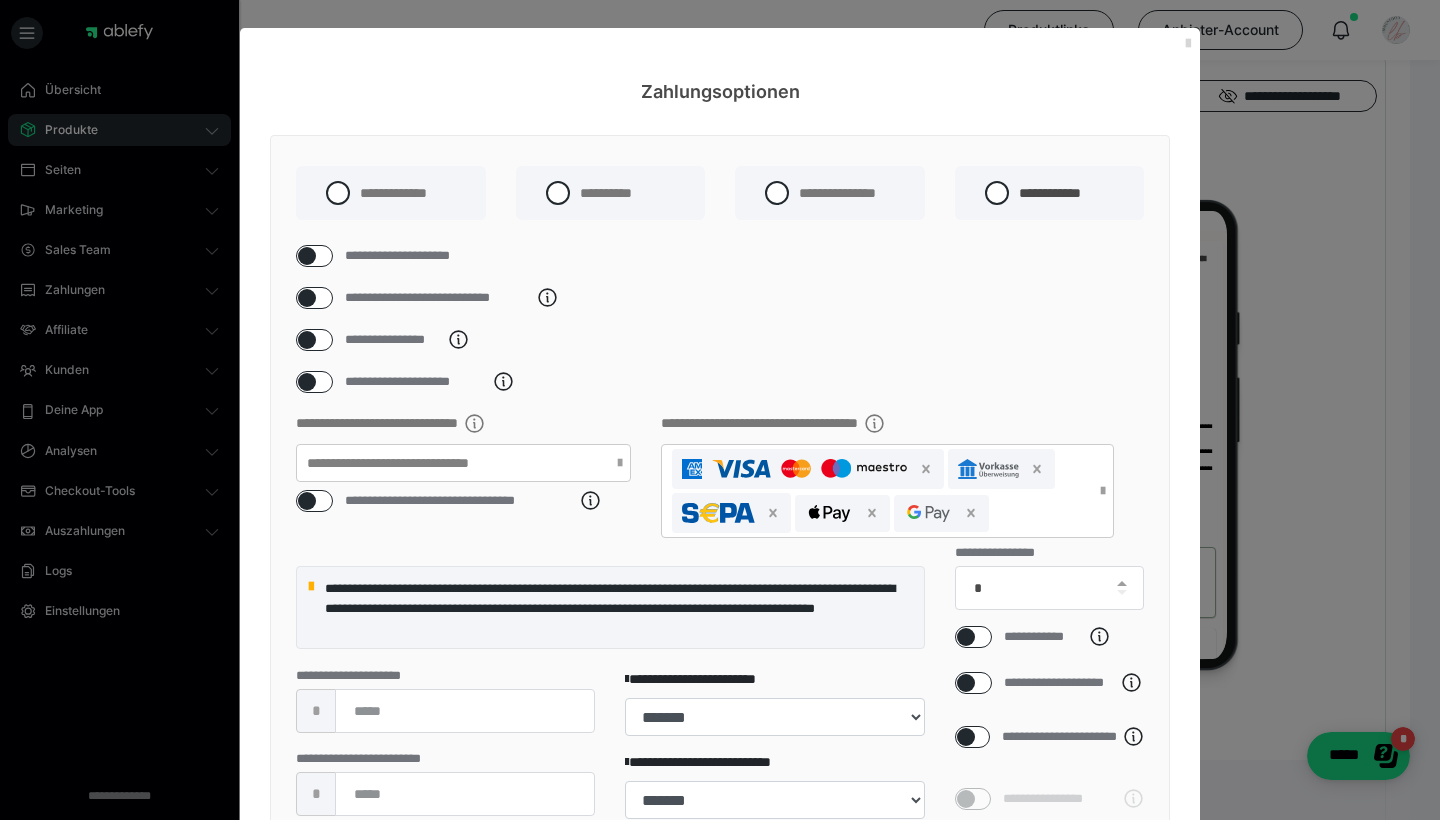 click at bounding box center [1188, 44] 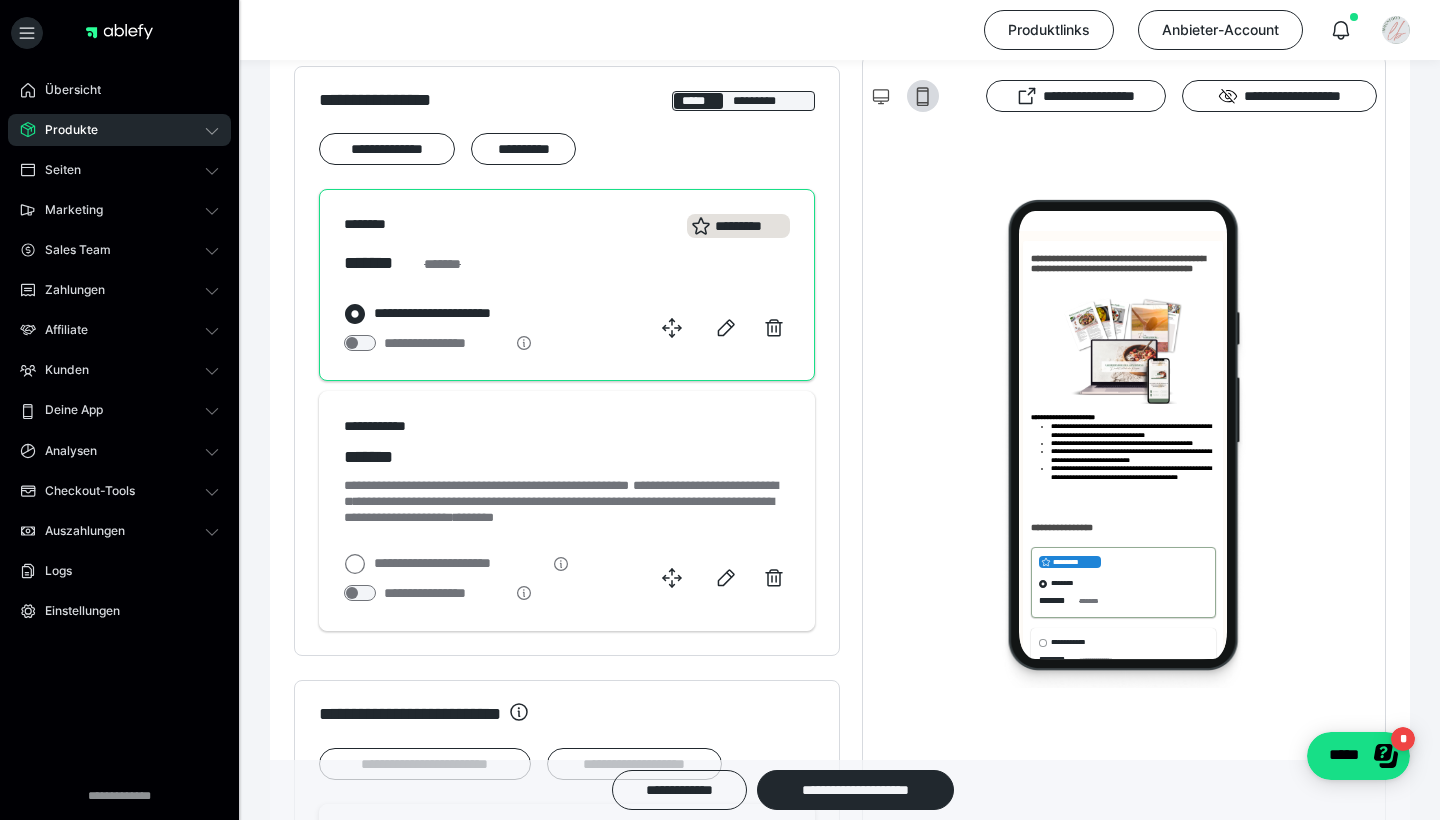 click at bounding box center (1124, 443) 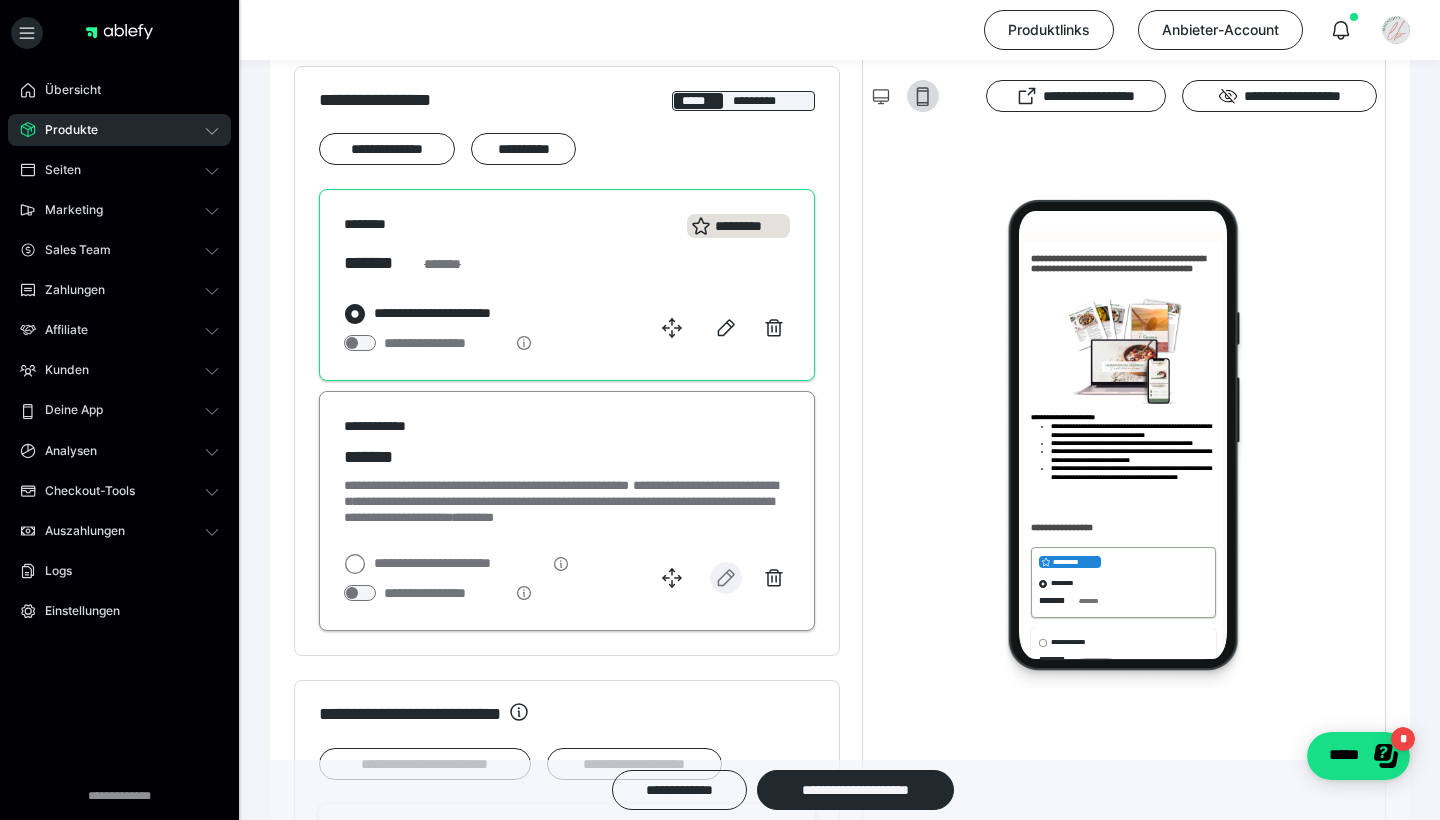 click 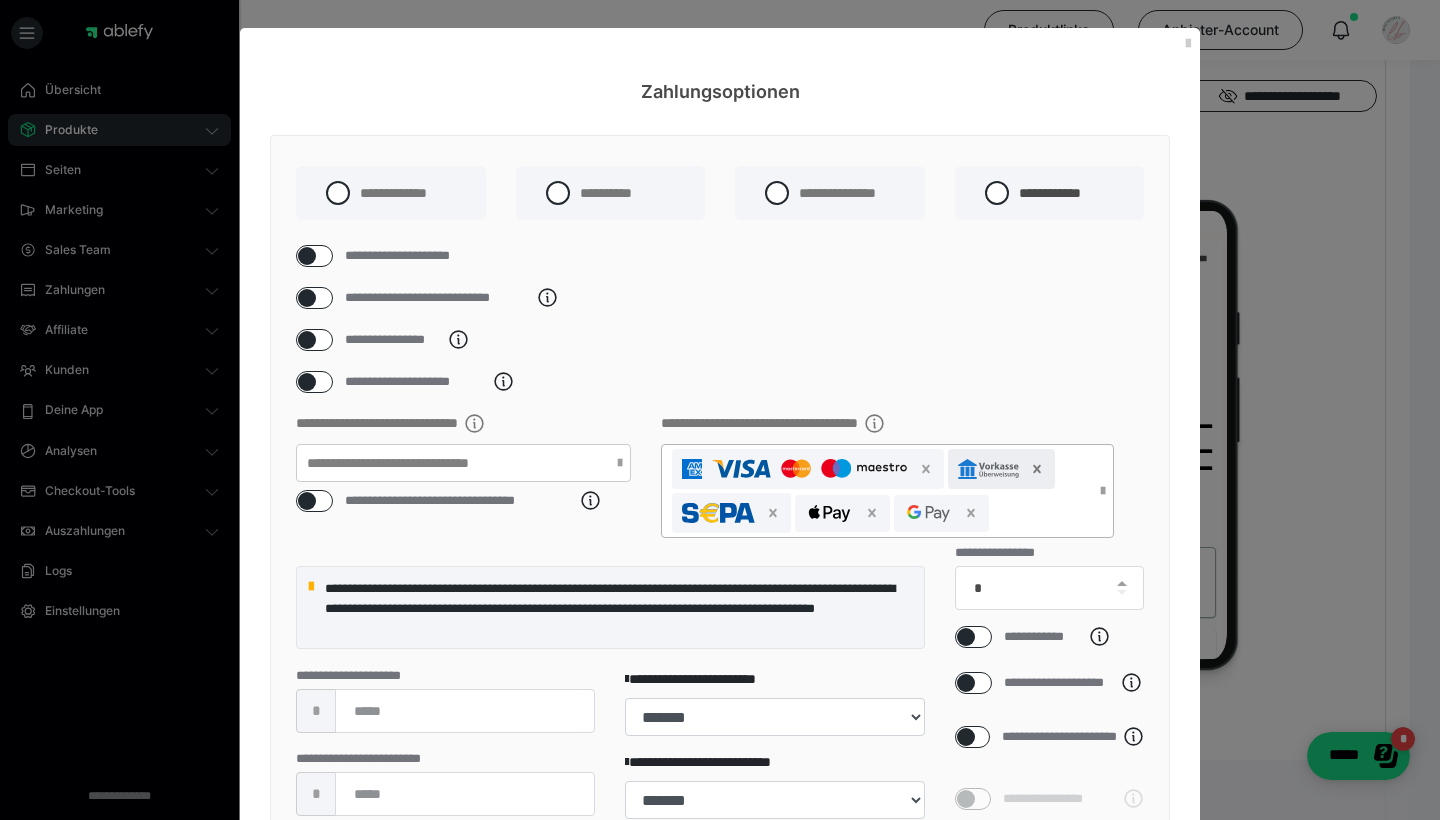 click 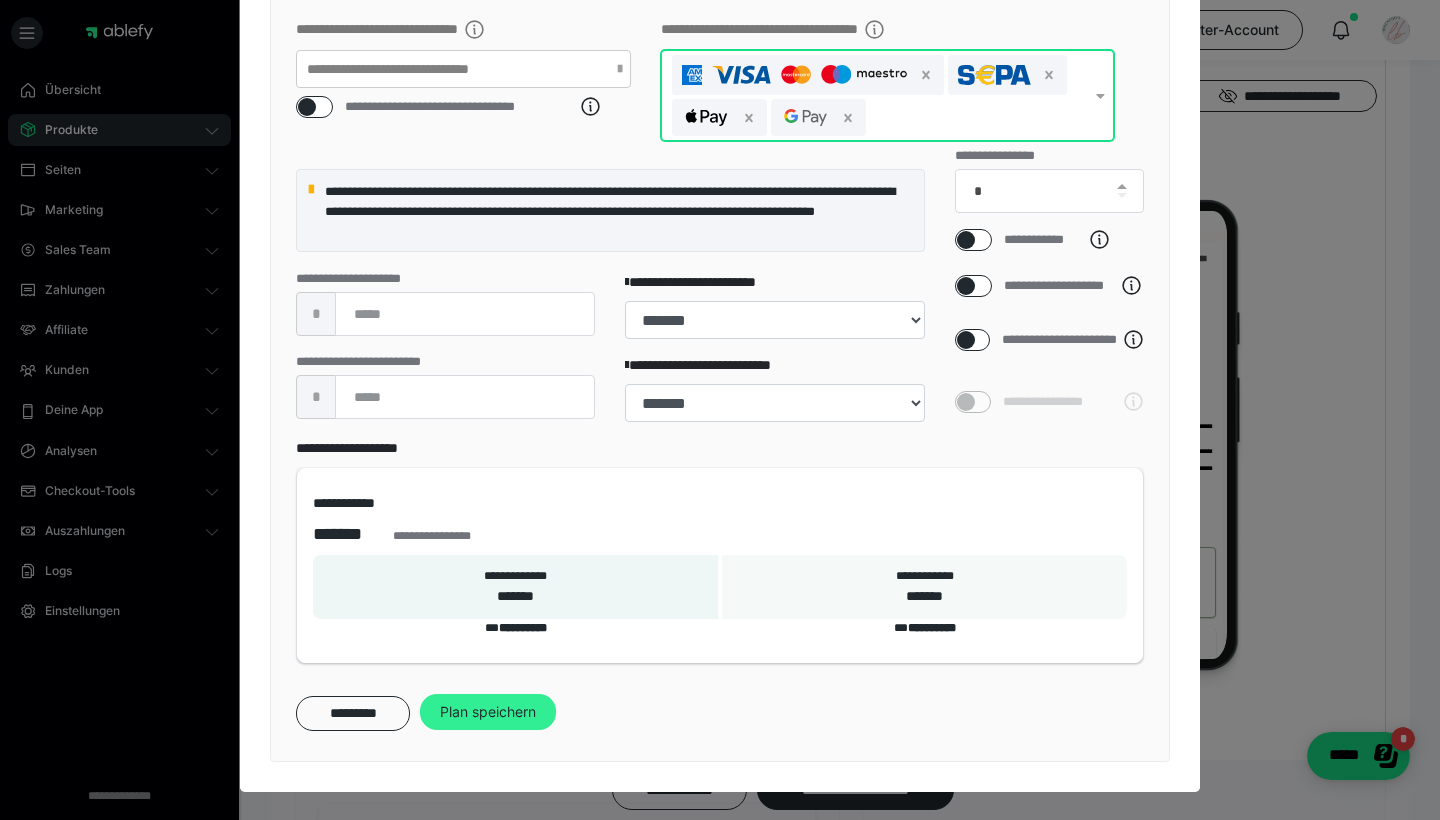 scroll, scrollTop: 419, scrollLeft: 0, axis: vertical 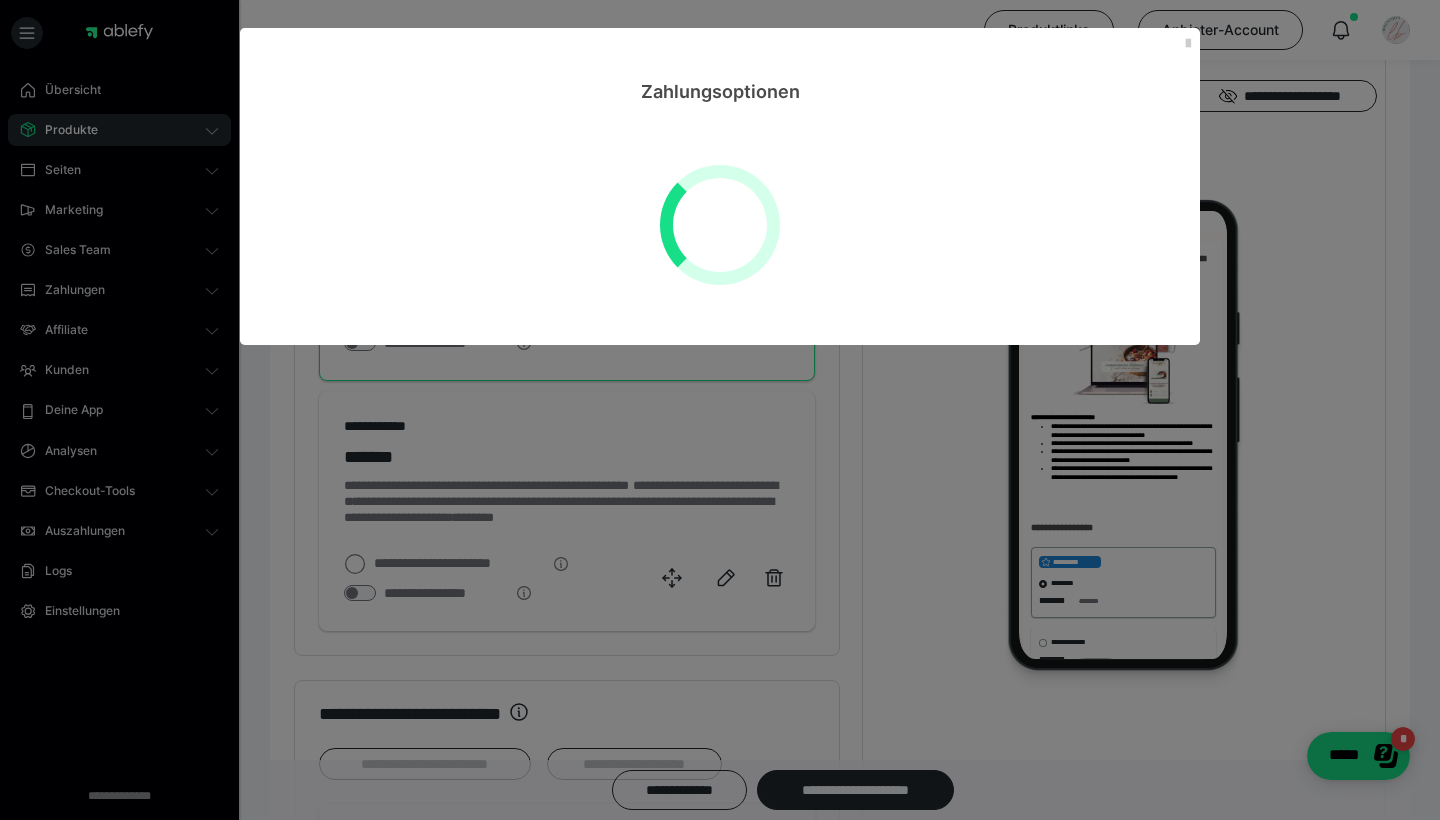 select on "**" 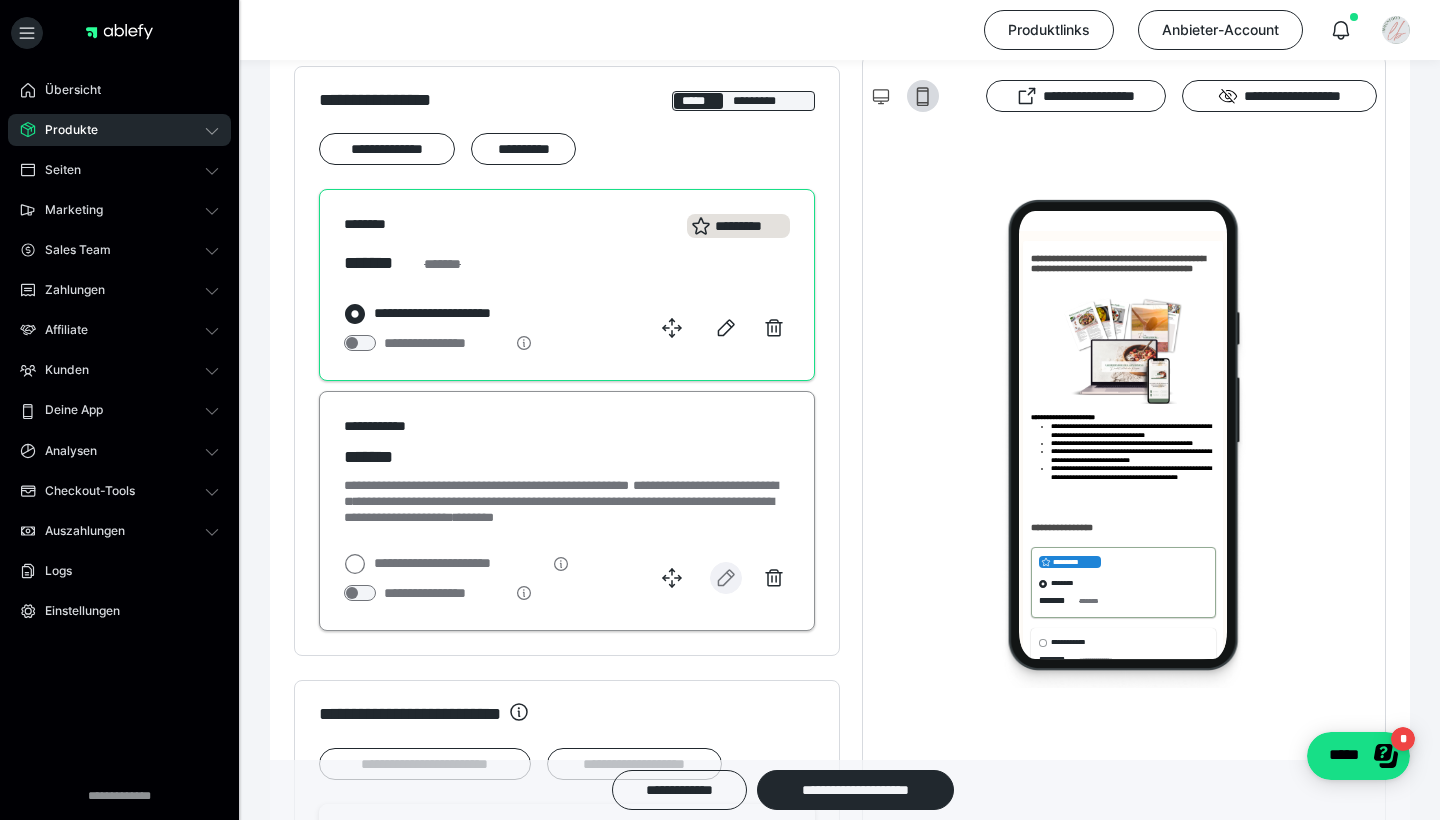 click 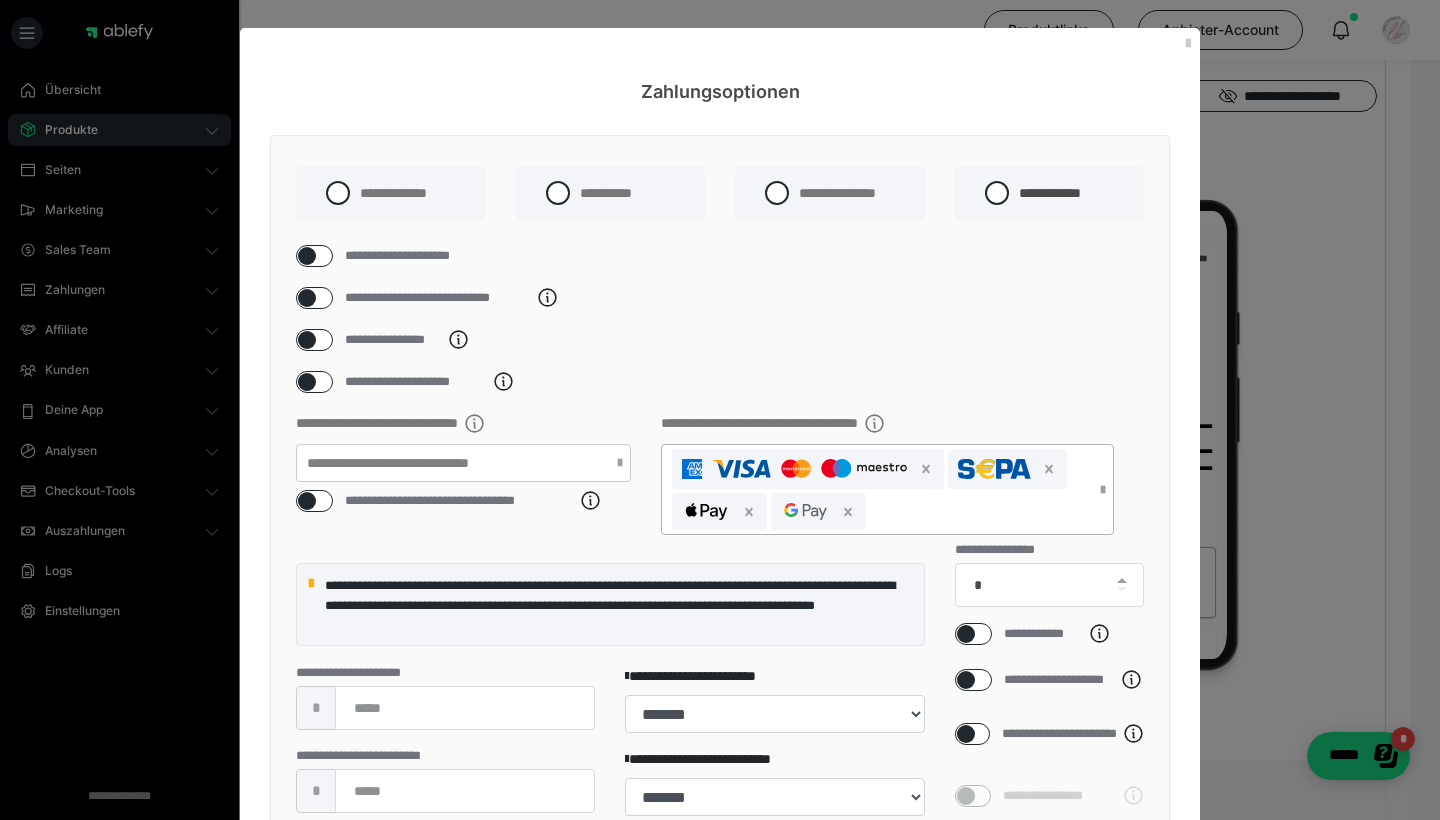 click at bounding box center [877, 489] 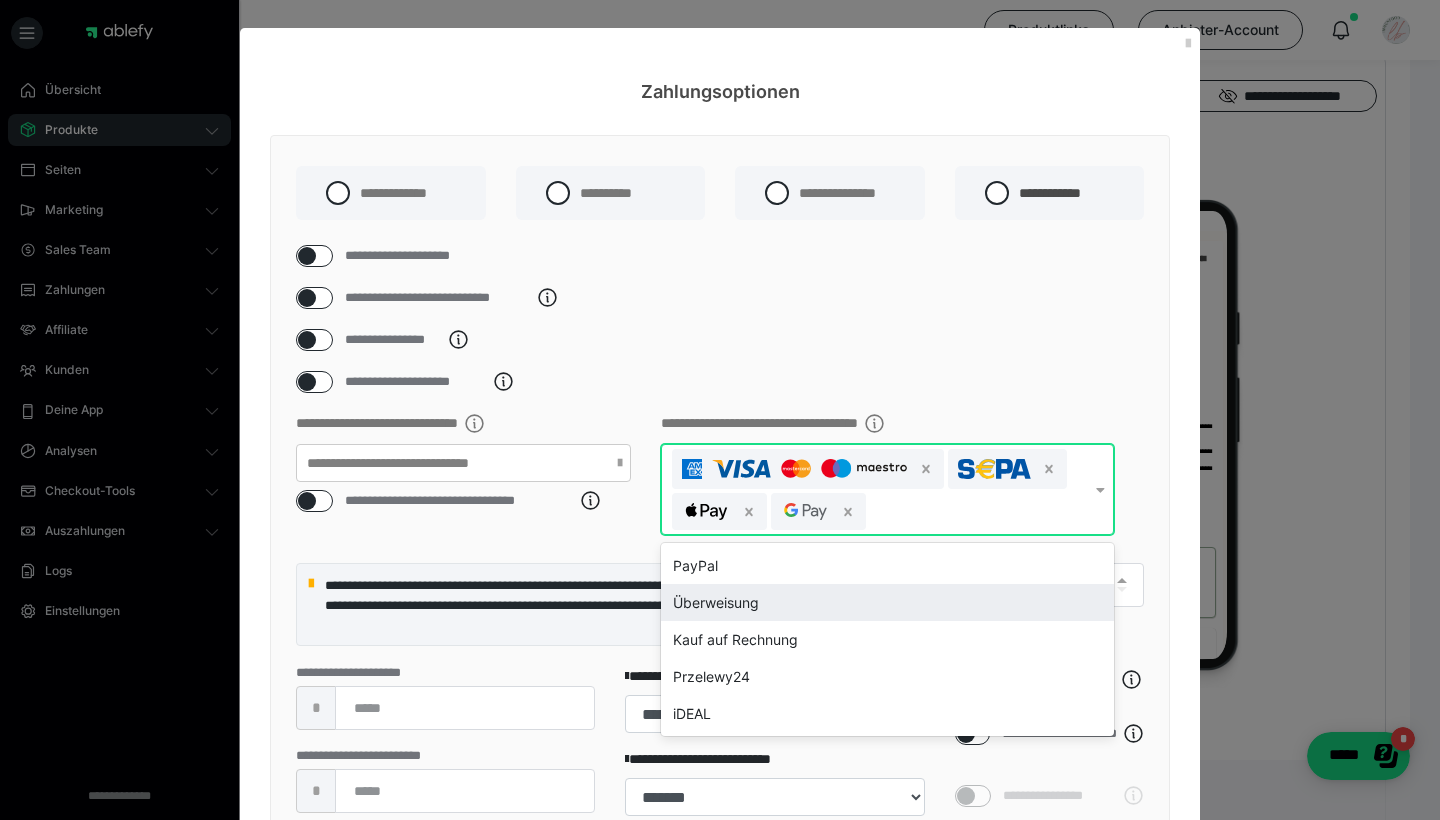 click on "Überweisung" at bounding box center (887, 602) 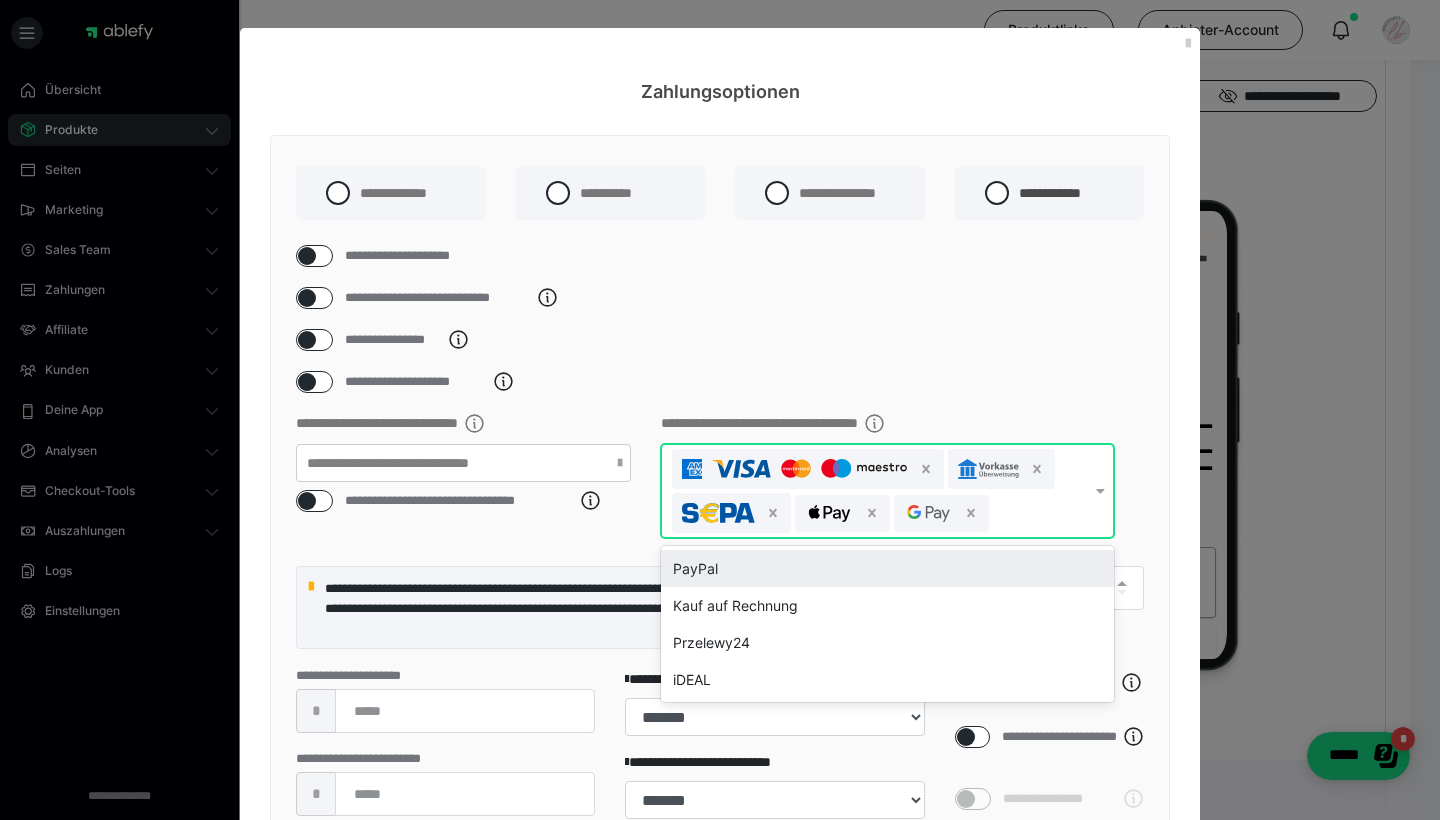 click on "**********" at bounding box center [720, 382] 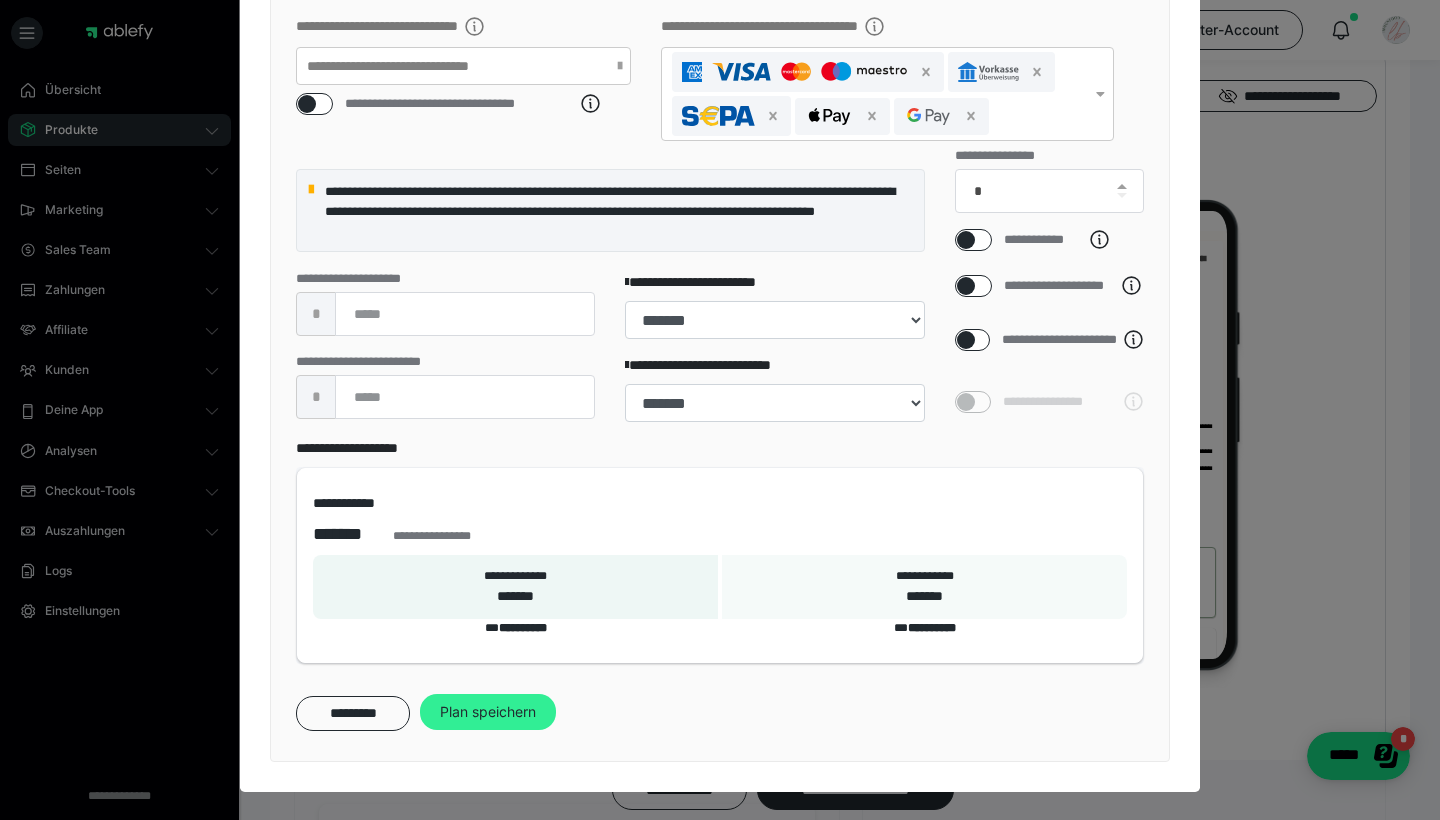 scroll, scrollTop: 422, scrollLeft: 0, axis: vertical 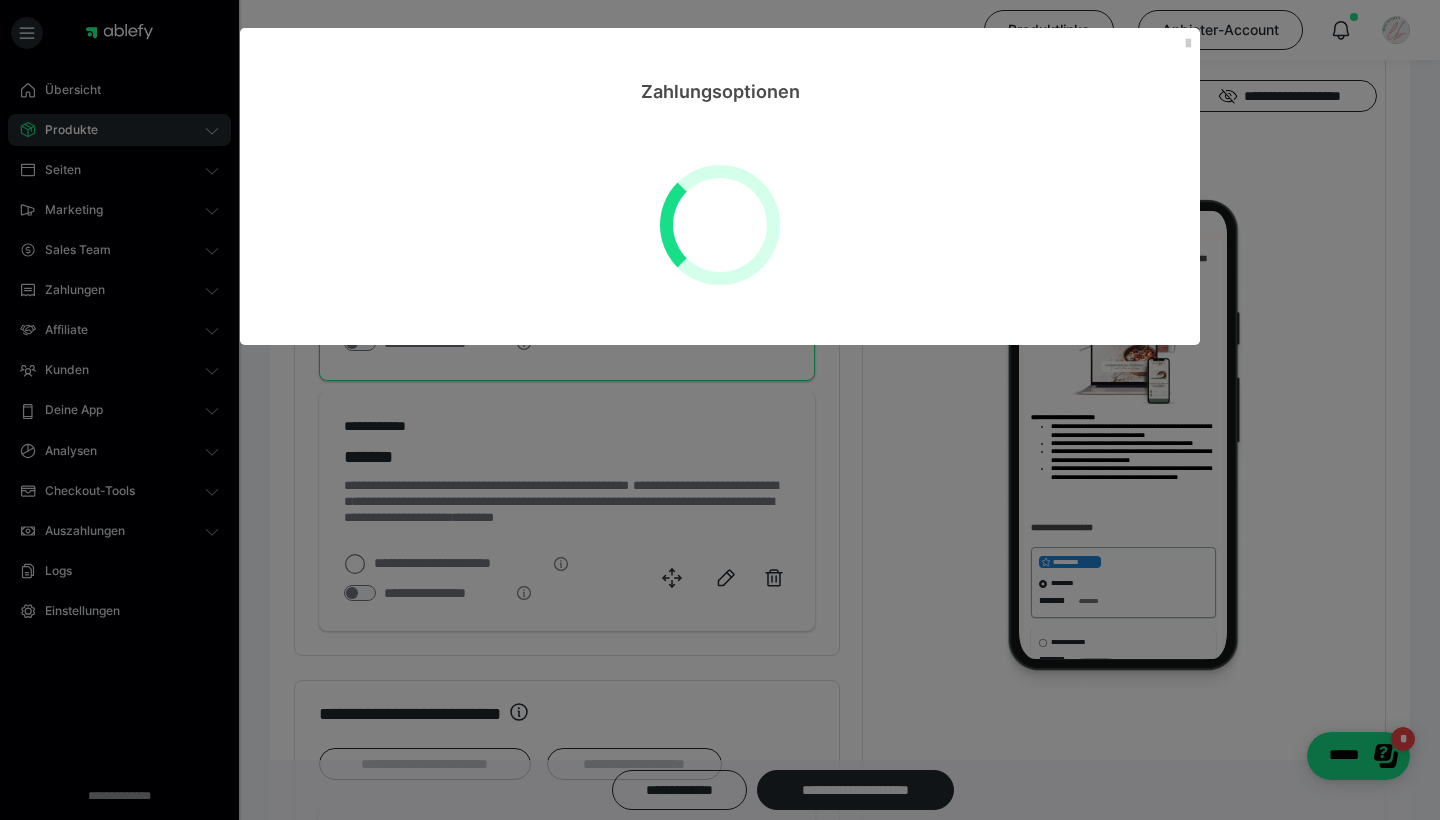 select on "**" 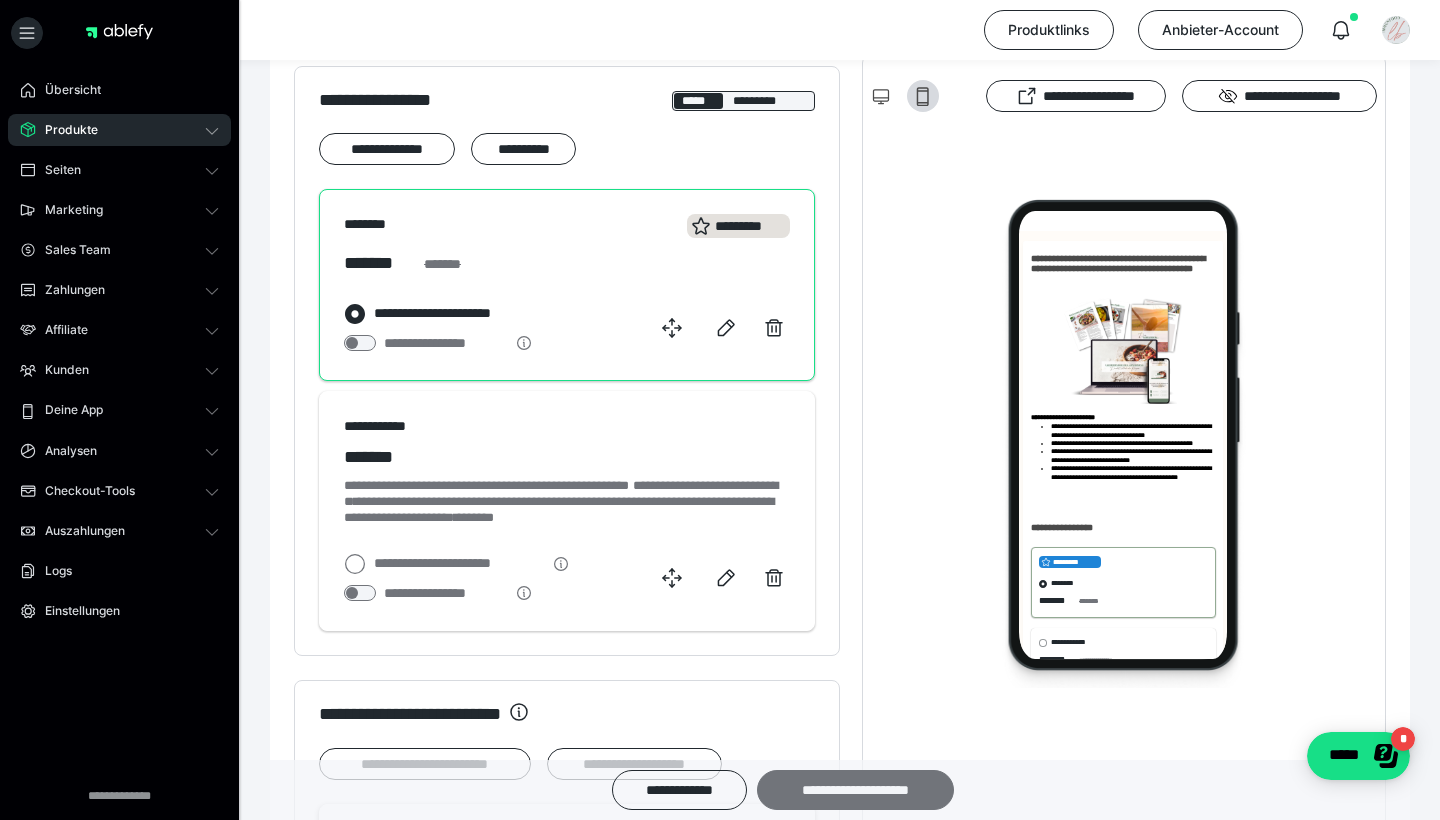 click on "**********" at bounding box center (855, 790) 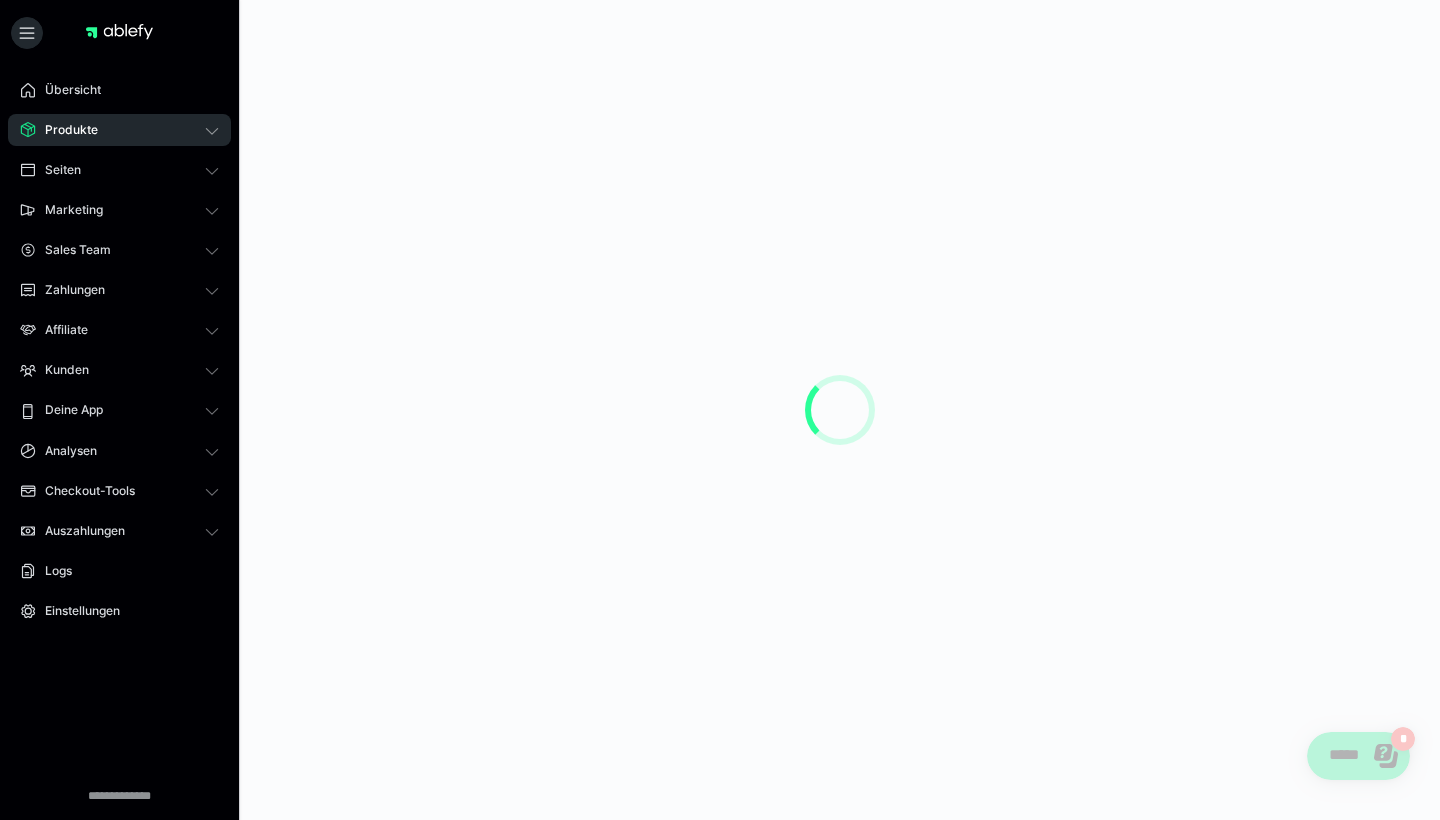 scroll, scrollTop: 0, scrollLeft: 0, axis: both 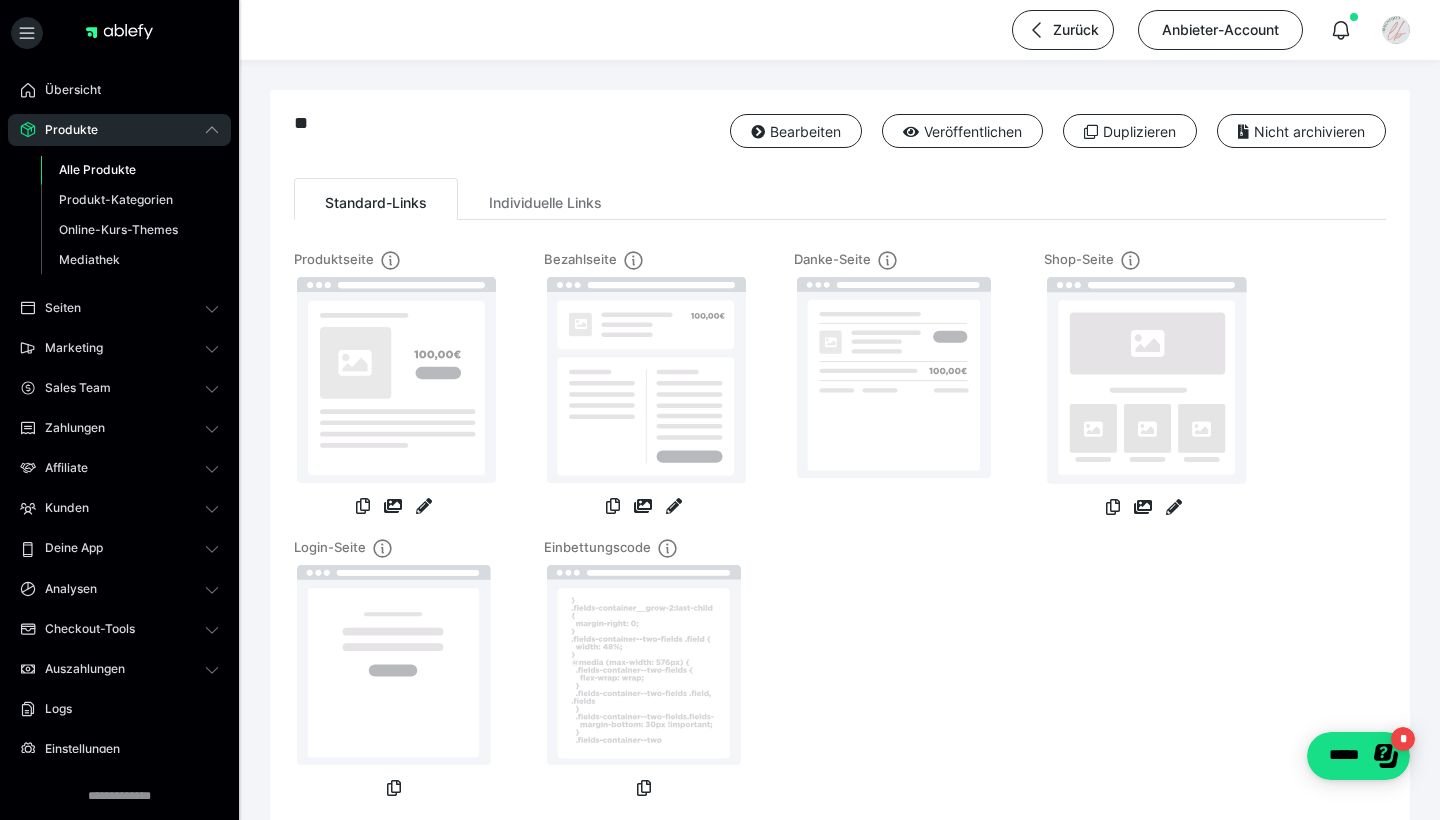 click on "Alle Produkte" at bounding box center (97, 169) 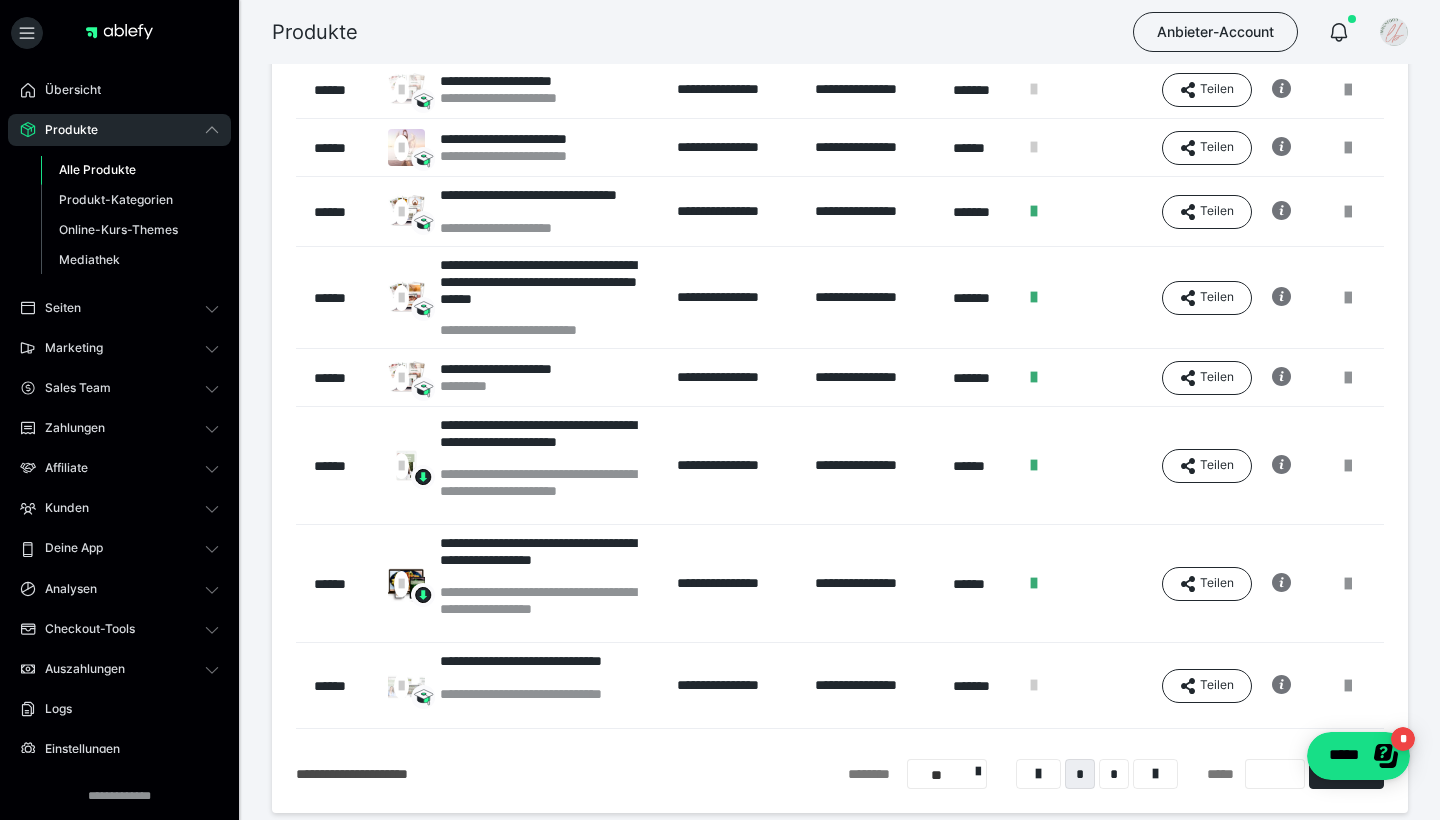 scroll, scrollTop: 357, scrollLeft: 0, axis: vertical 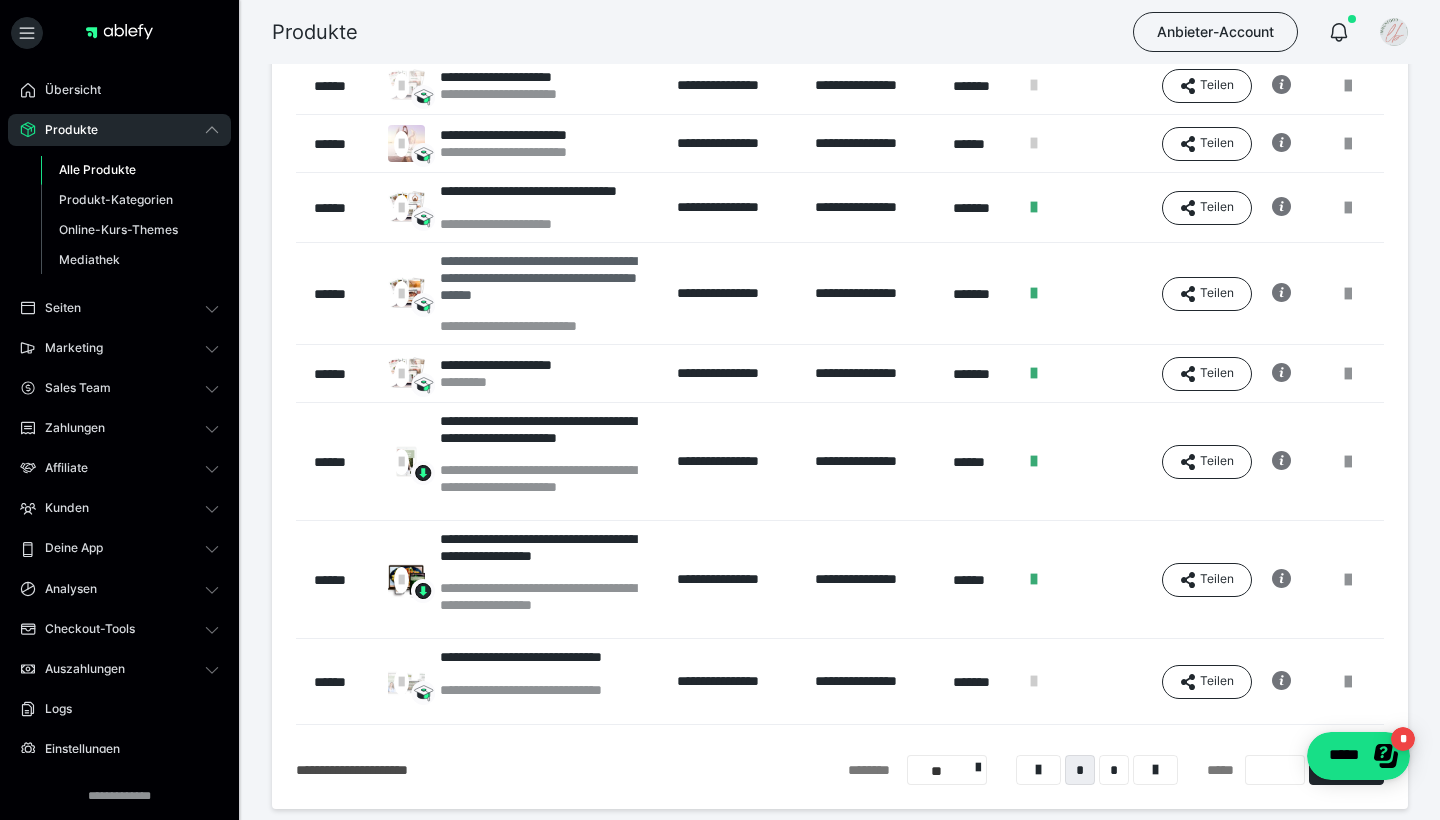 click on "**********" at bounding box center (548, 285) 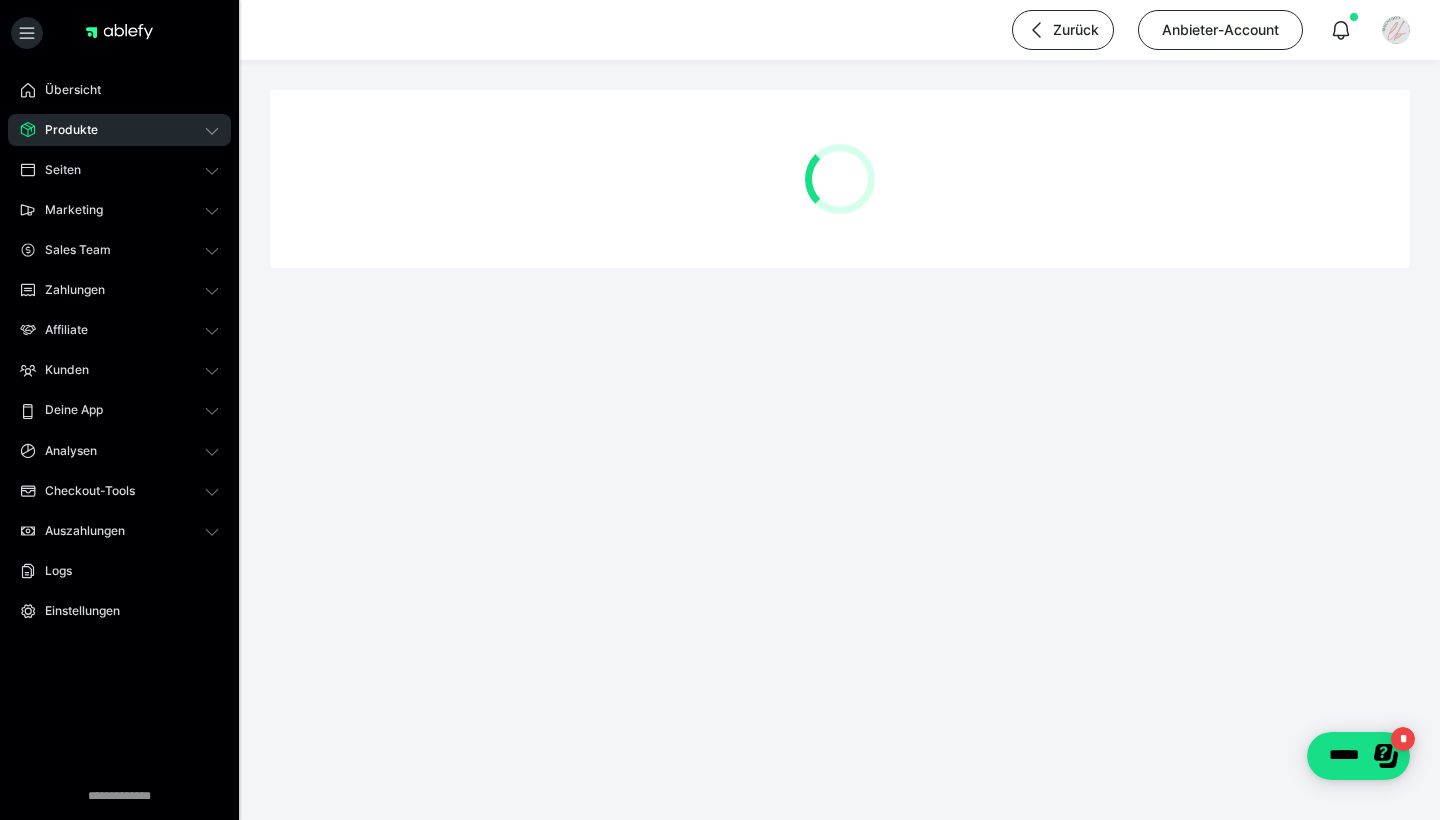 scroll, scrollTop: 0, scrollLeft: 0, axis: both 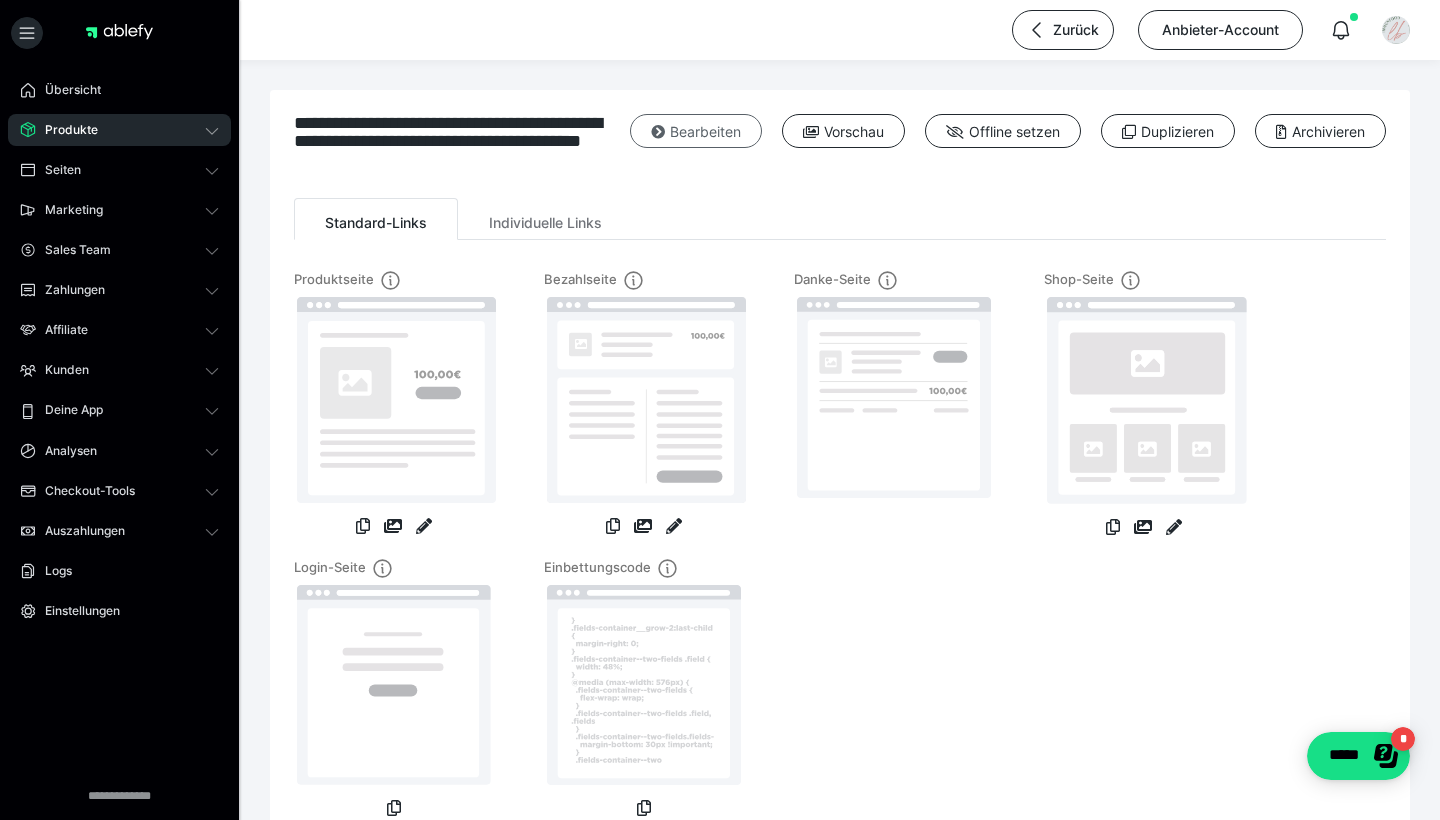 click on "Bearbeiten" at bounding box center [696, 131] 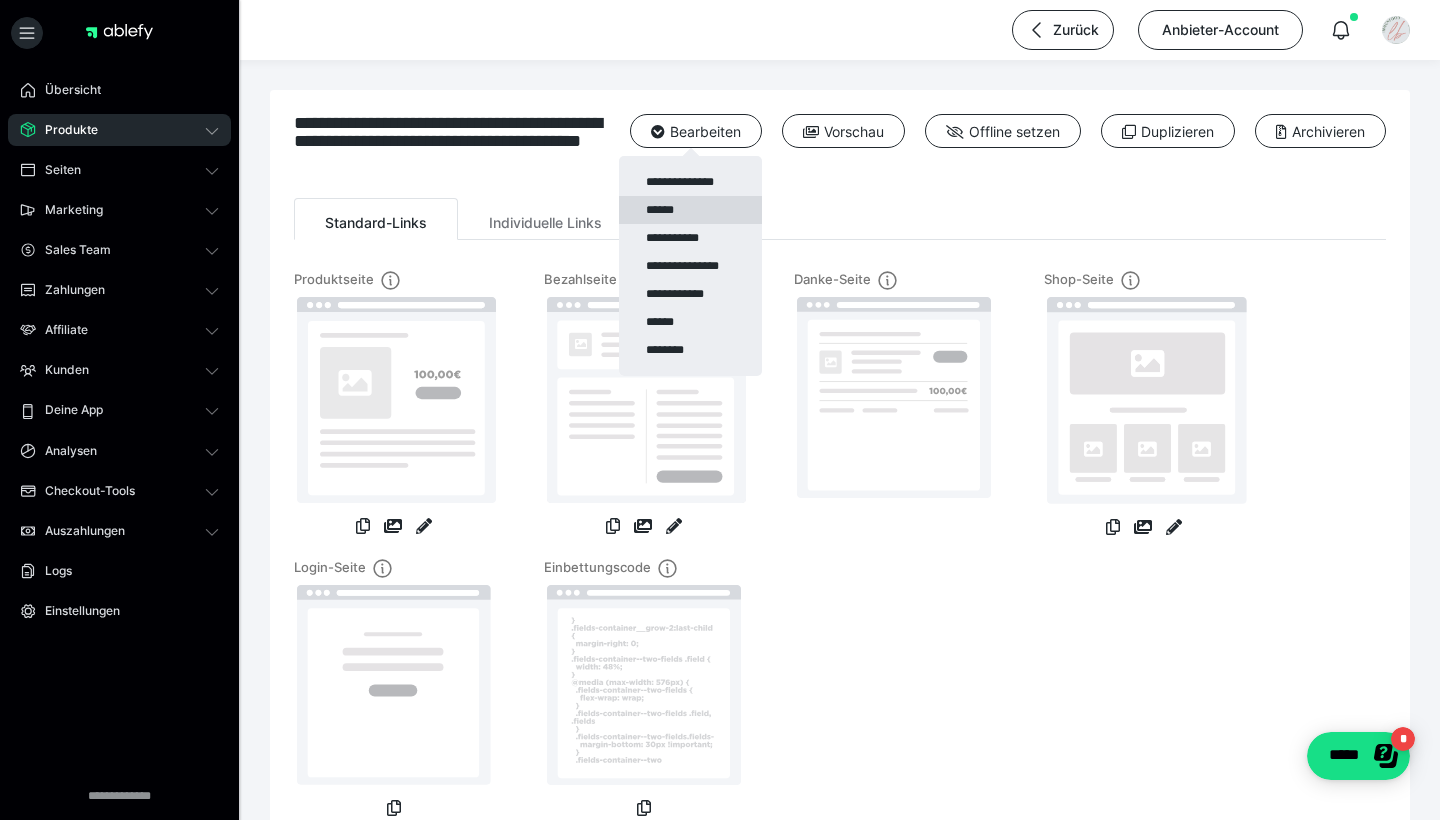click on "******" at bounding box center [690, 210] 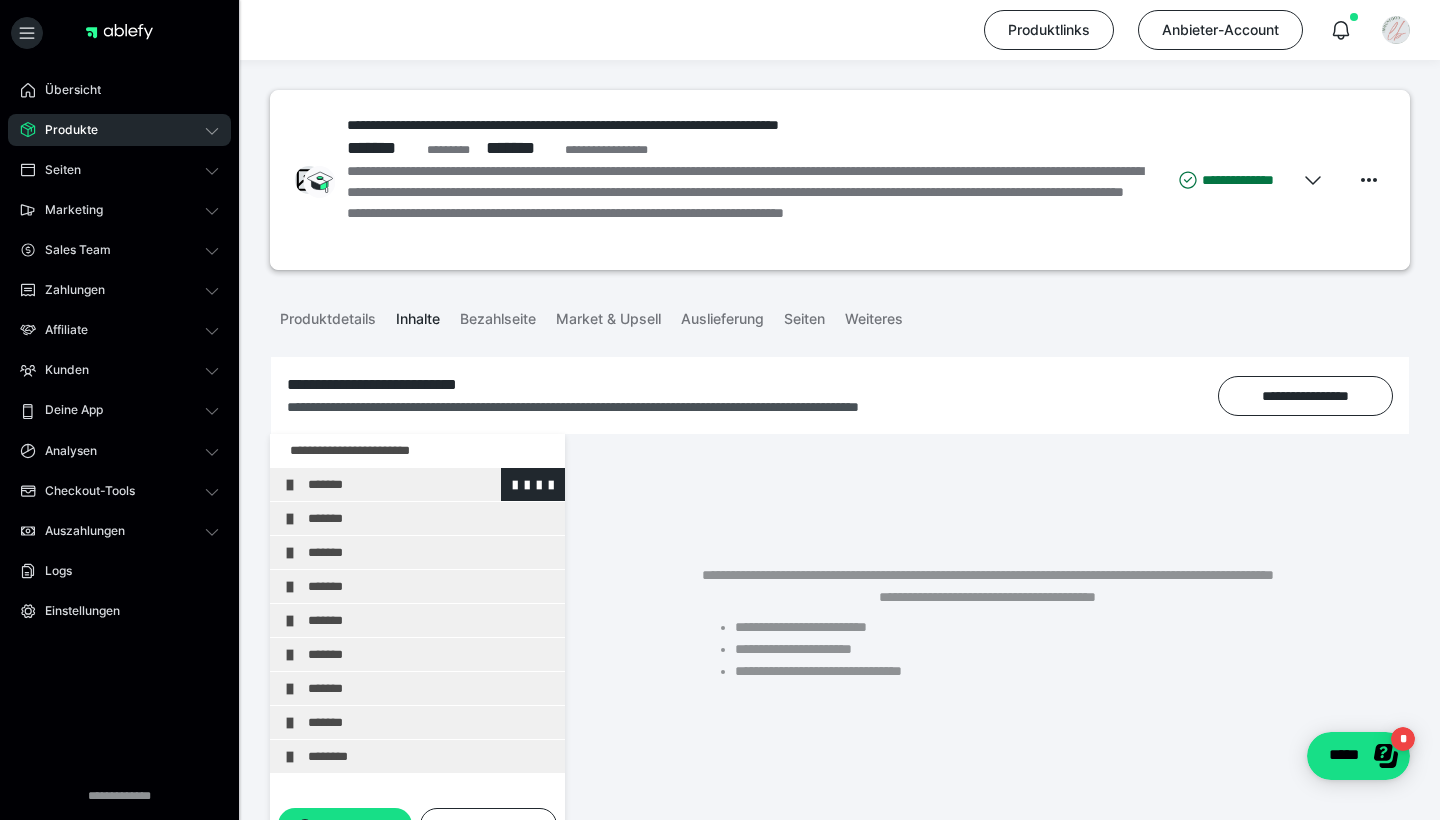 click on "*******" at bounding box center (431, 484) 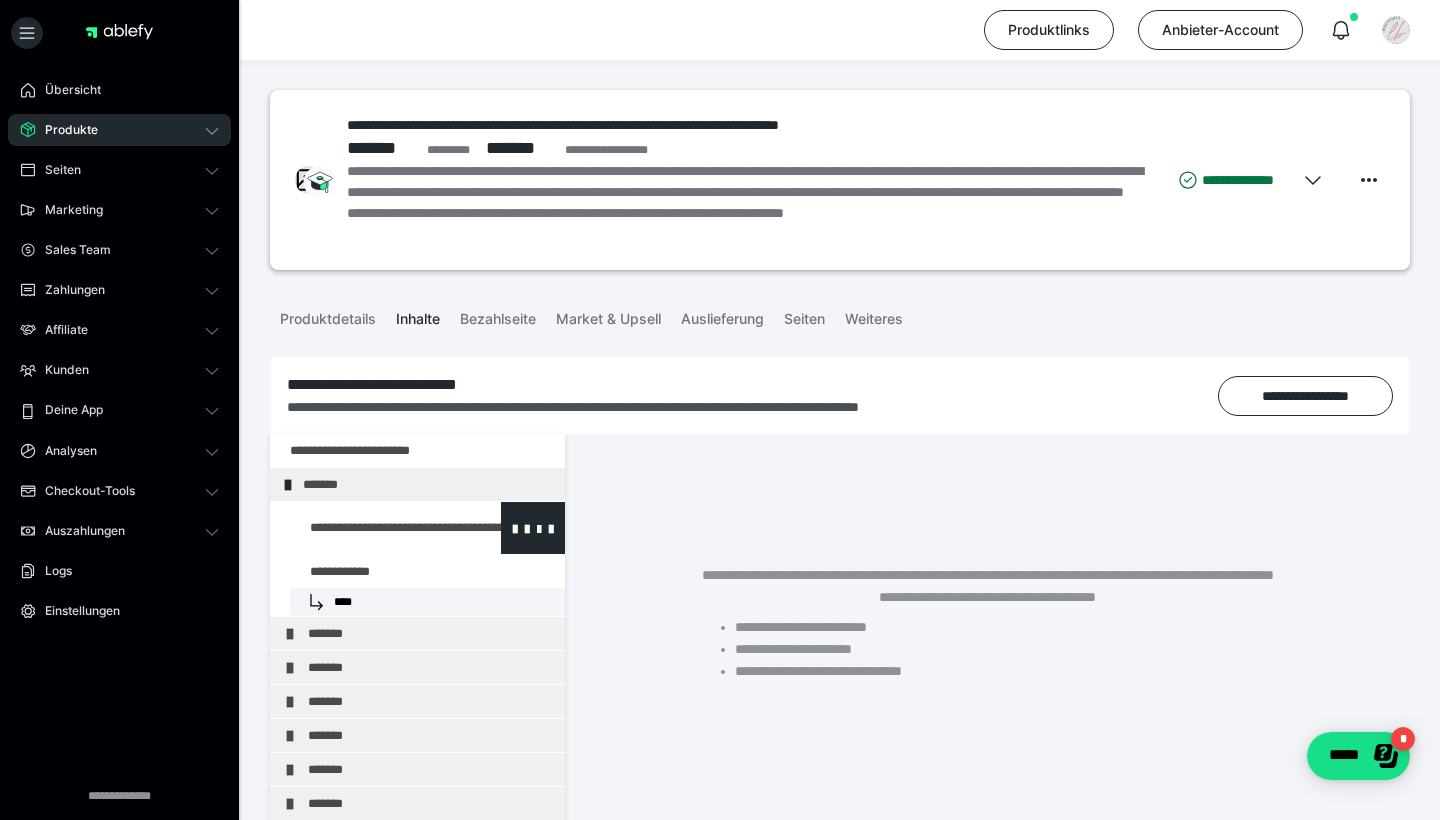 click at bounding box center (375, 528) 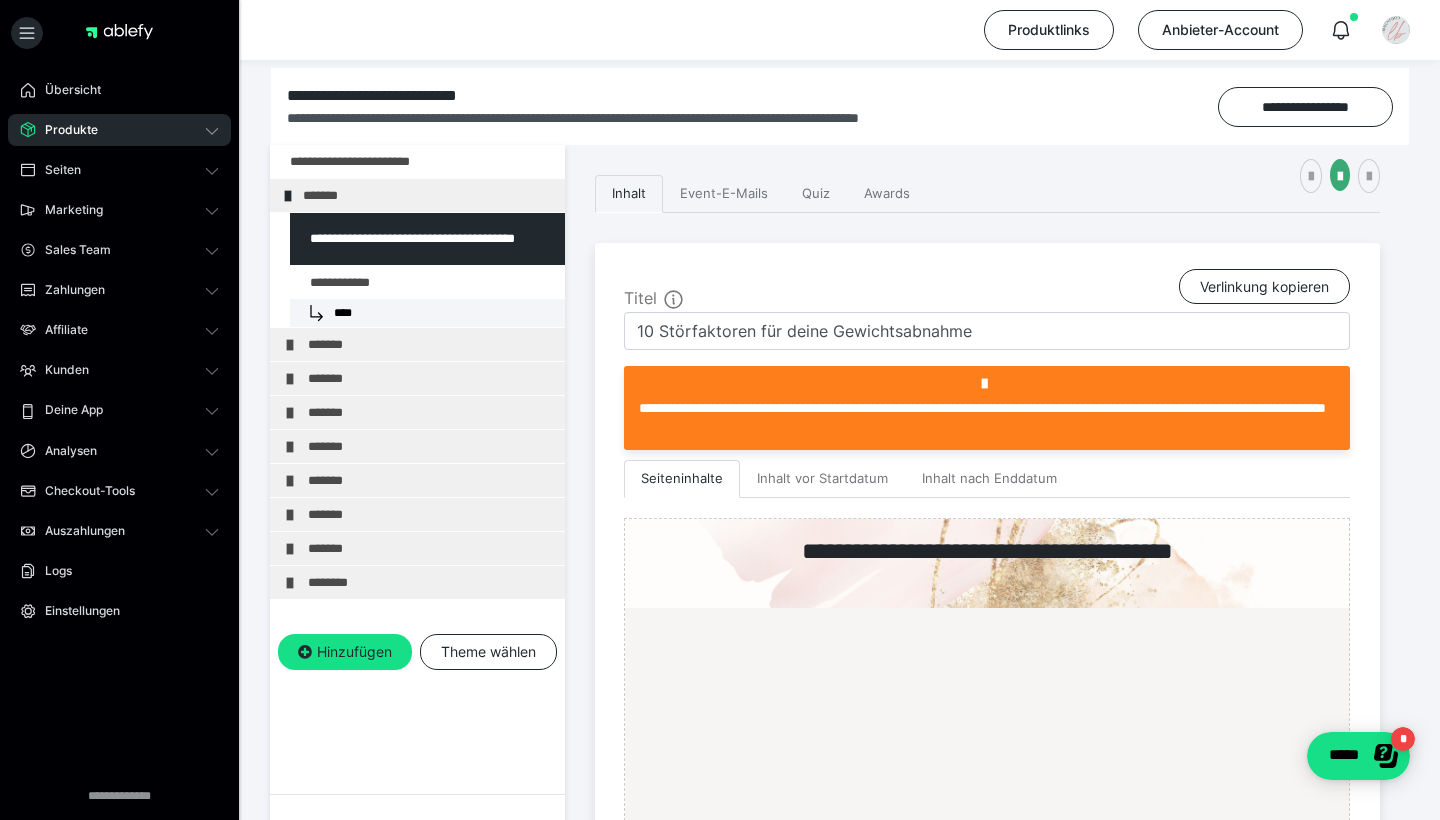 scroll, scrollTop: 703, scrollLeft: 0, axis: vertical 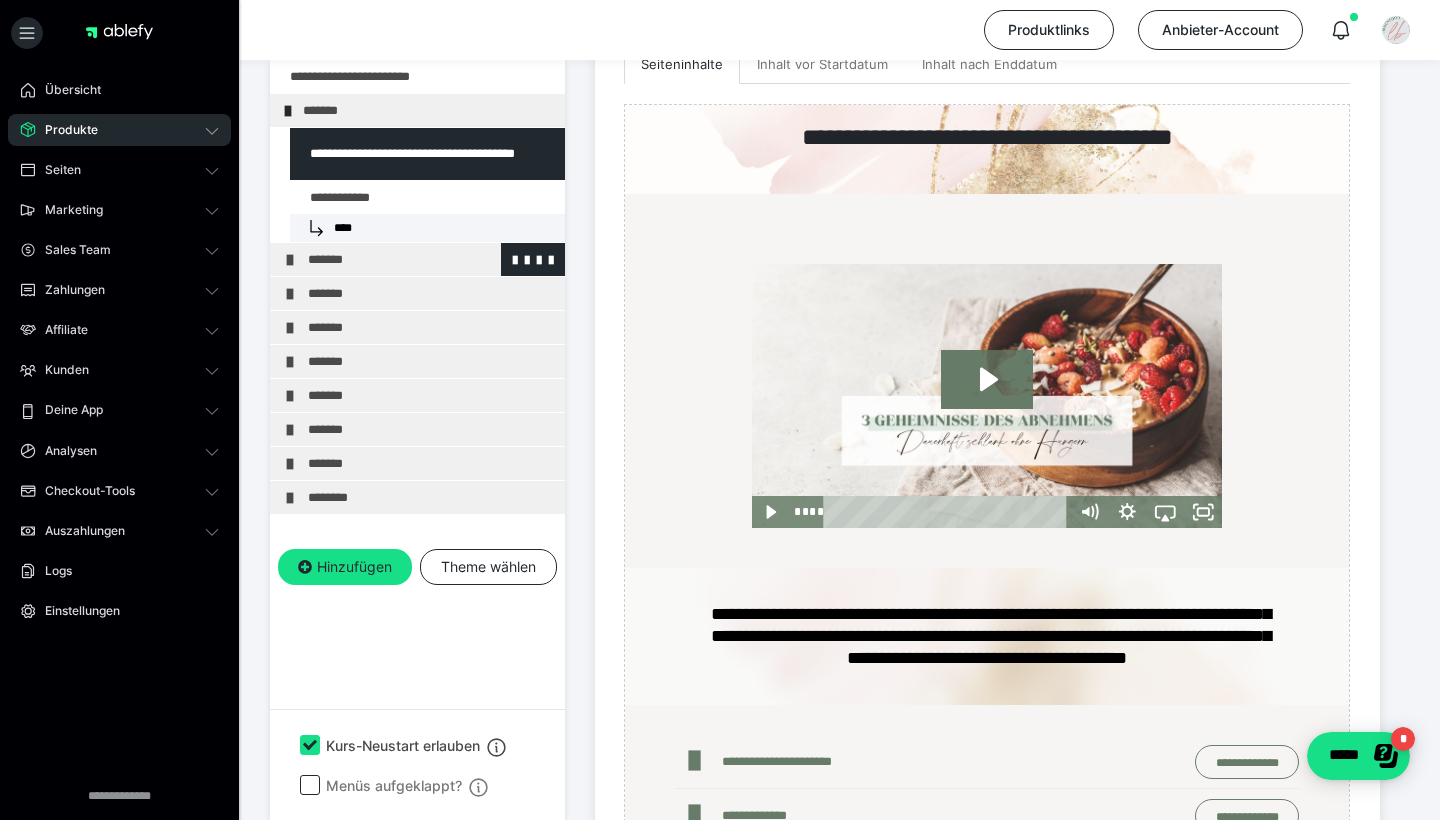 click on "*******" at bounding box center (431, 259) 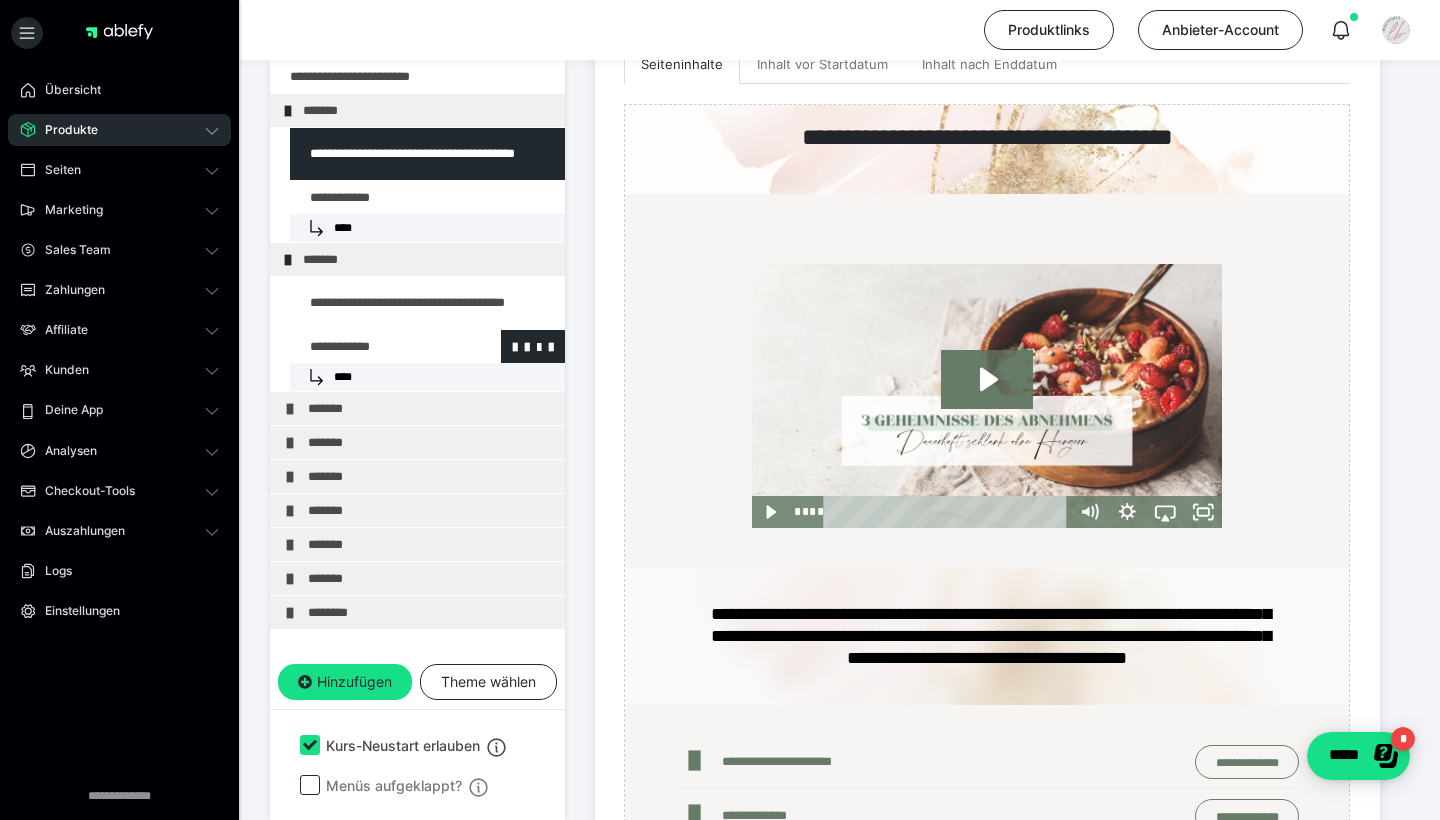 click at bounding box center (375, 346) 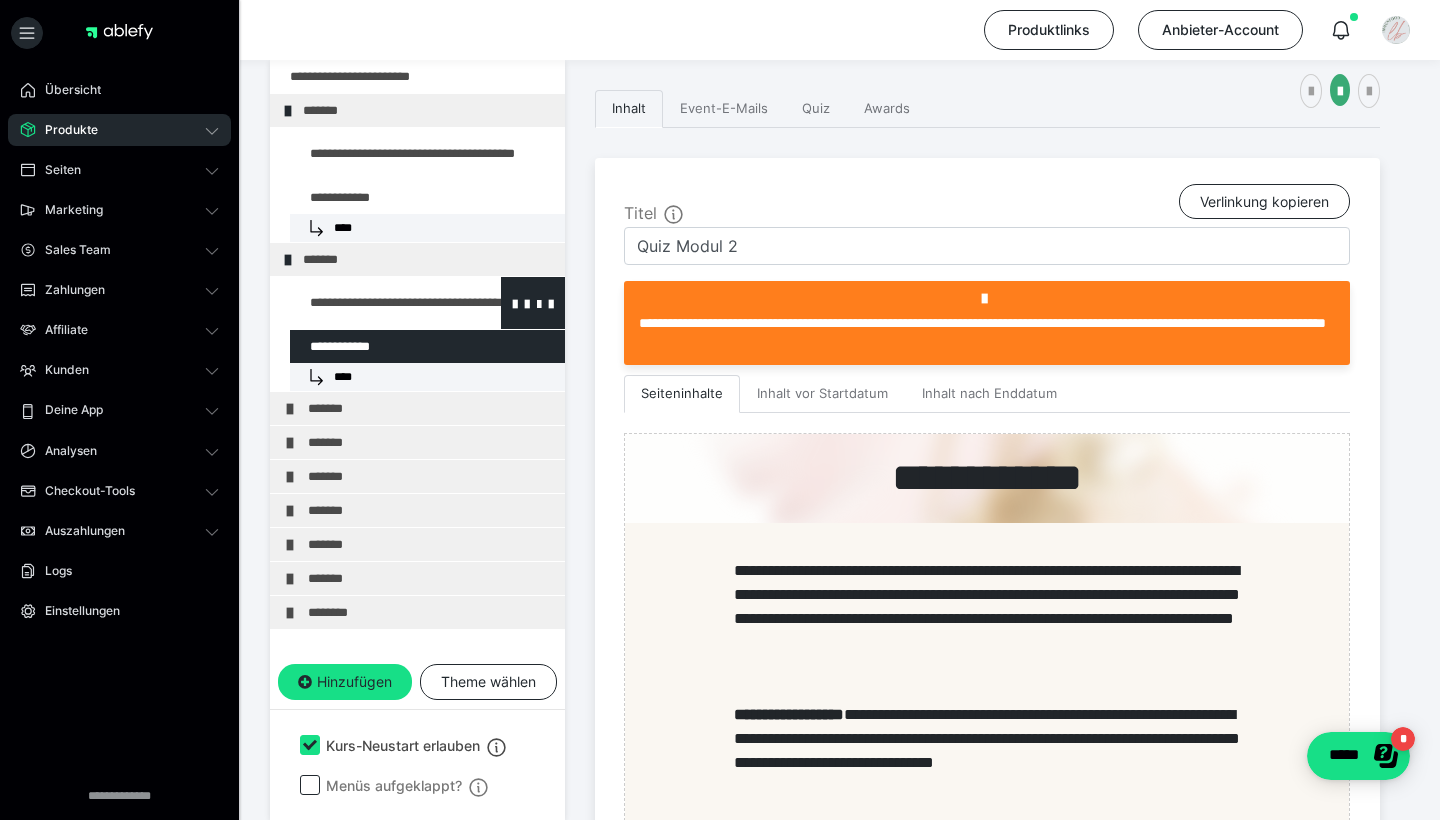 click at bounding box center (375, 303) 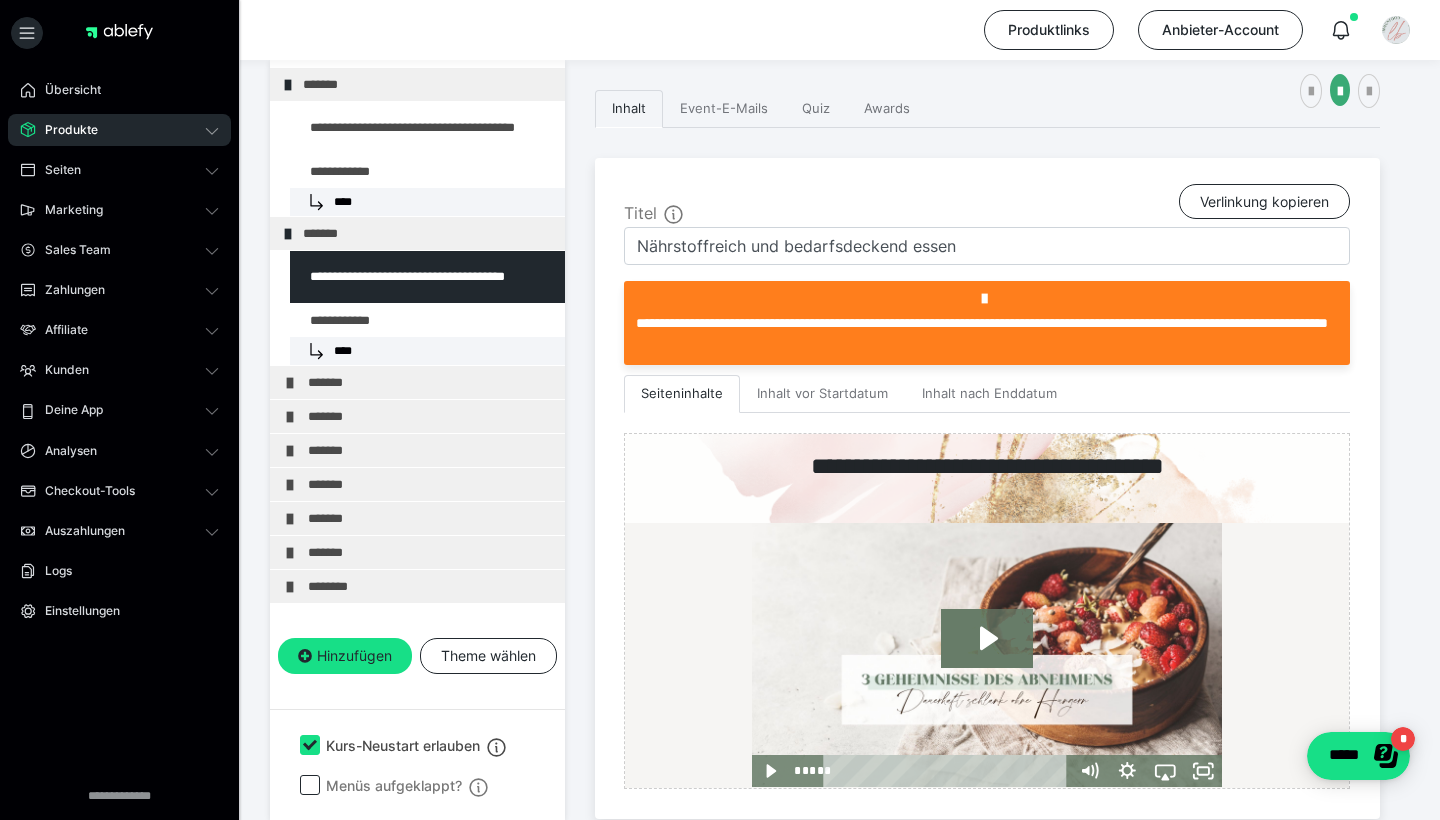 scroll, scrollTop: 25, scrollLeft: 0, axis: vertical 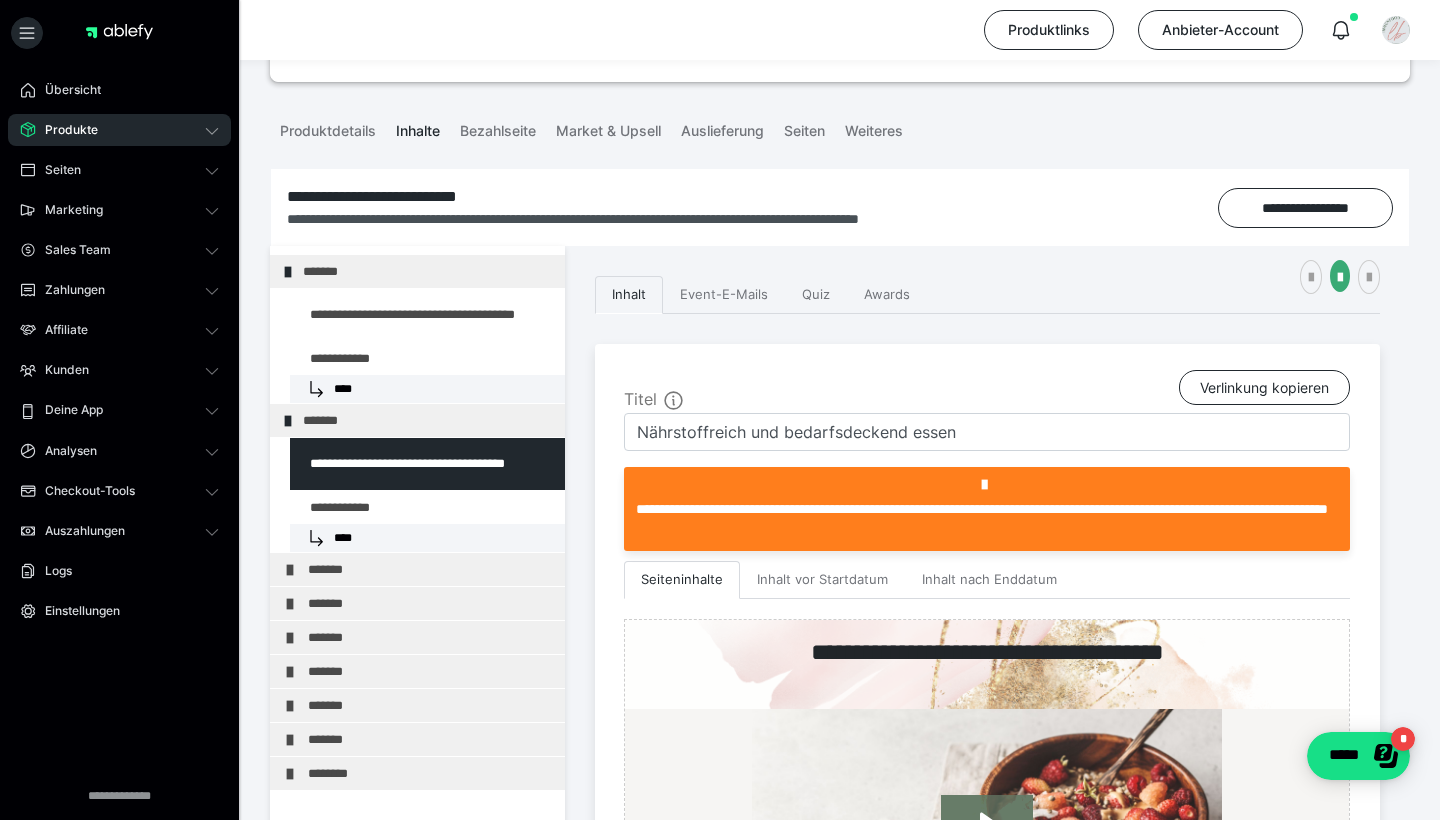 click on "Produkte" at bounding box center [119, 130] 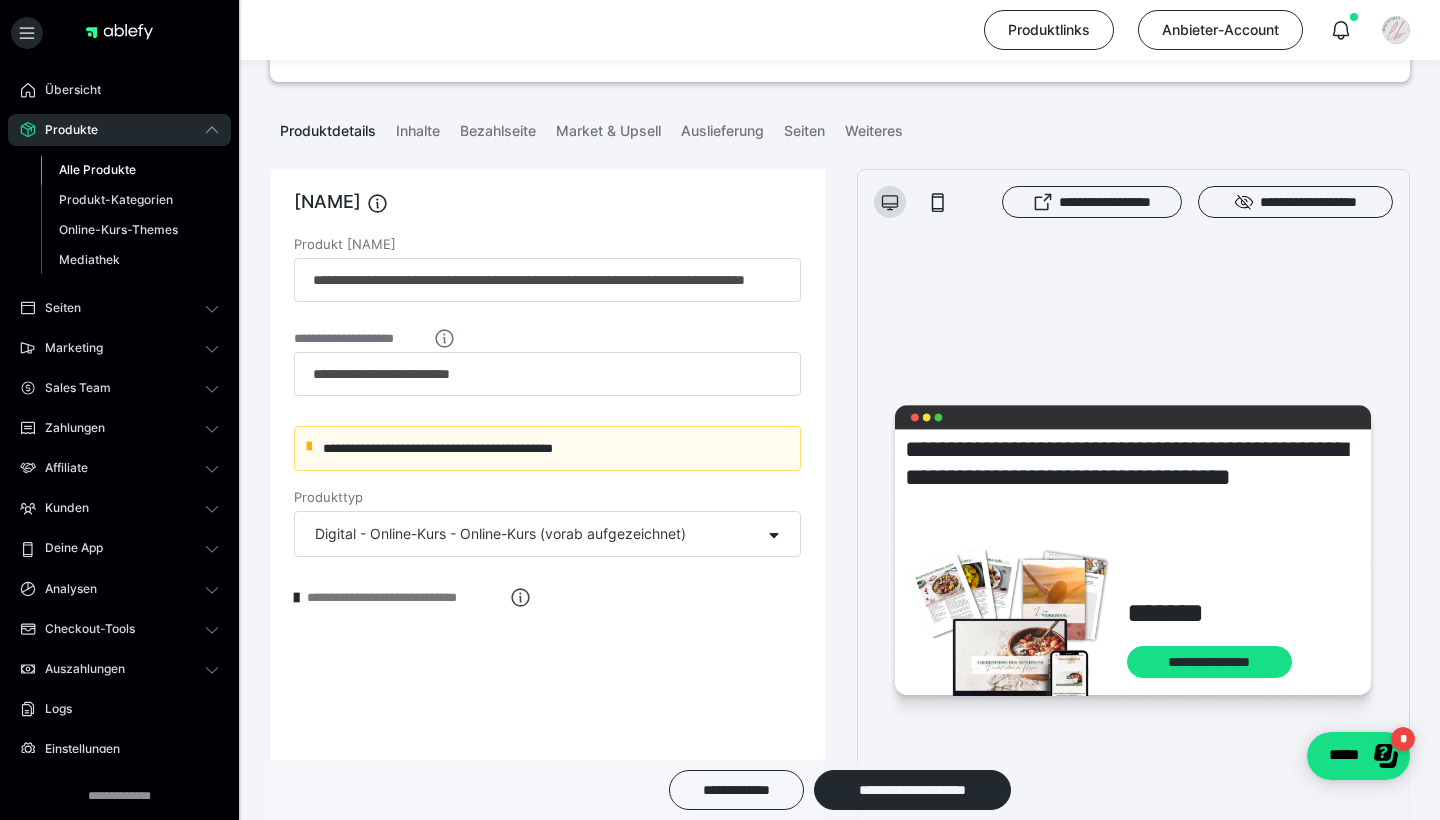 click on "Alle Produkte" at bounding box center [97, 169] 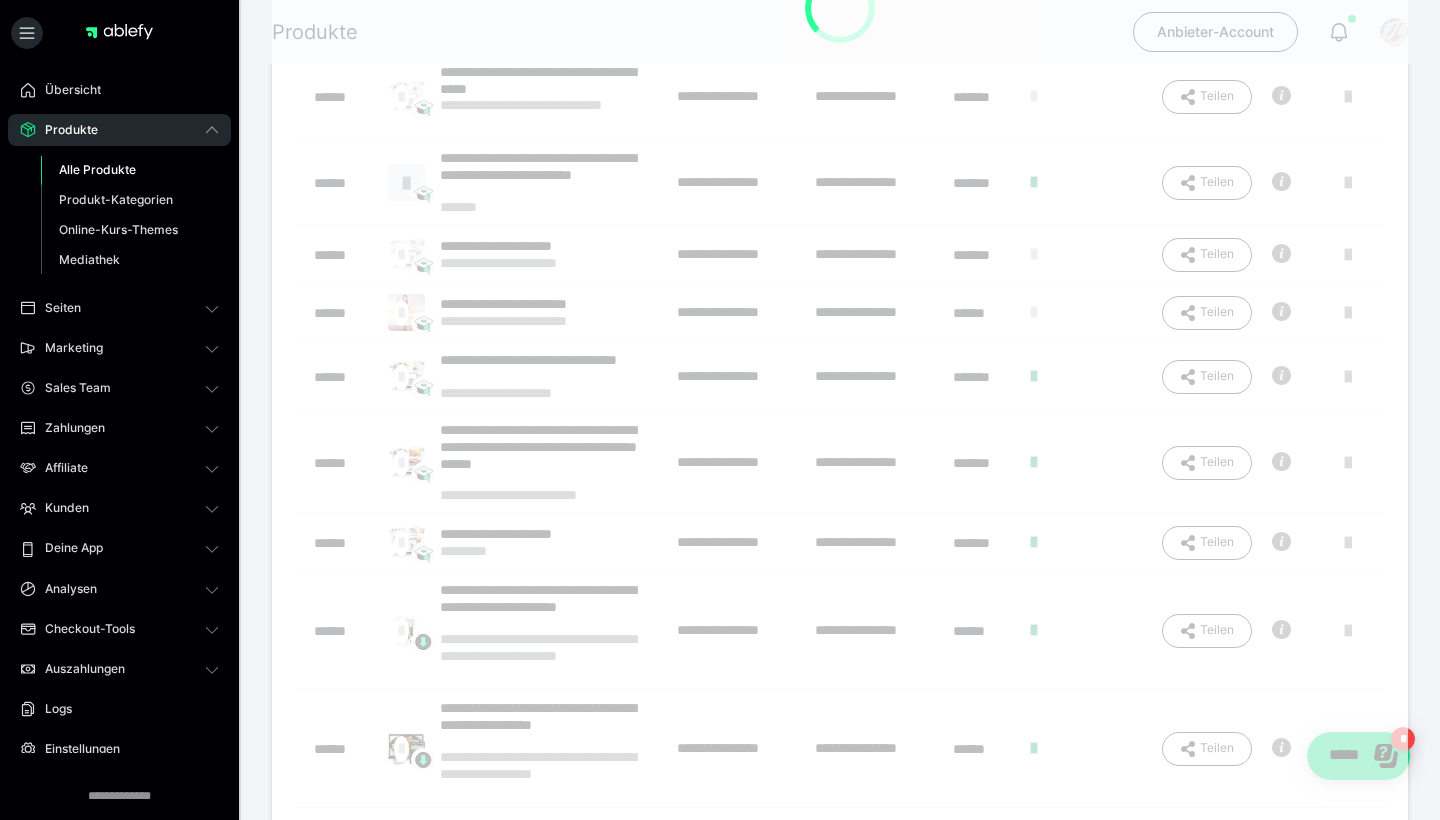 scroll, scrollTop: 0, scrollLeft: 0, axis: both 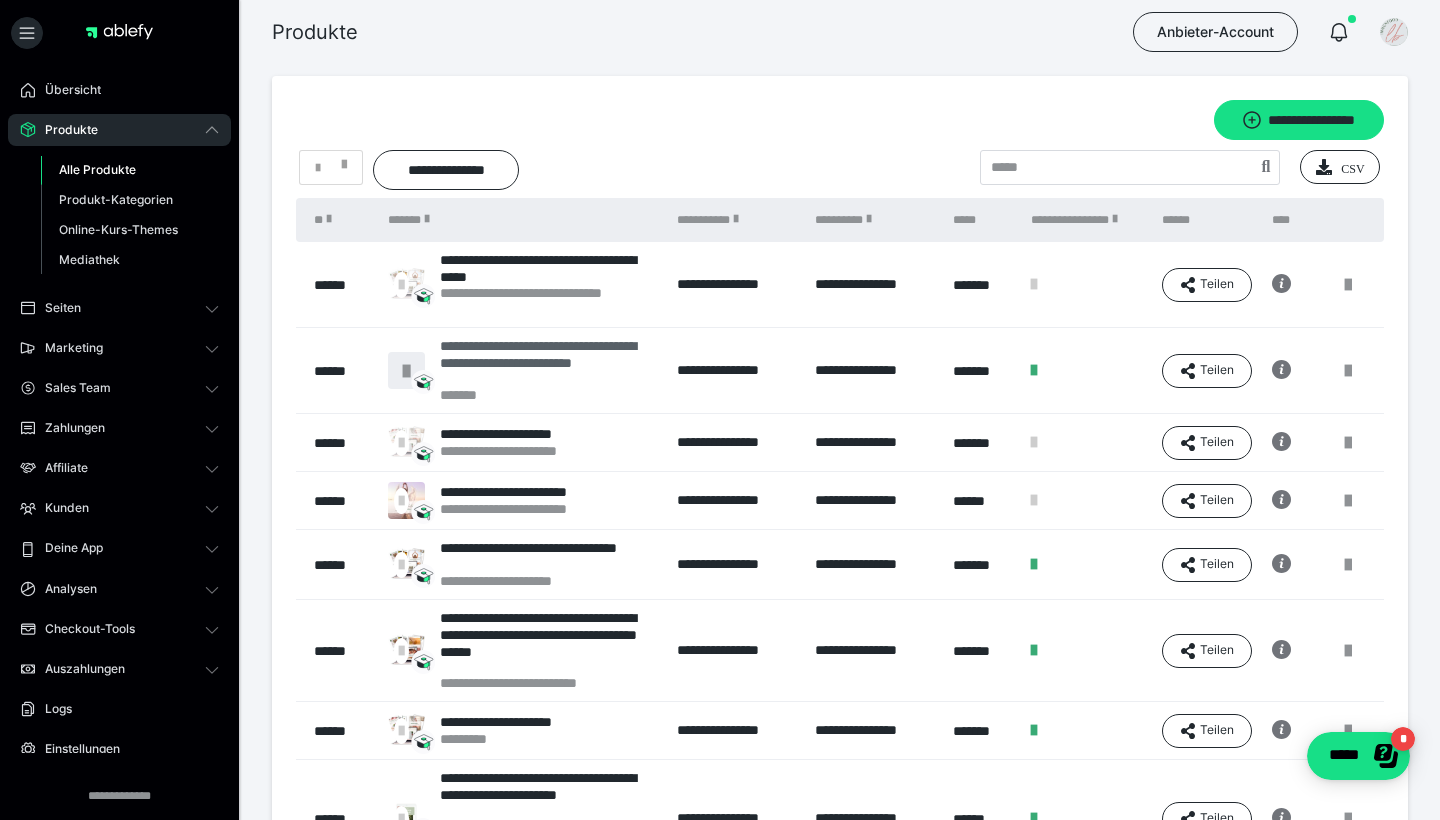 click on "**********" at bounding box center (548, 362) 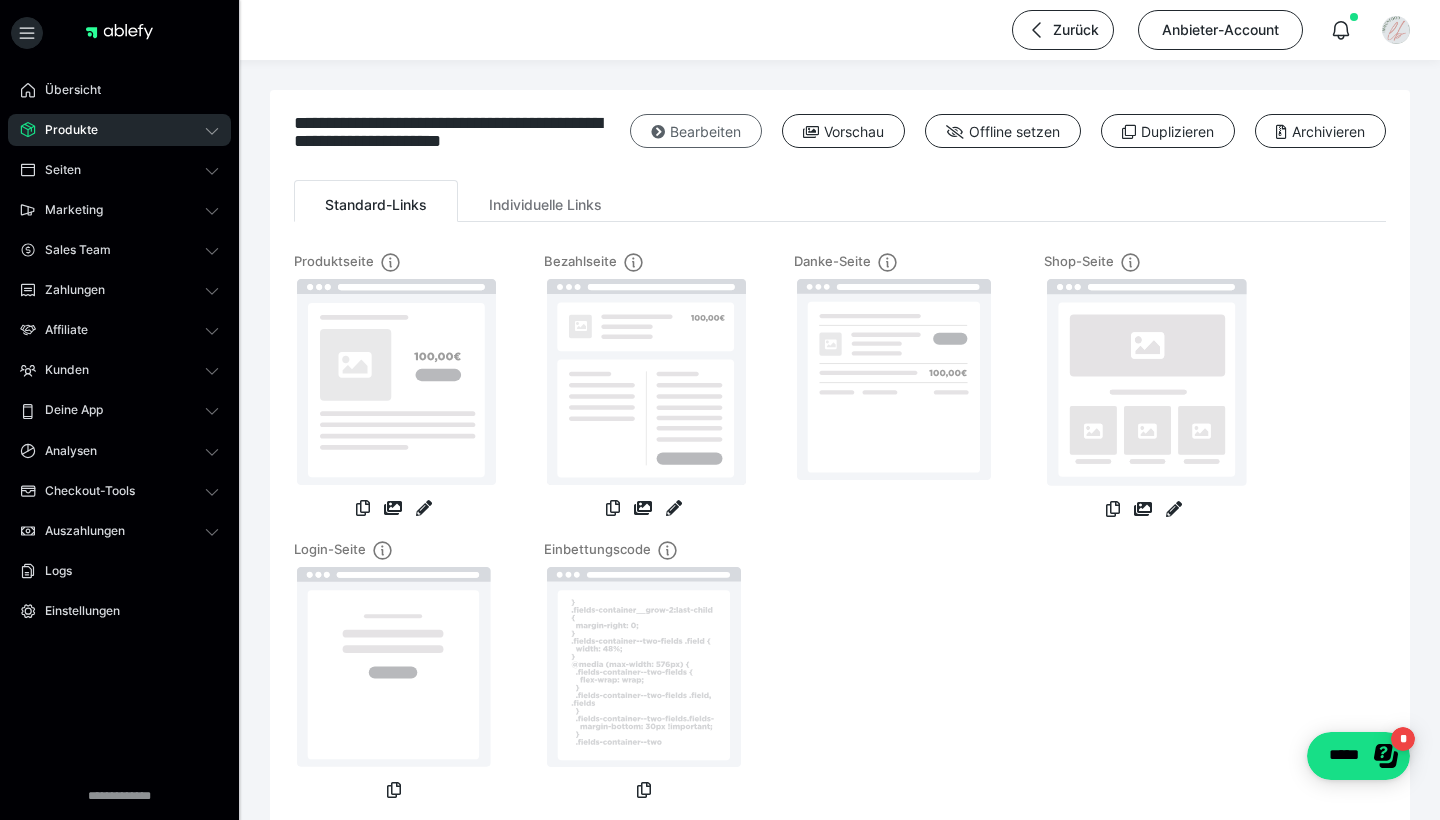 click on "Bearbeiten" at bounding box center (696, 131) 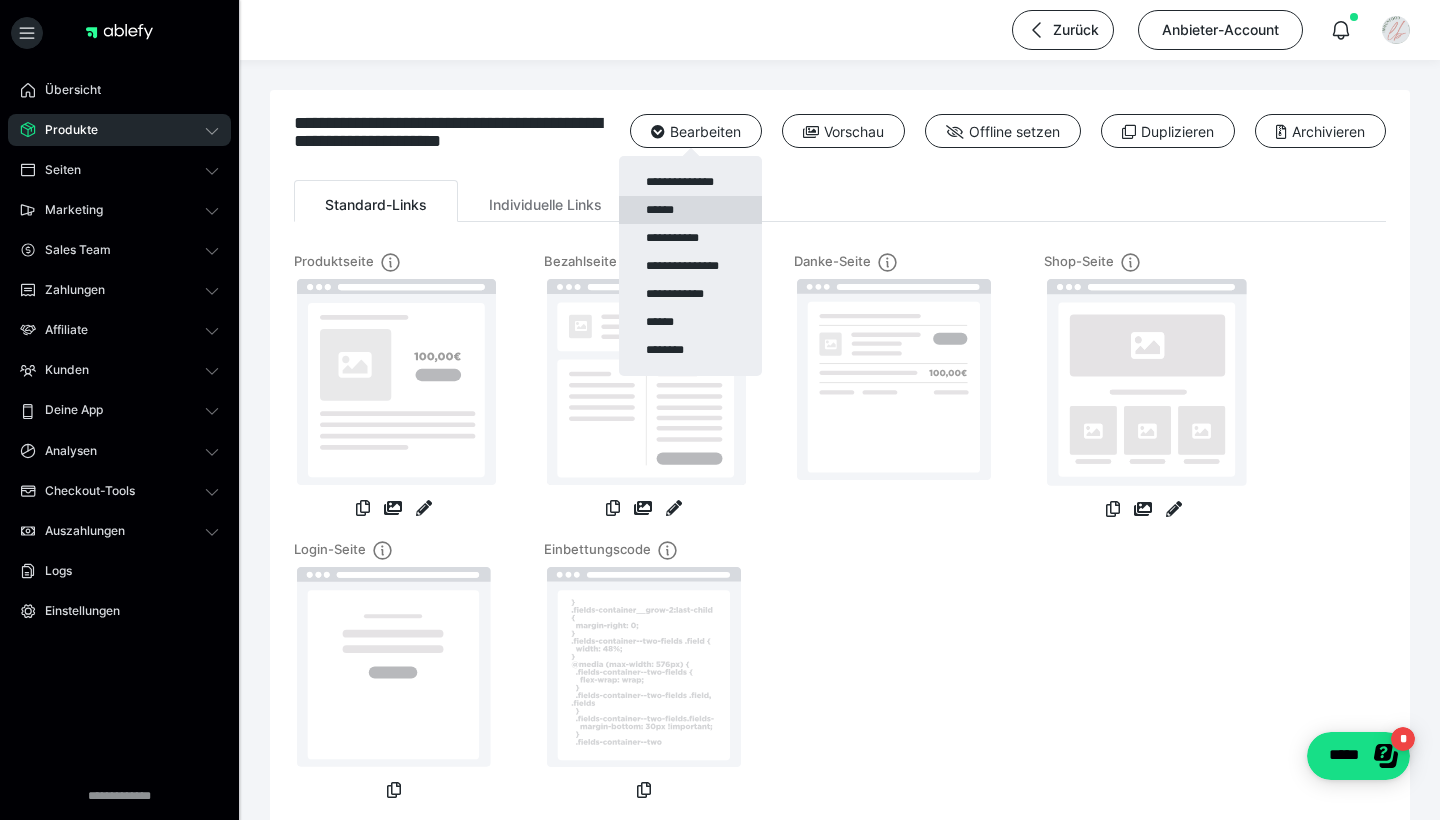 click on "******" at bounding box center (690, 210) 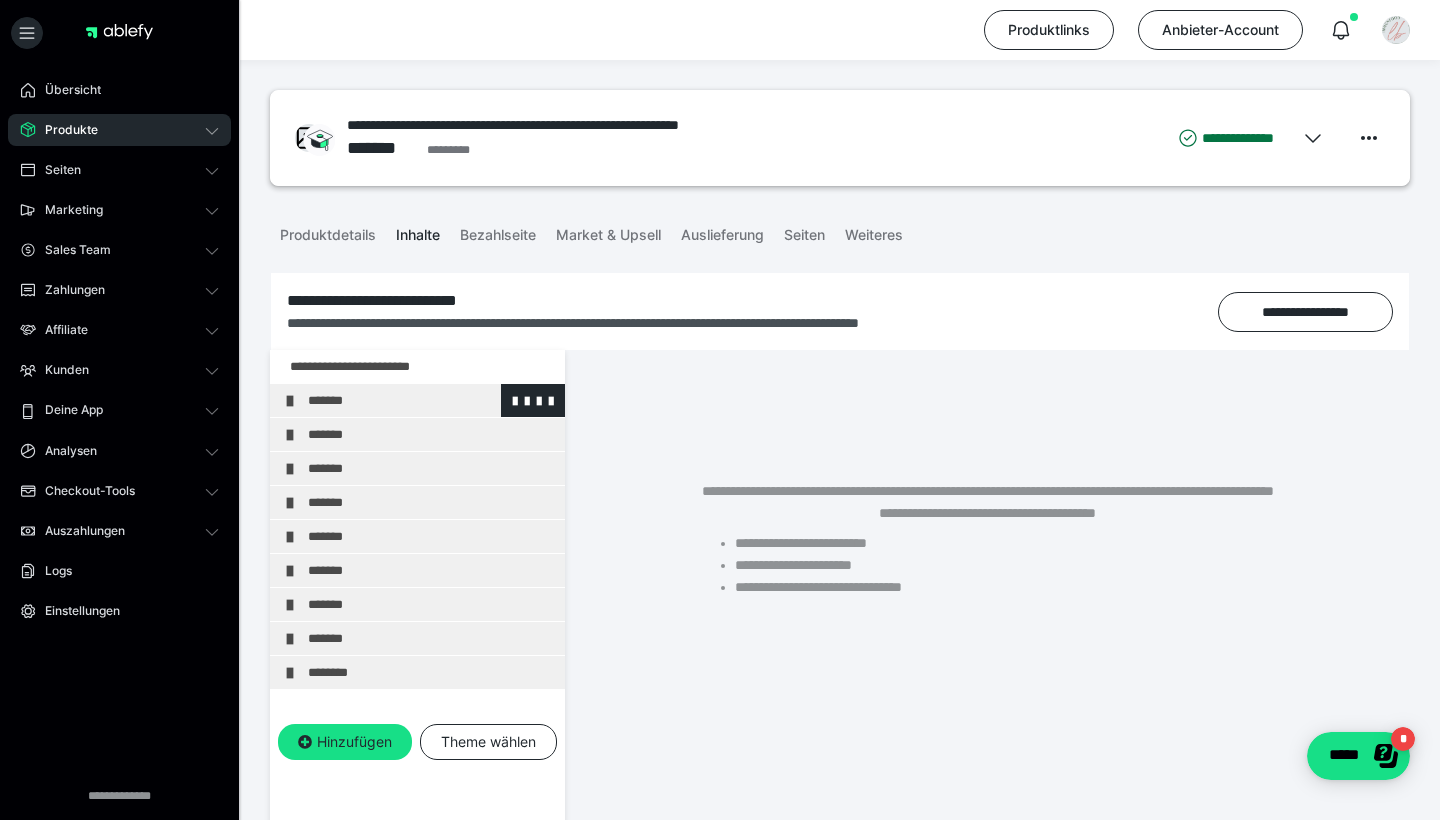 click on "*******" at bounding box center [431, 400] 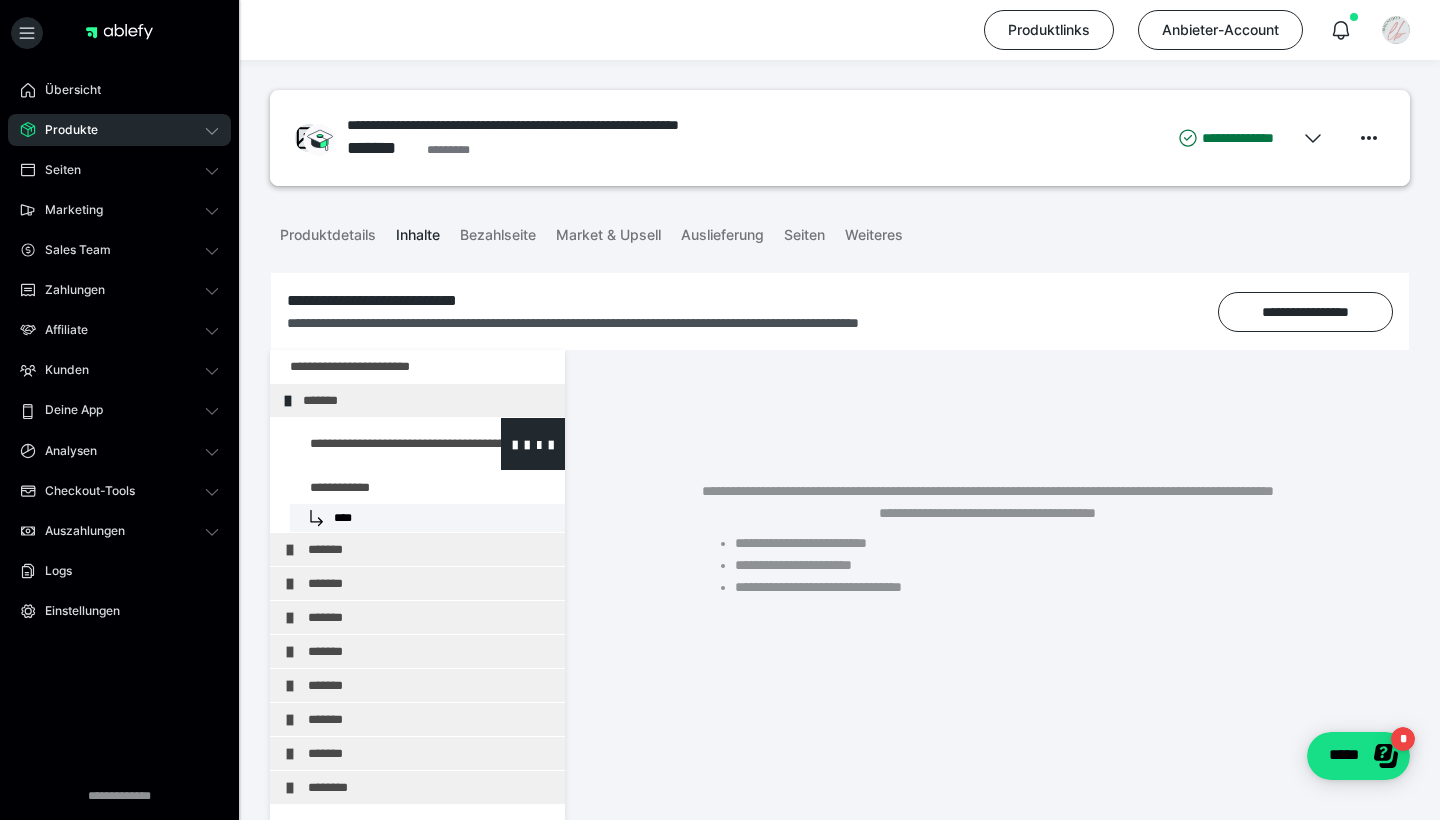 click at bounding box center (375, 444) 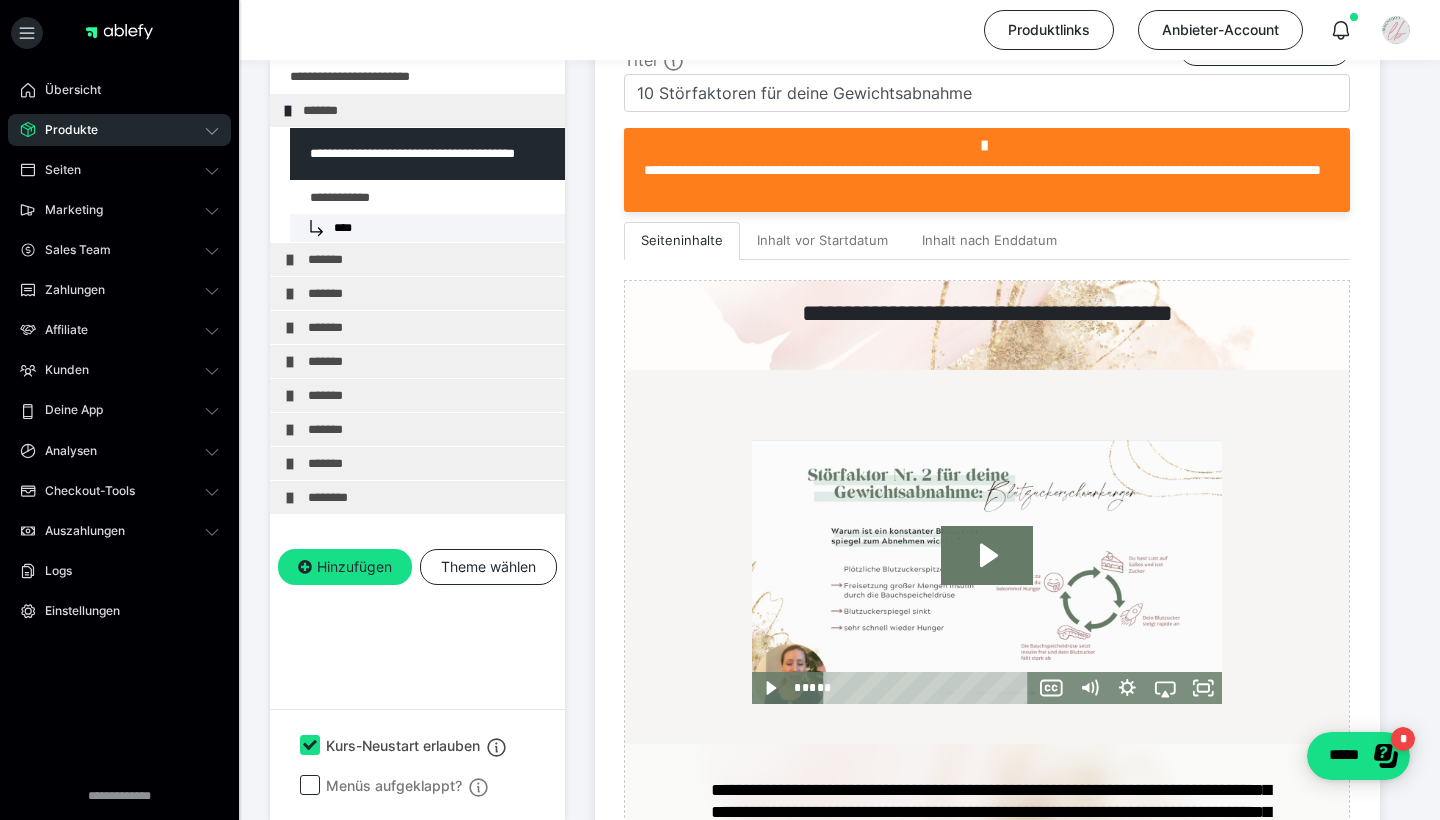 scroll, scrollTop: 456, scrollLeft: 0, axis: vertical 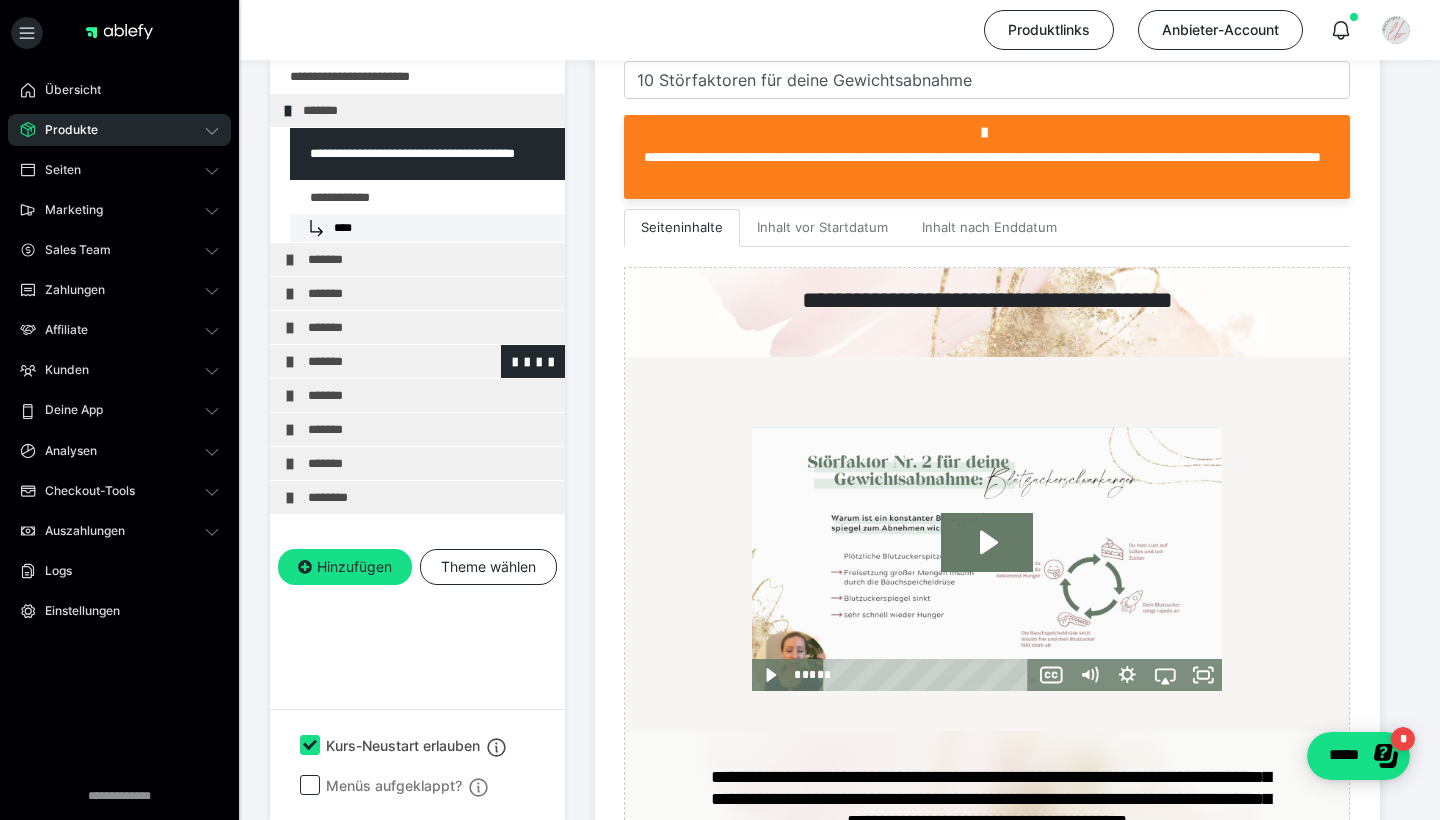 click on "*******" at bounding box center [431, 361] 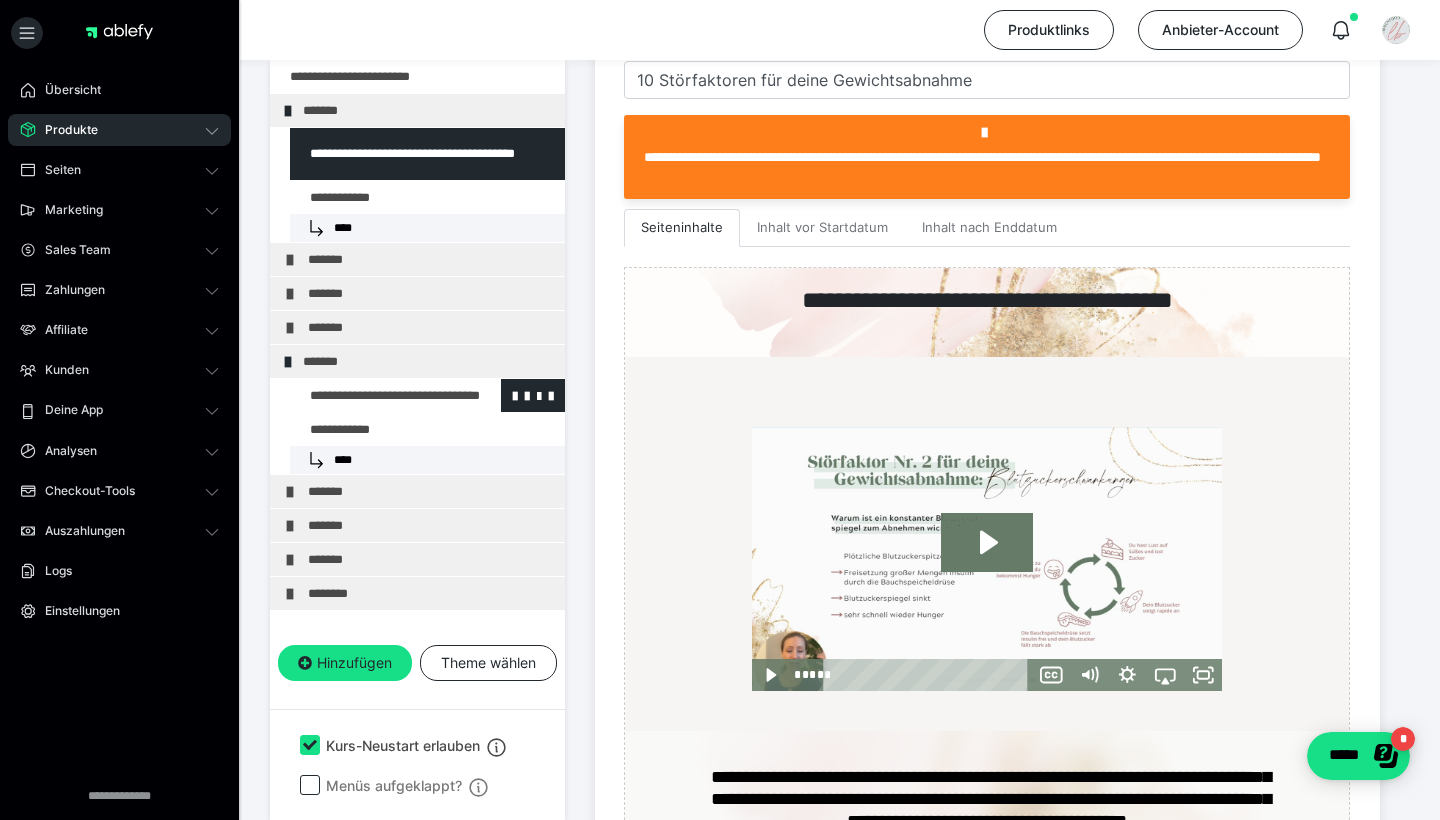 click at bounding box center [375, 395] 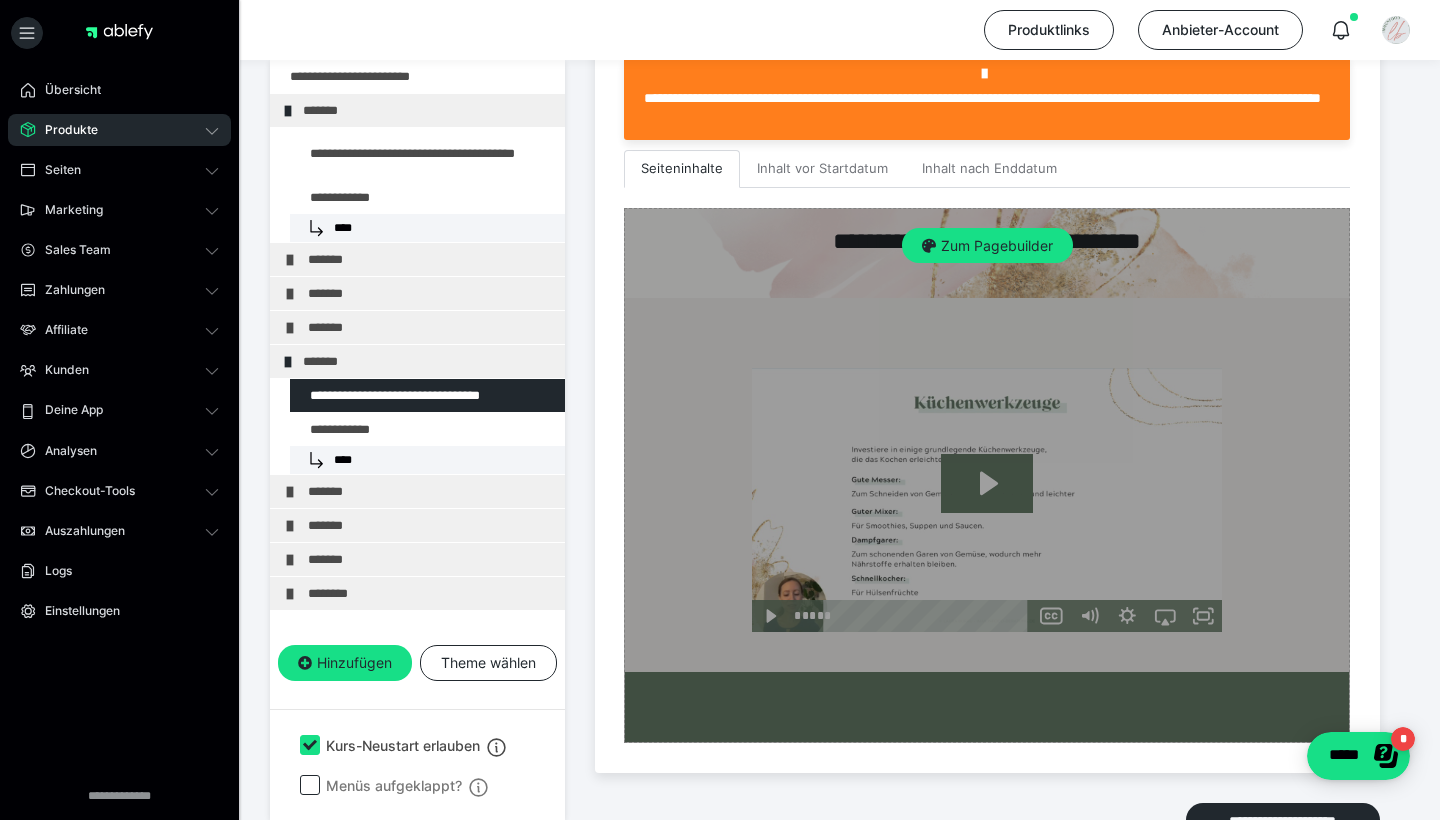 scroll, scrollTop: 338, scrollLeft: 0, axis: vertical 